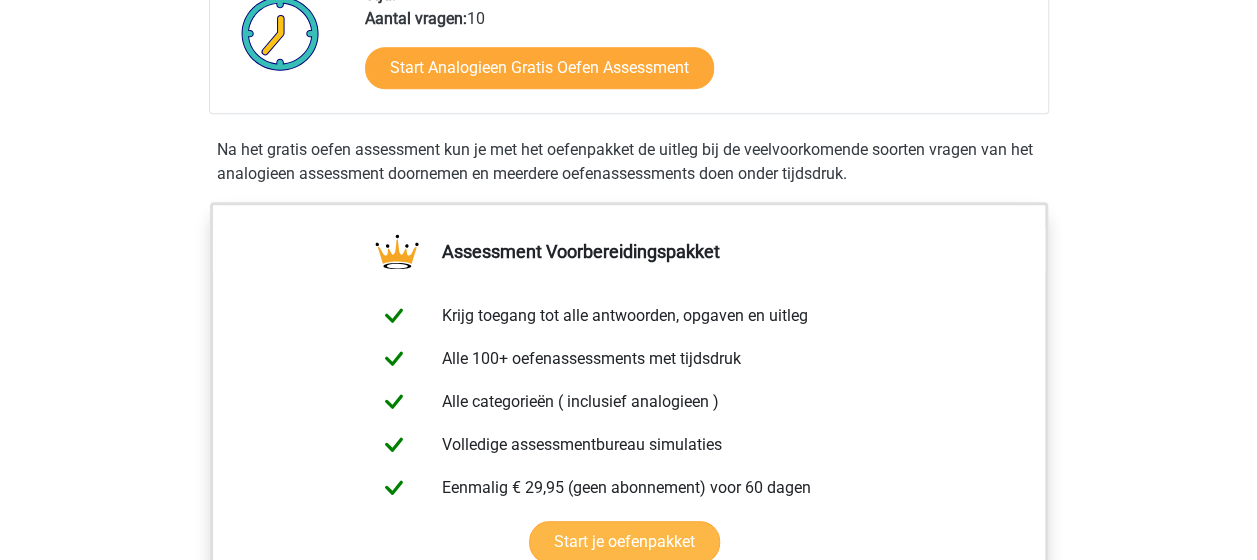 scroll, scrollTop: 300, scrollLeft: 0, axis: vertical 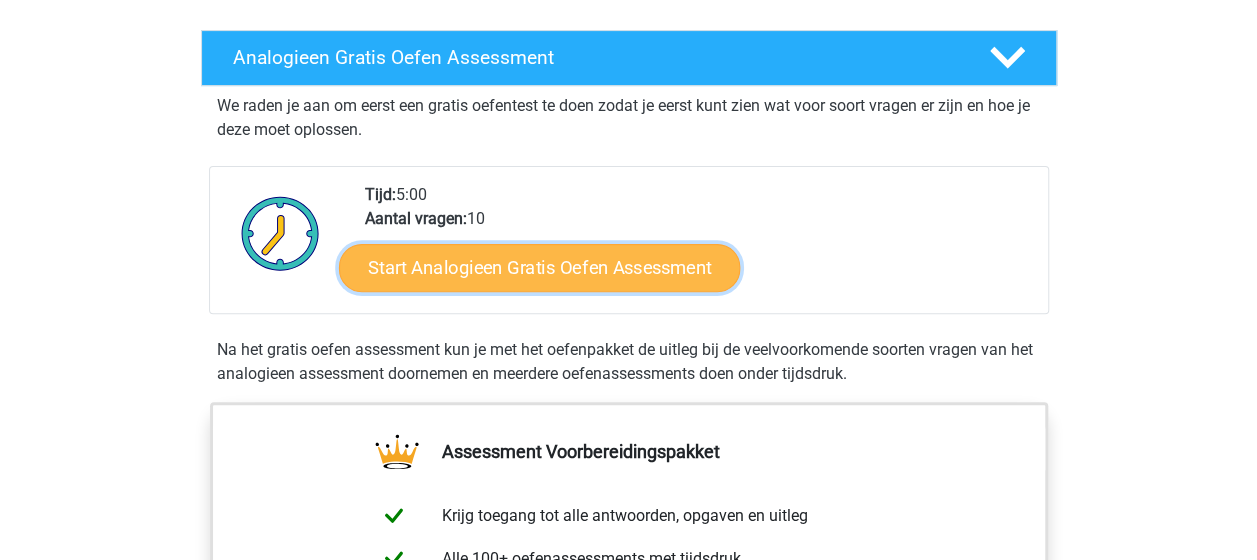 click on "Start Analogieen
Gratis Oefen Assessment" at bounding box center [539, 267] 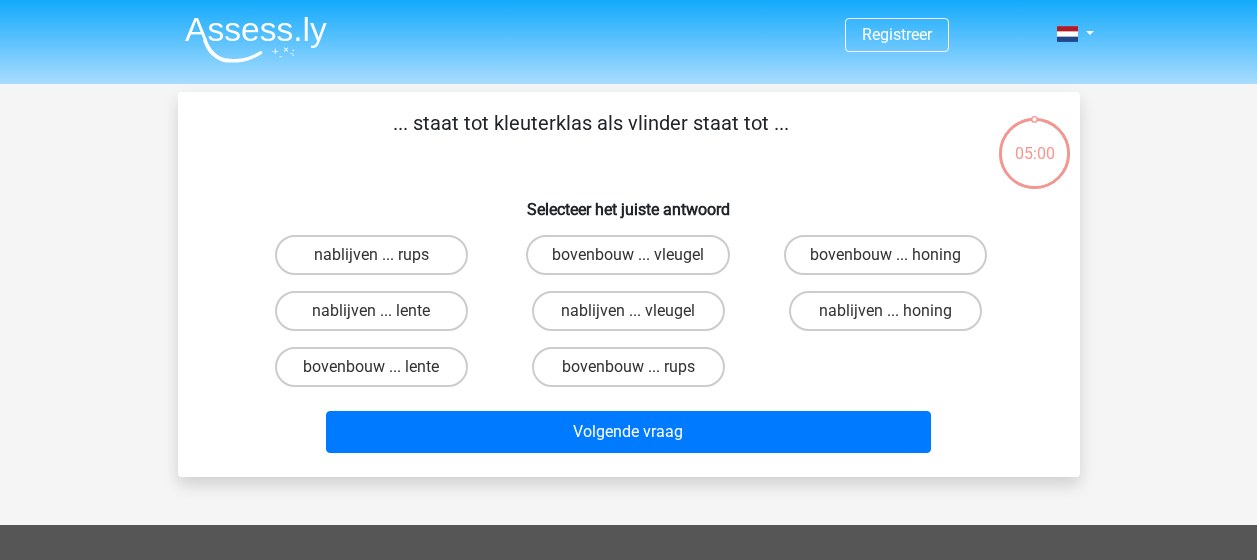scroll, scrollTop: 0, scrollLeft: 0, axis: both 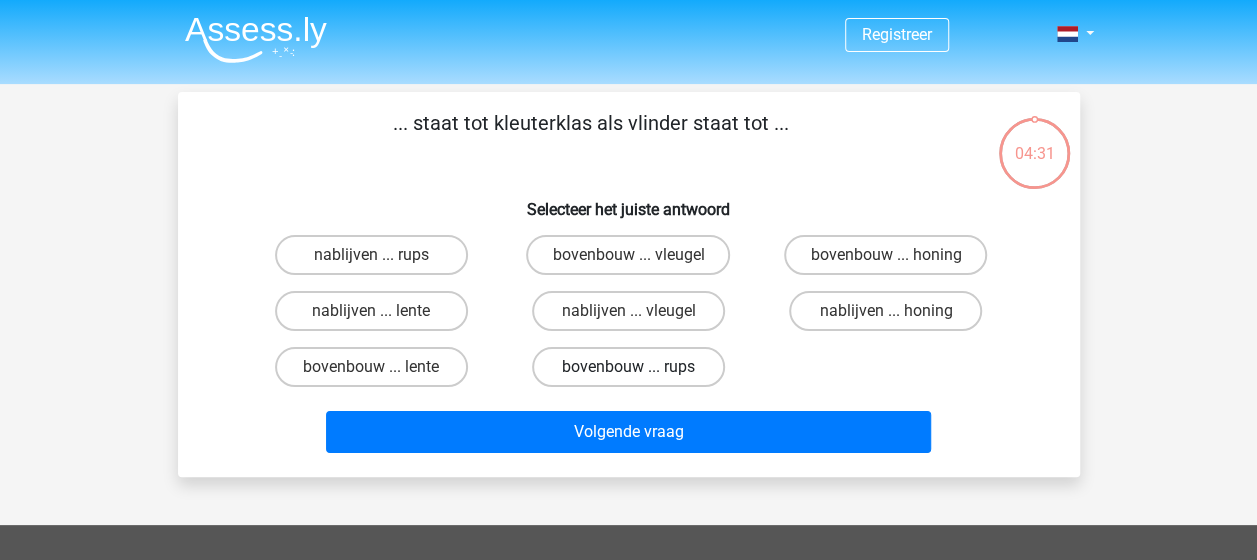 click on "bovenbouw ... rups" at bounding box center (628, 367) 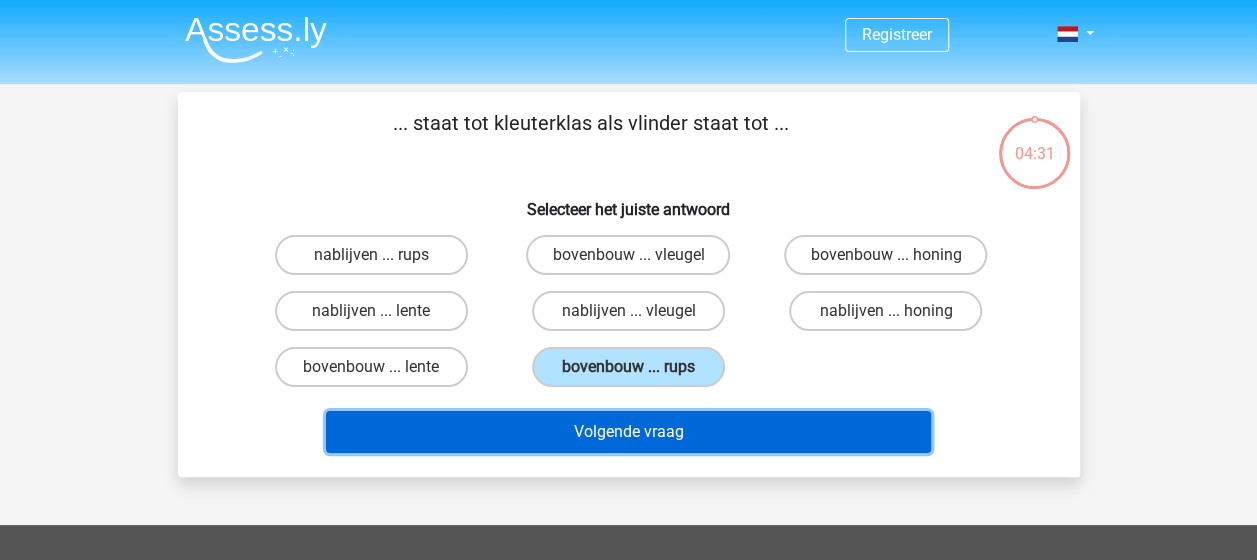click on "Volgende vraag" at bounding box center [628, 432] 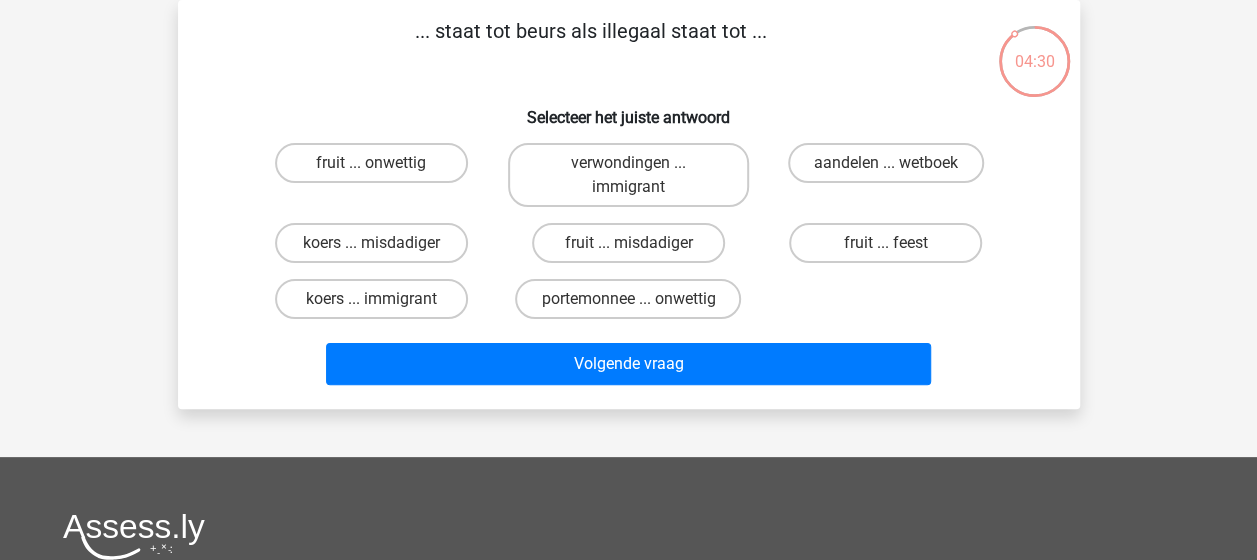 scroll, scrollTop: 0, scrollLeft: 0, axis: both 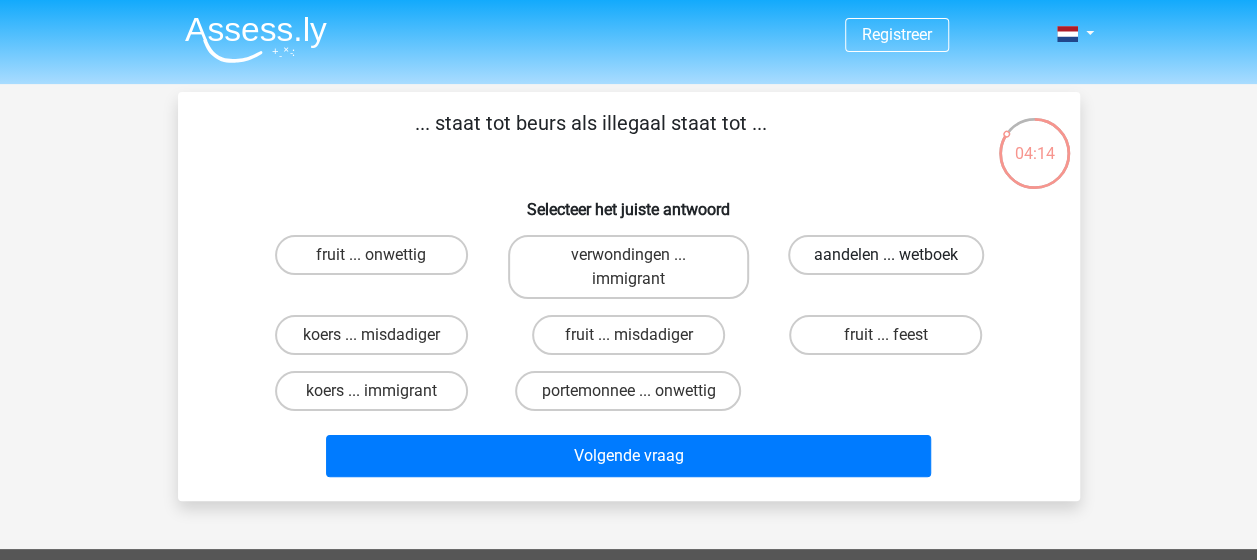 click on "aandelen ... wetboek" at bounding box center (886, 255) 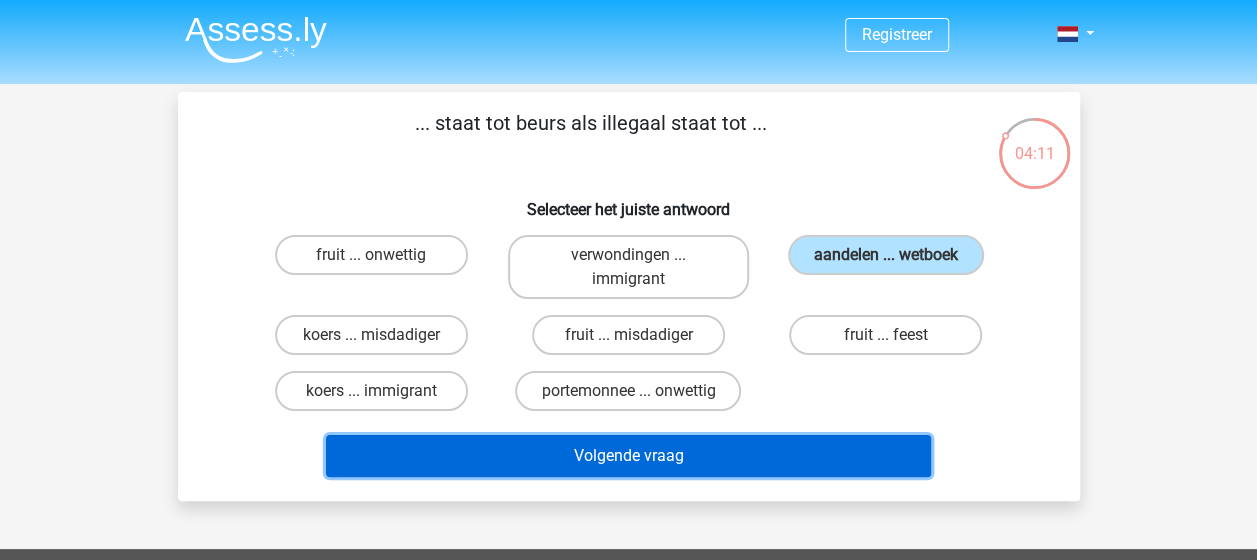 click on "Volgende vraag" at bounding box center (628, 456) 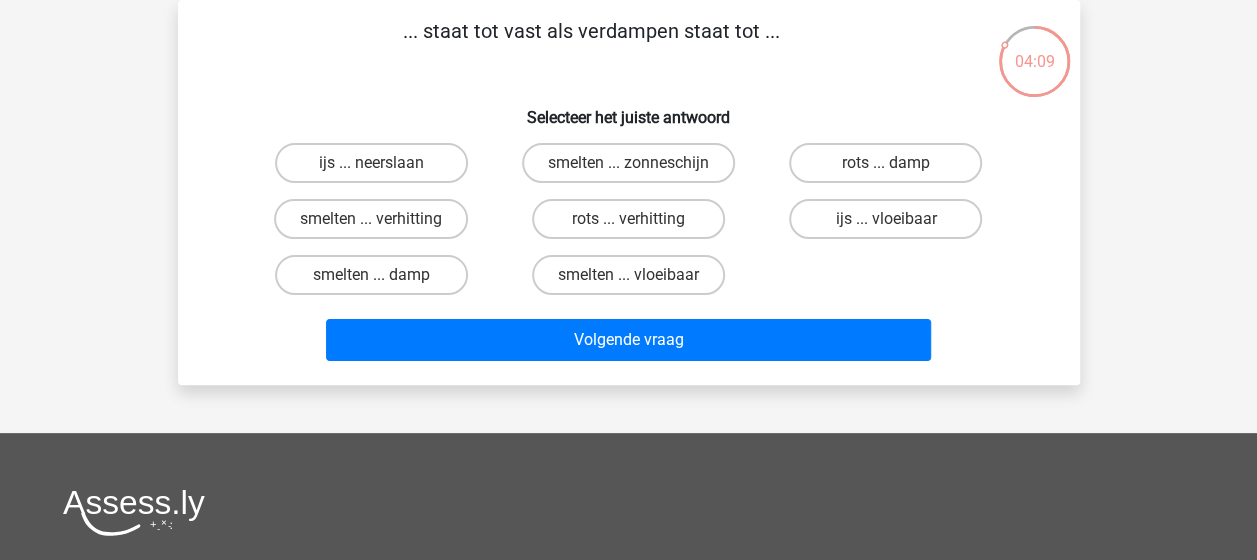 scroll, scrollTop: 0, scrollLeft: 0, axis: both 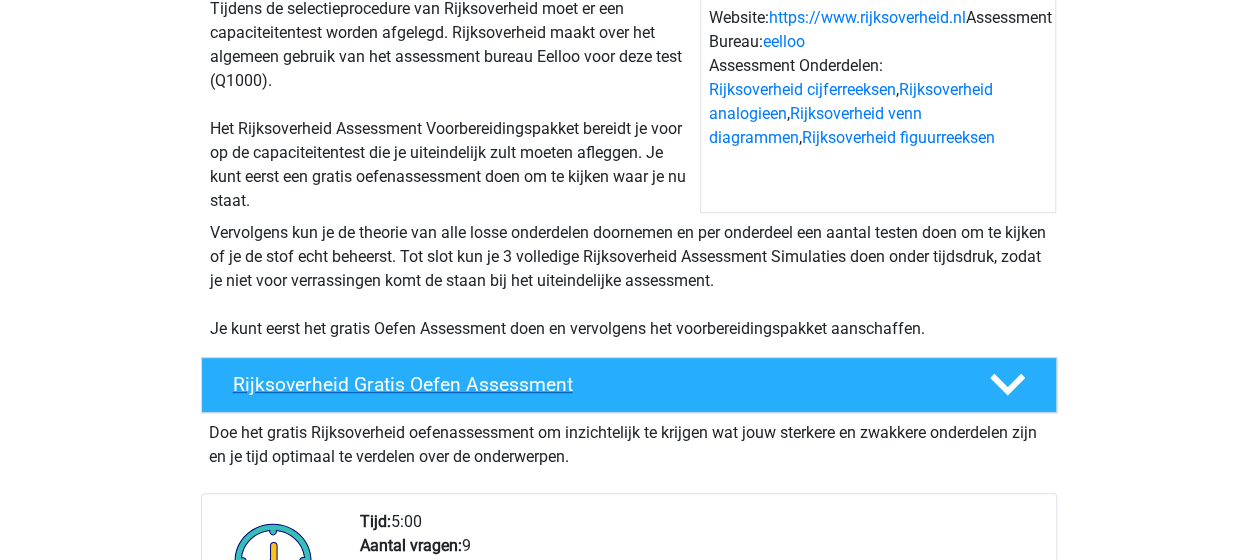click 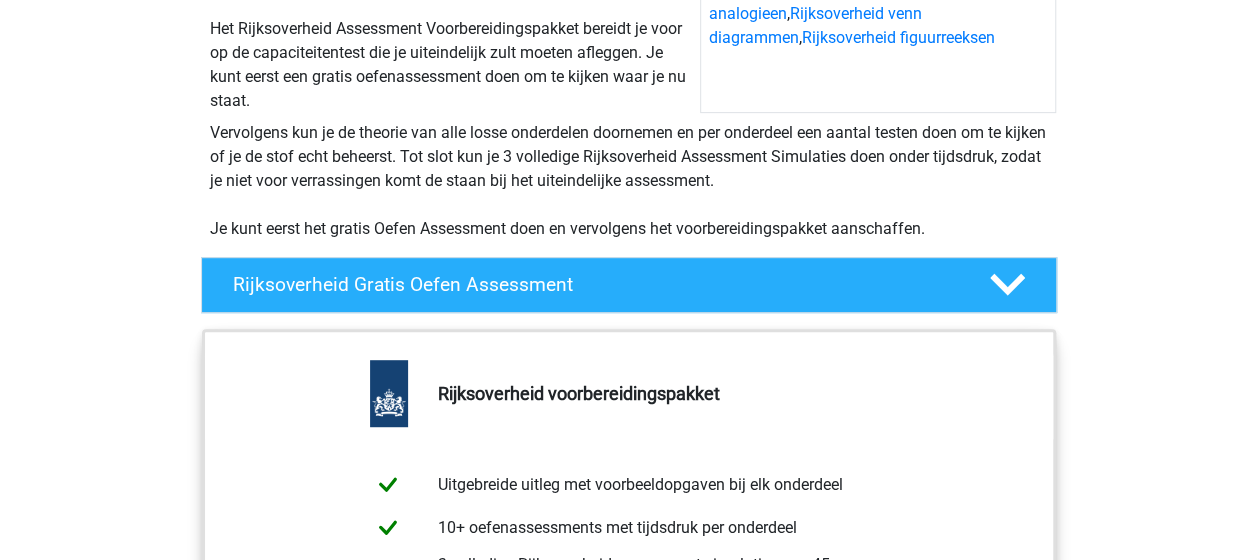 scroll, scrollTop: 600, scrollLeft: 0, axis: vertical 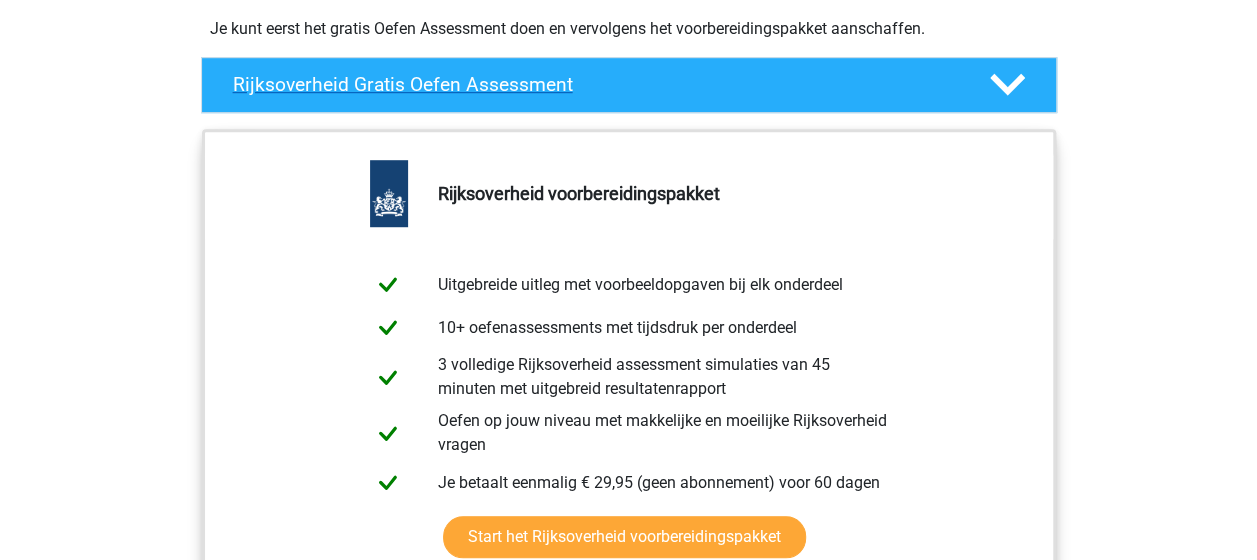 click on "Rijksoverheid Gratis Oefen Assessment" at bounding box center [595, 84] 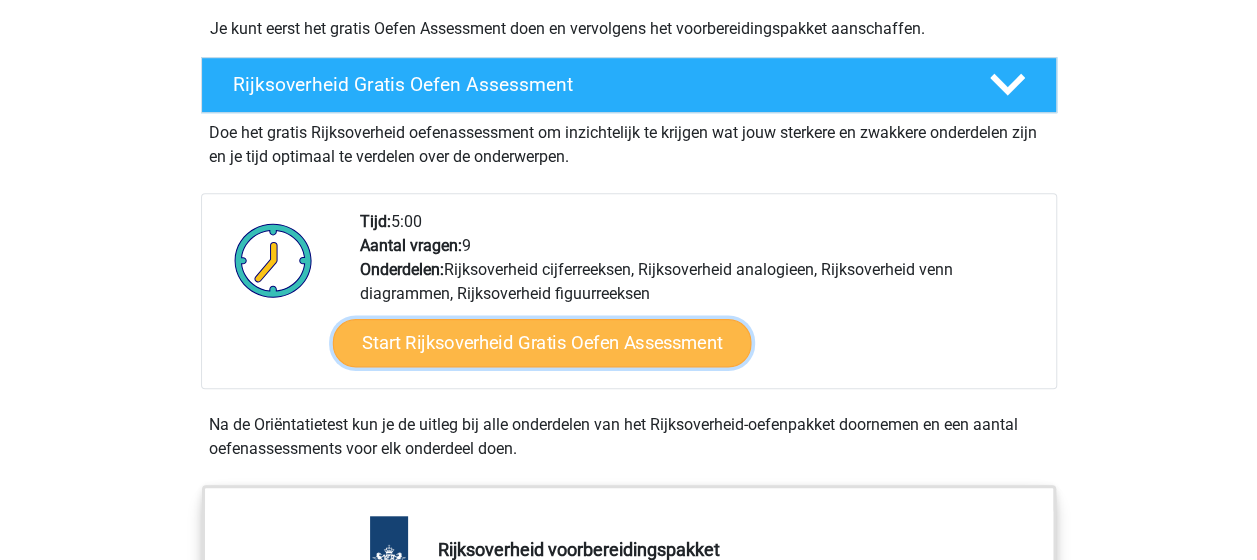 click on "Start Rijksoverheid Gratis Oefen Assessment" at bounding box center [541, 343] 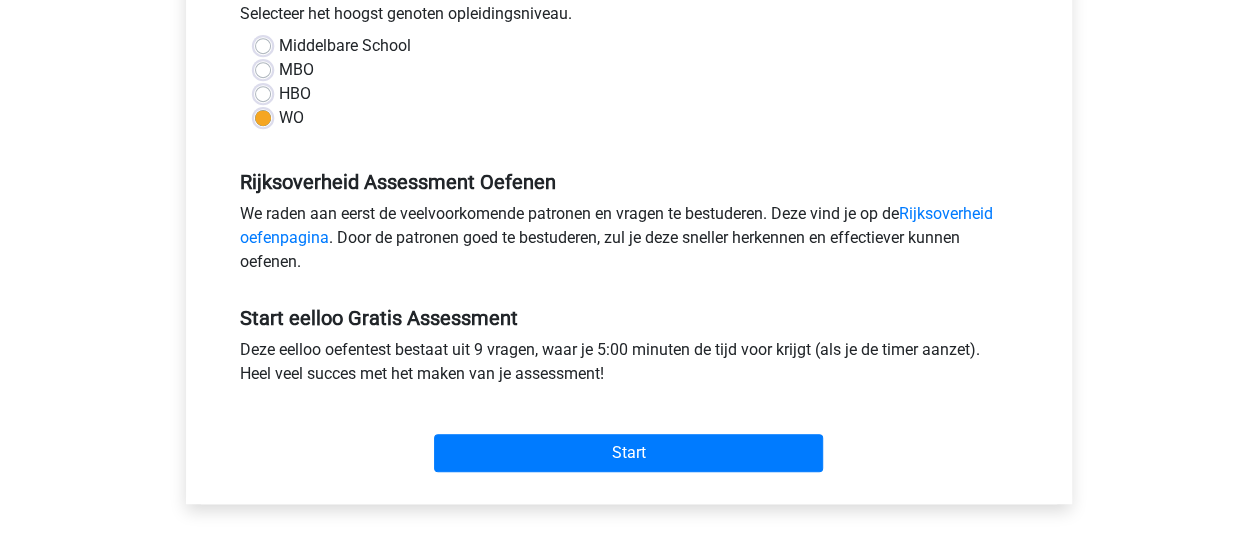 scroll, scrollTop: 500, scrollLeft: 0, axis: vertical 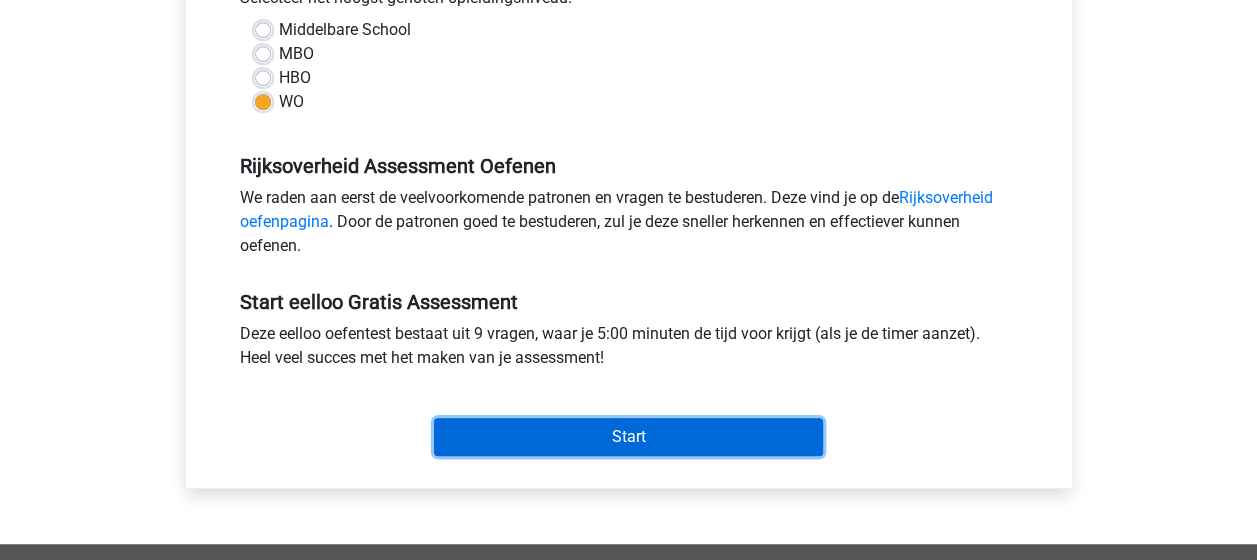 click on "Start" at bounding box center (628, 437) 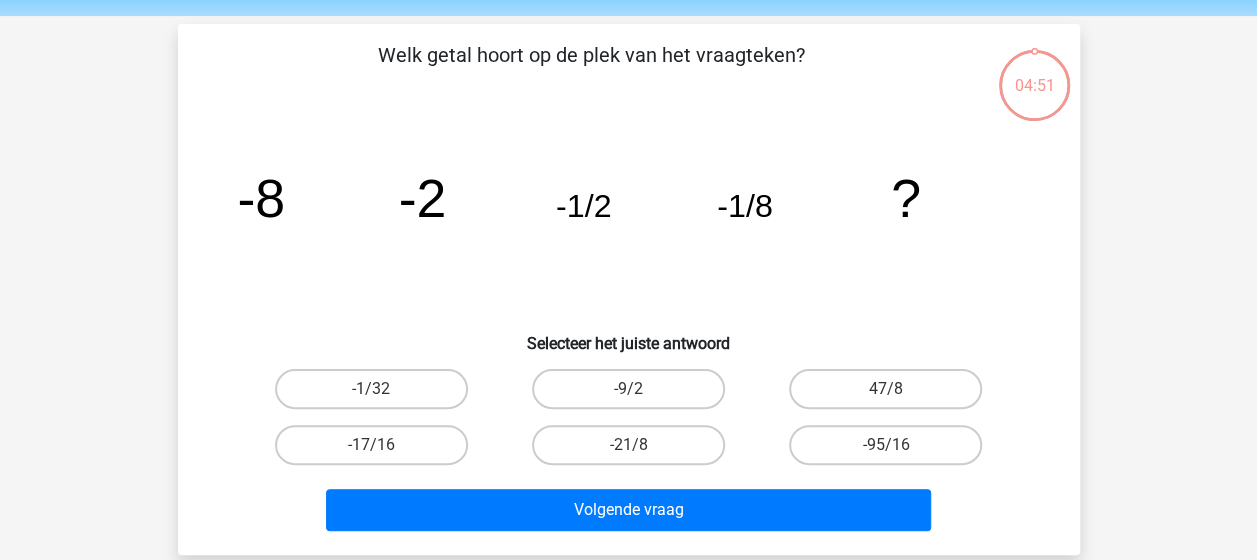 scroll, scrollTop: 100, scrollLeft: 0, axis: vertical 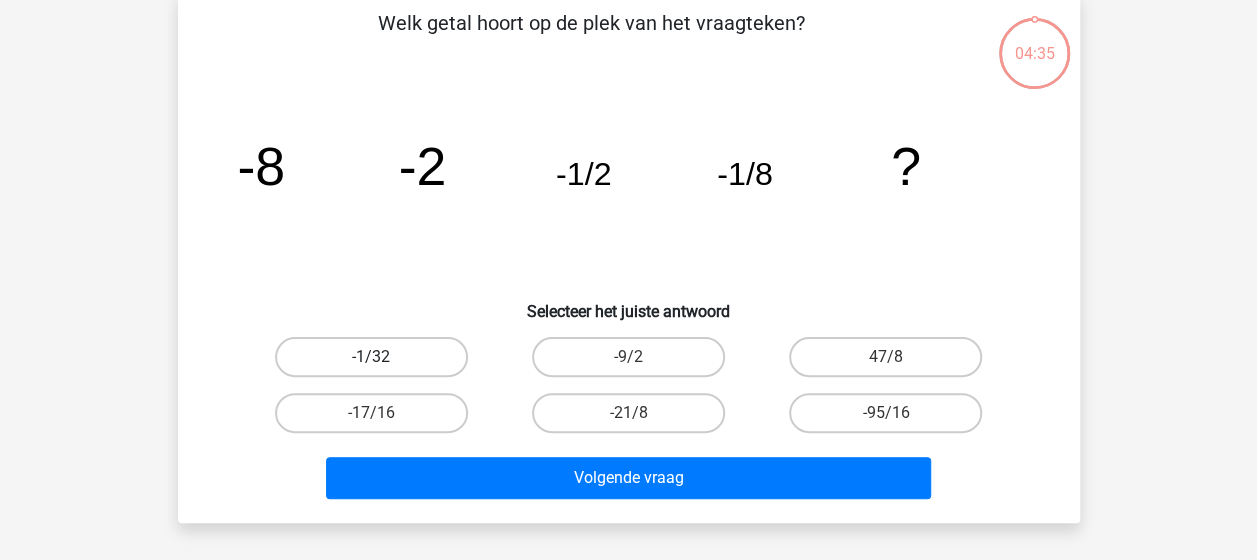 click on "-1/32" at bounding box center (371, 357) 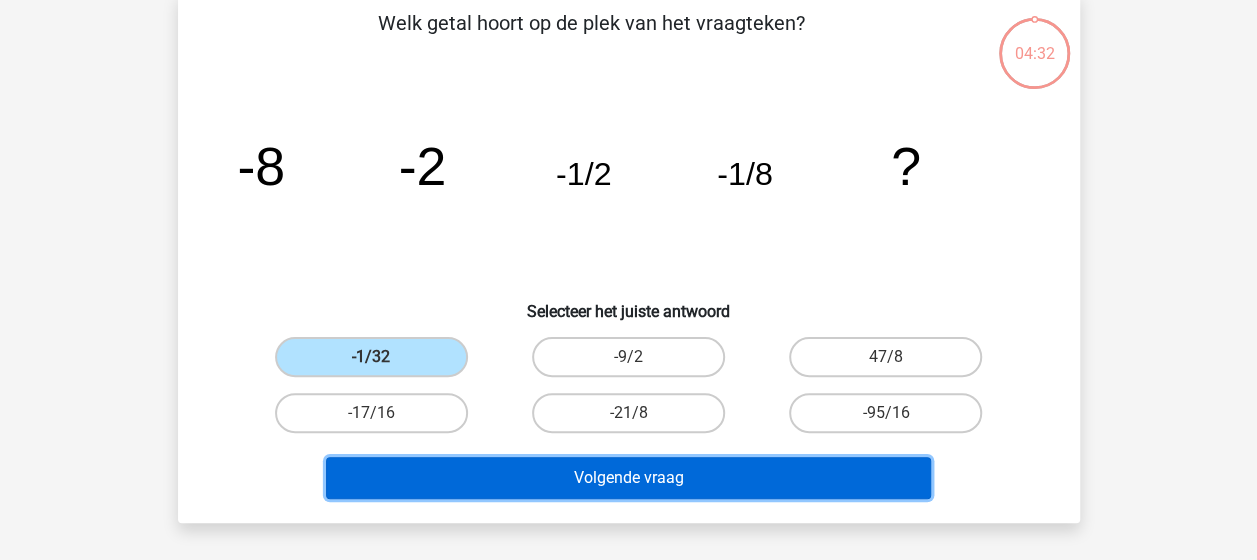 click on "Volgende vraag" at bounding box center (628, 478) 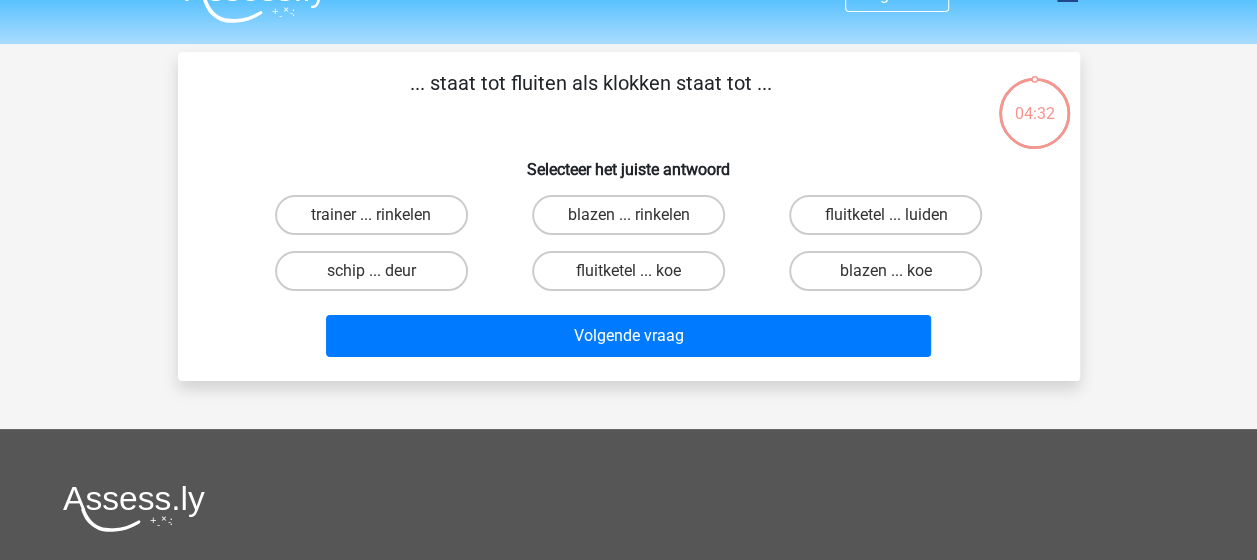 scroll, scrollTop: 0, scrollLeft: 0, axis: both 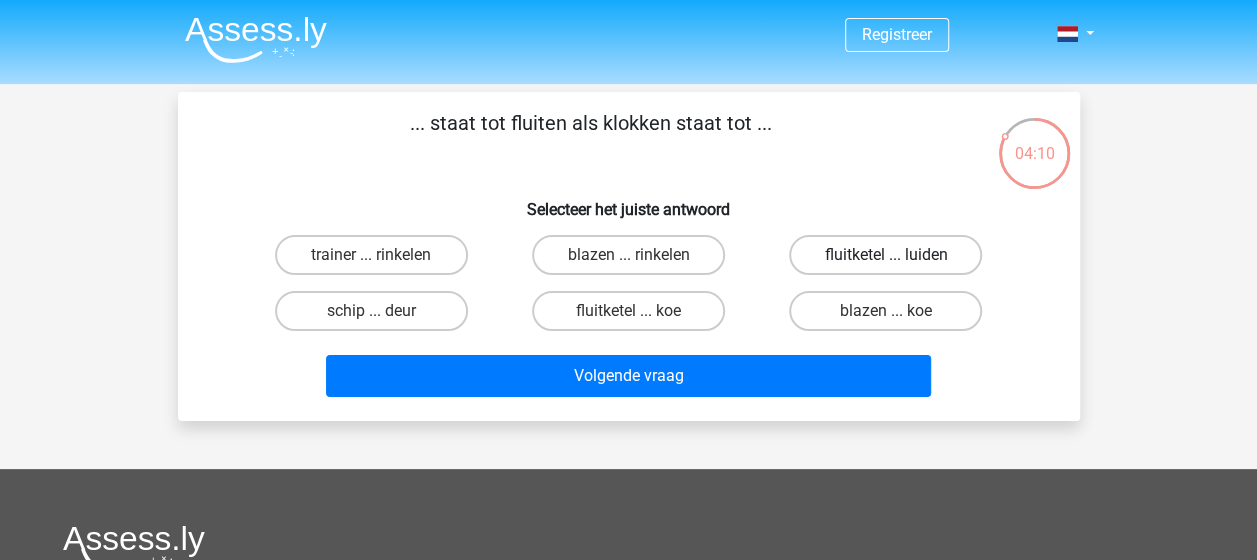 click on "fluitketel ... luiden" at bounding box center [885, 255] 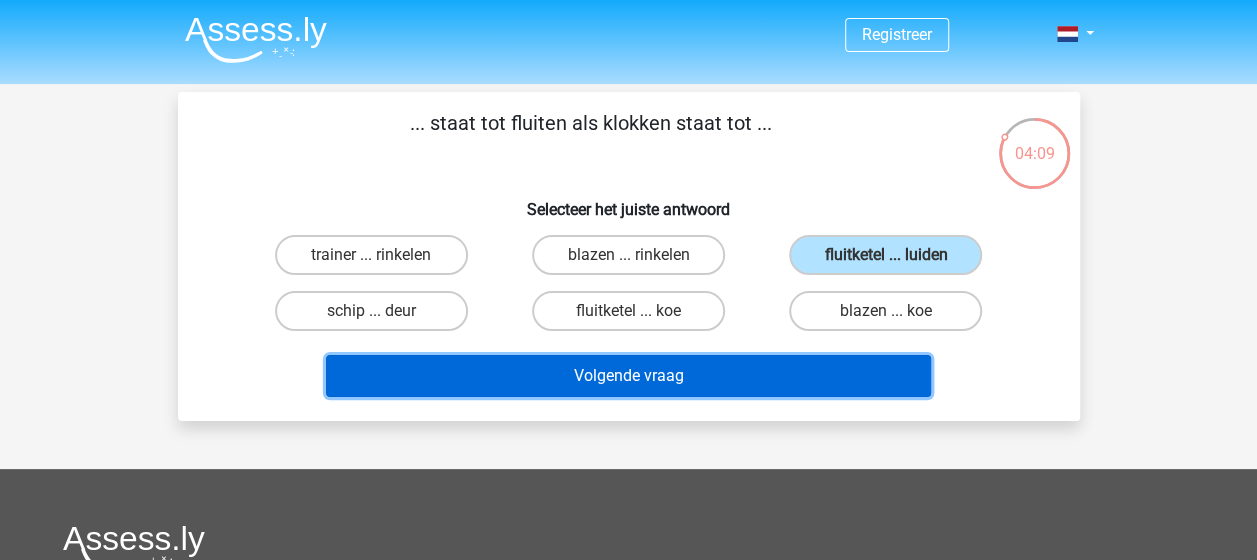 click on "Volgende vraag" at bounding box center [628, 376] 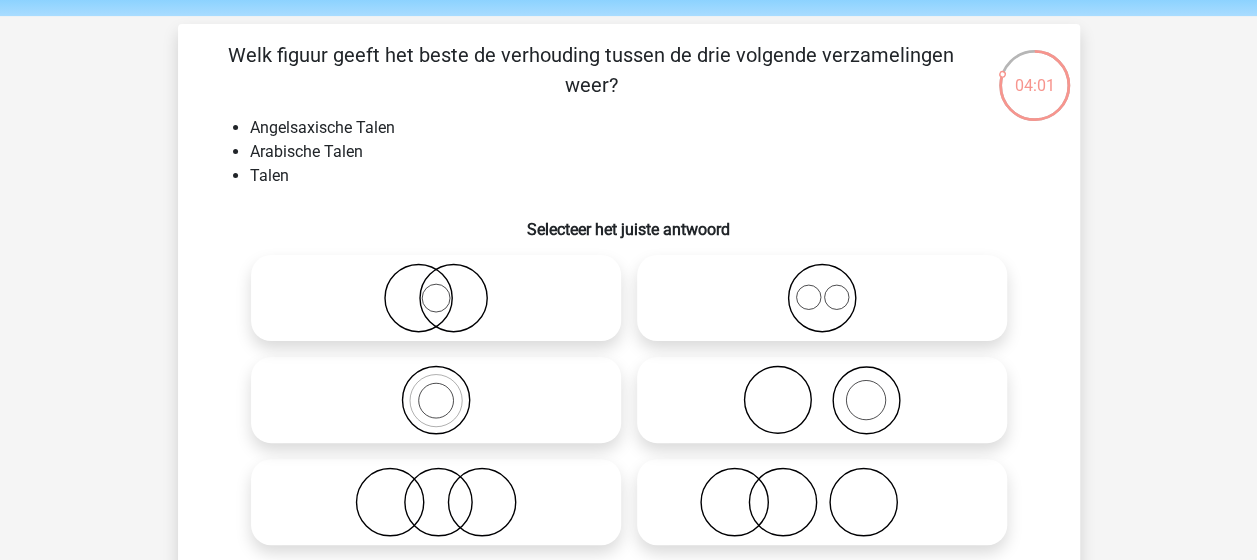 scroll, scrollTop: 100, scrollLeft: 0, axis: vertical 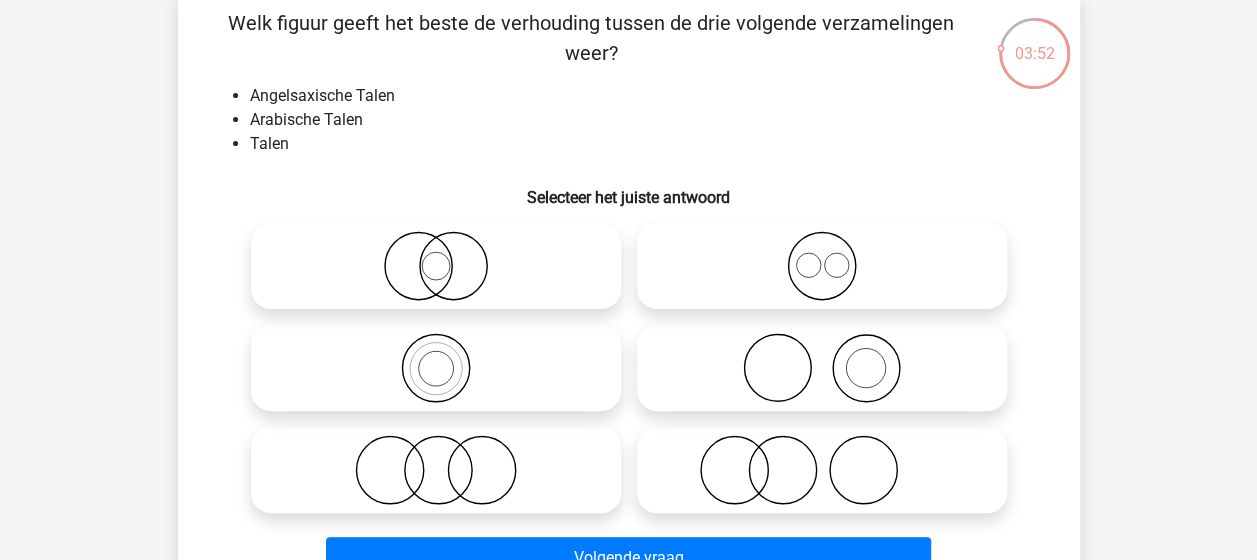 click 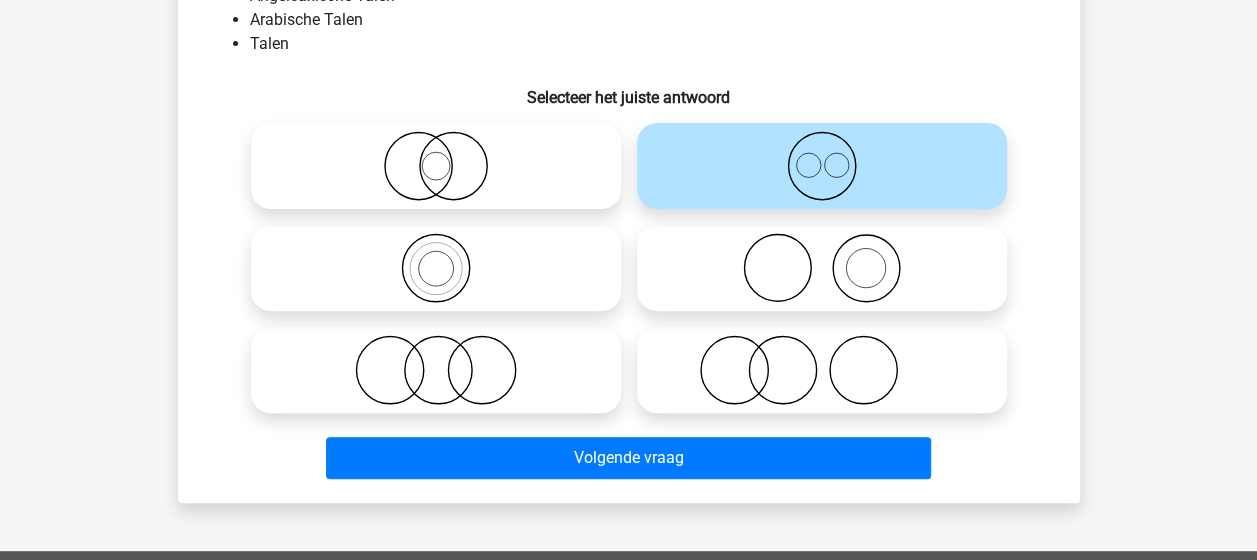 scroll, scrollTop: 100, scrollLeft: 0, axis: vertical 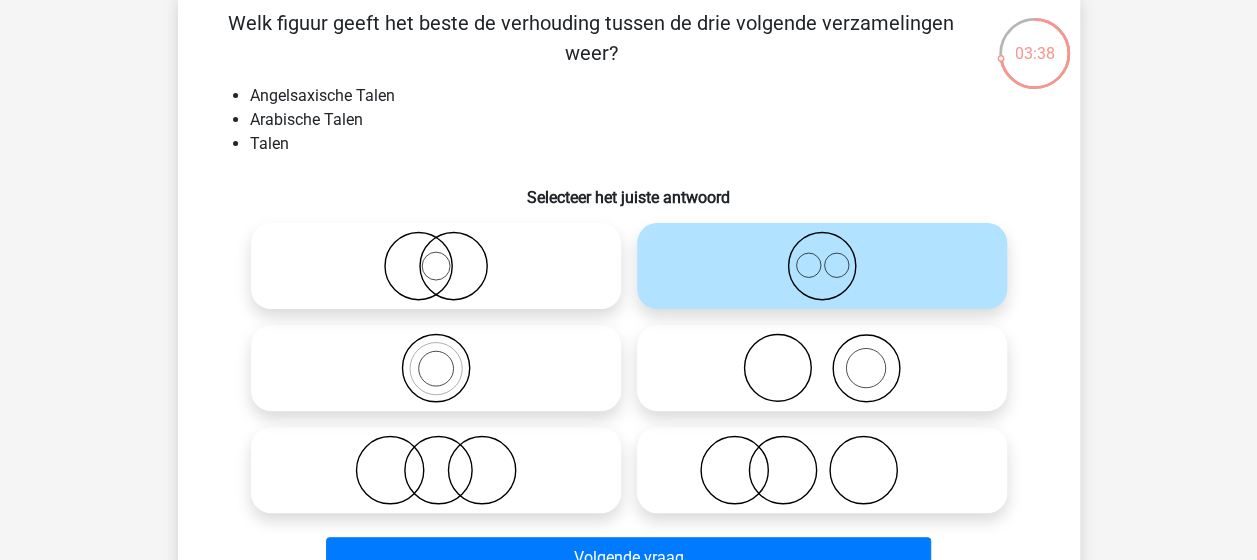 click at bounding box center (436, 266) 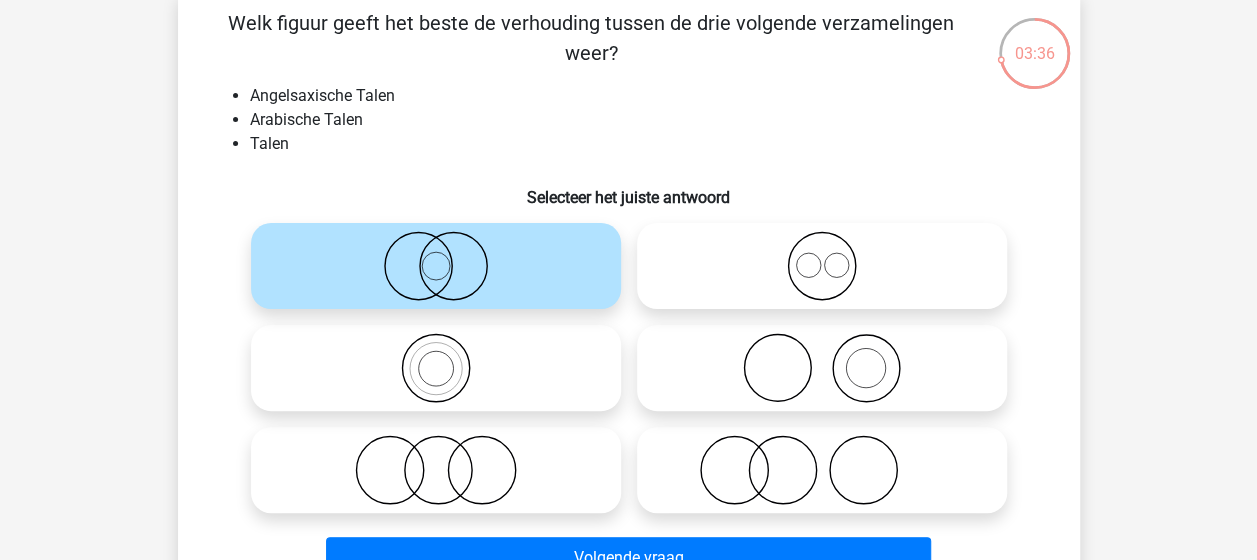 click on "Selecteer het juiste antwoord" at bounding box center (629, 189) 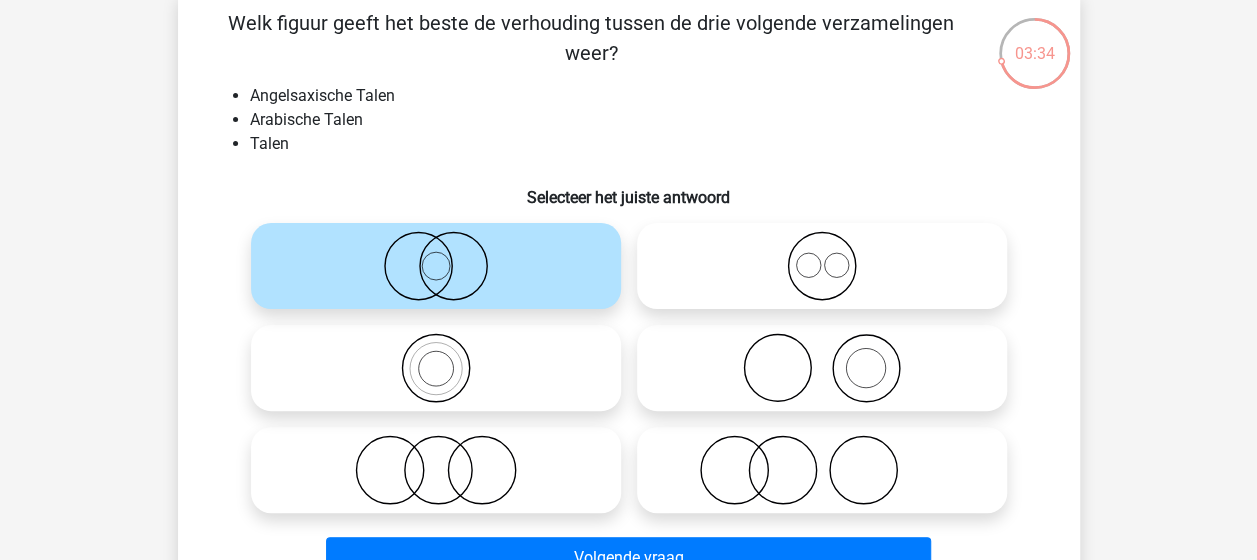click 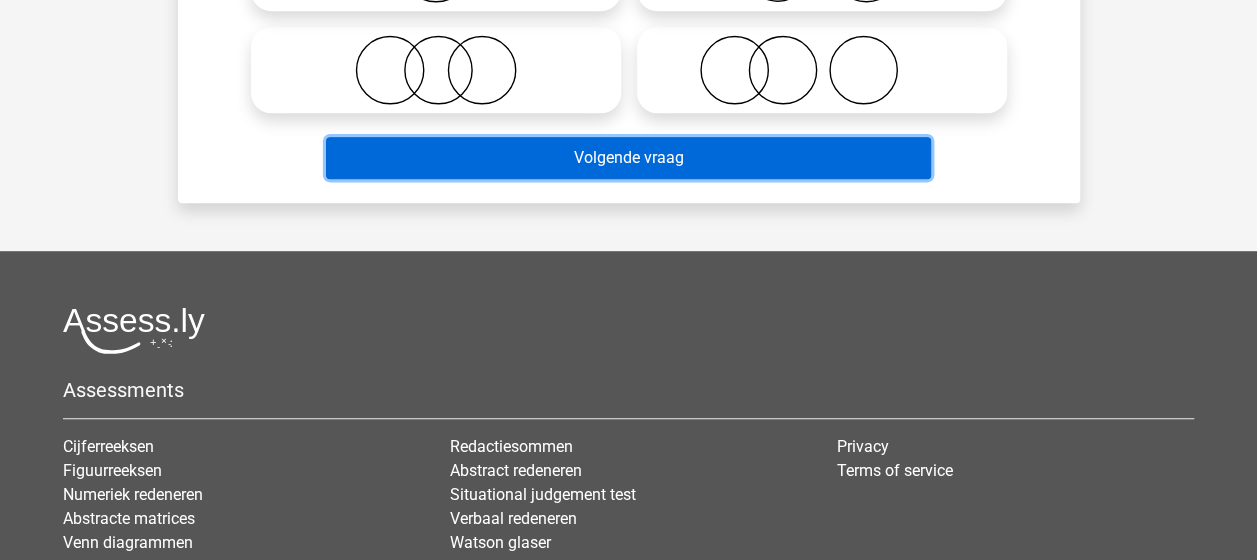 click on "Volgende vraag" at bounding box center [628, 158] 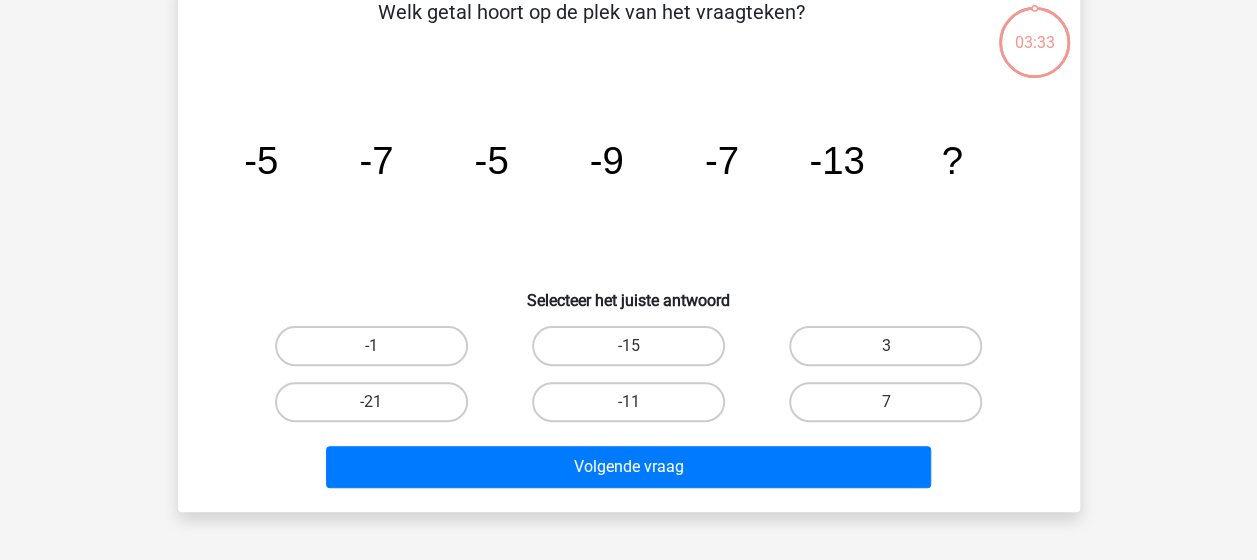 scroll, scrollTop: 92, scrollLeft: 0, axis: vertical 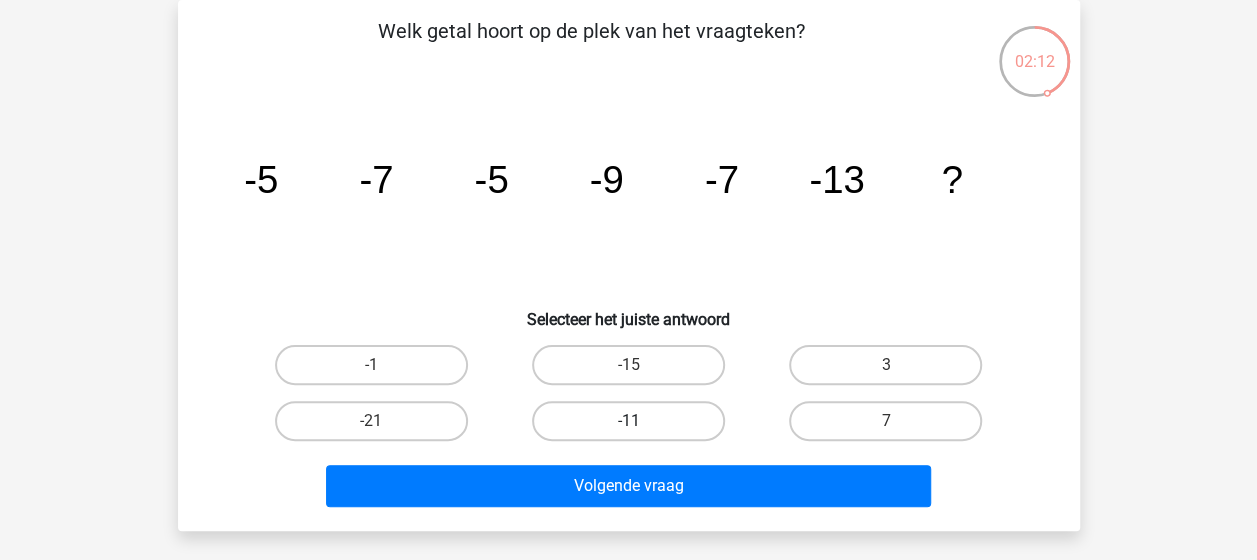 click on "-11" at bounding box center [628, 421] 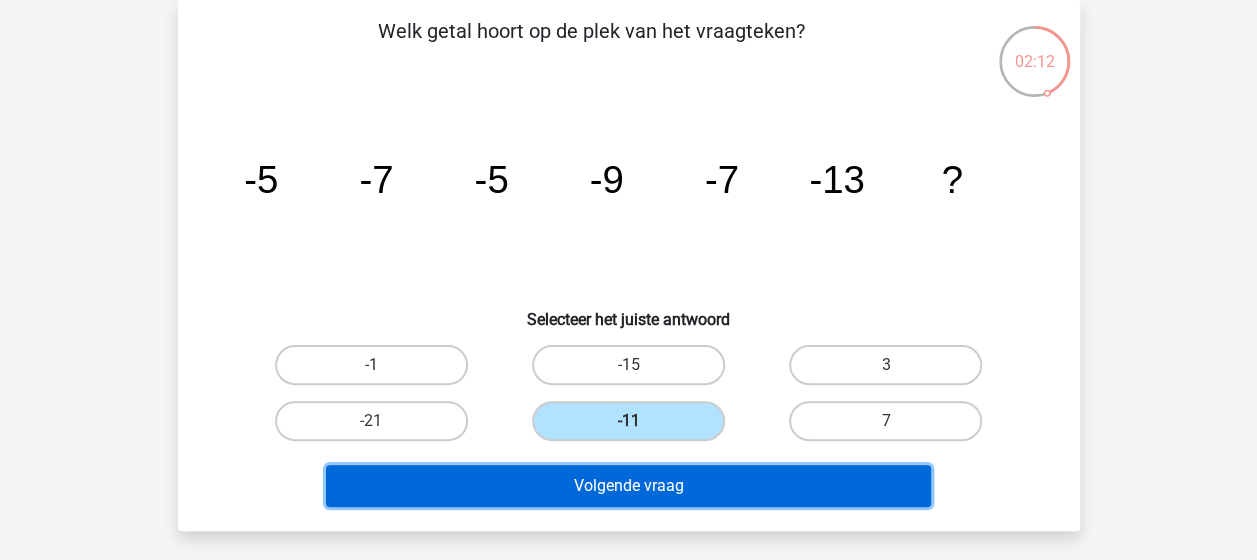click on "Volgende vraag" at bounding box center [628, 486] 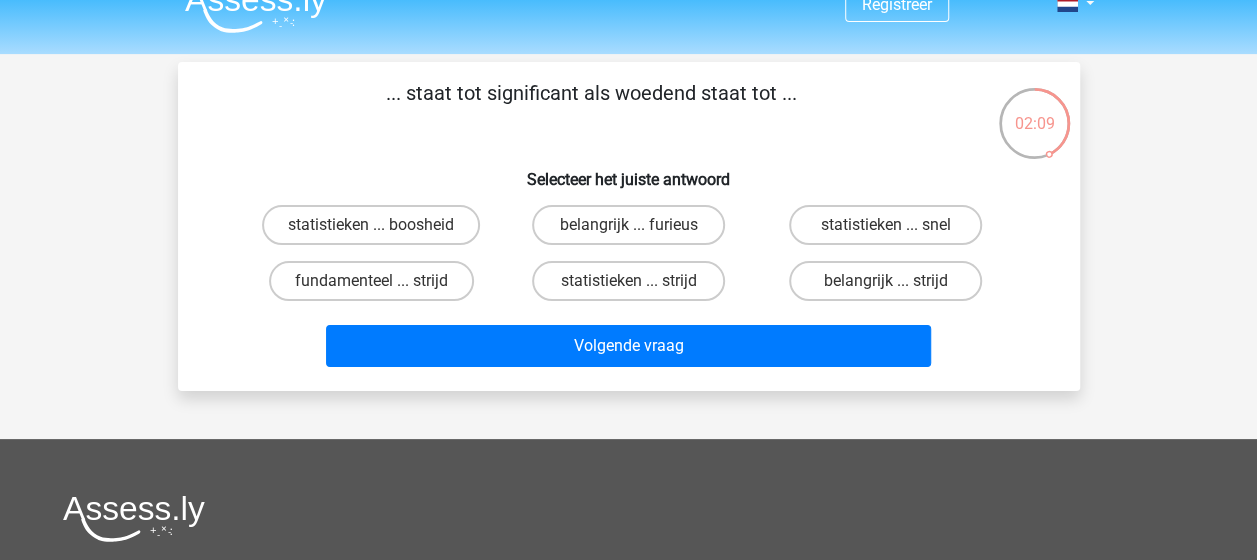 scroll, scrollTop: 0, scrollLeft: 0, axis: both 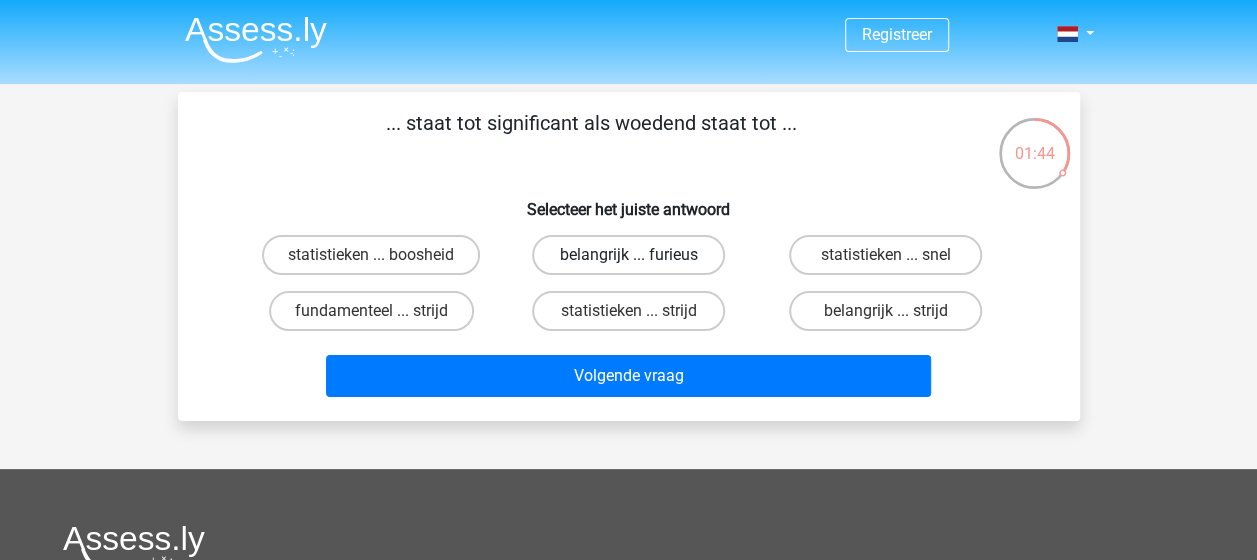 click on "belangrijk ... furieus" at bounding box center (628, 255) 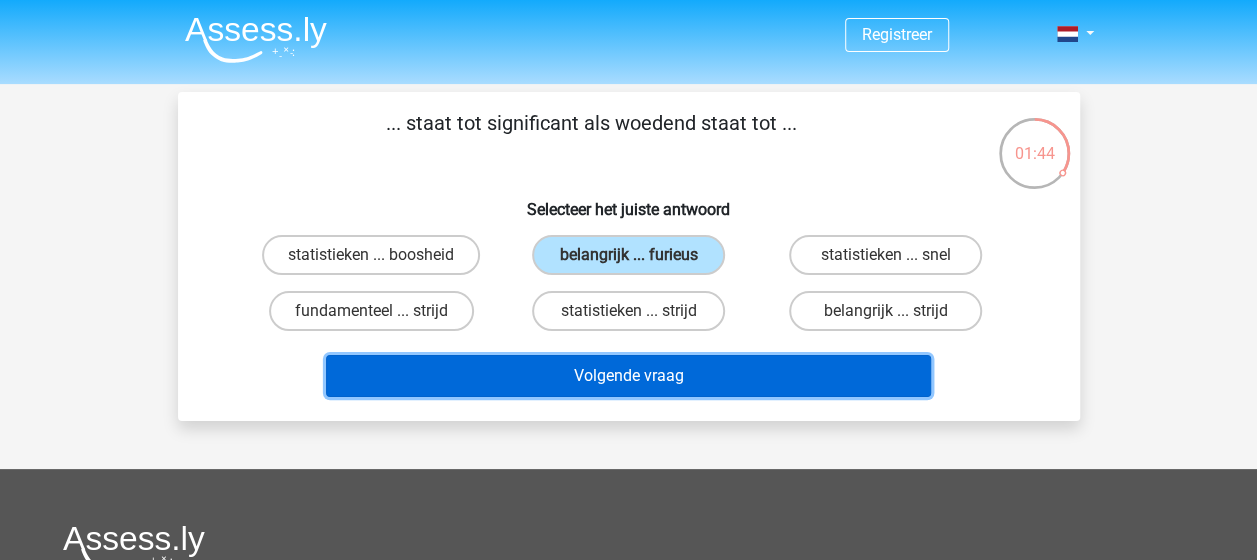 click on "Volgende vraag" at bounding box center [628, 376] 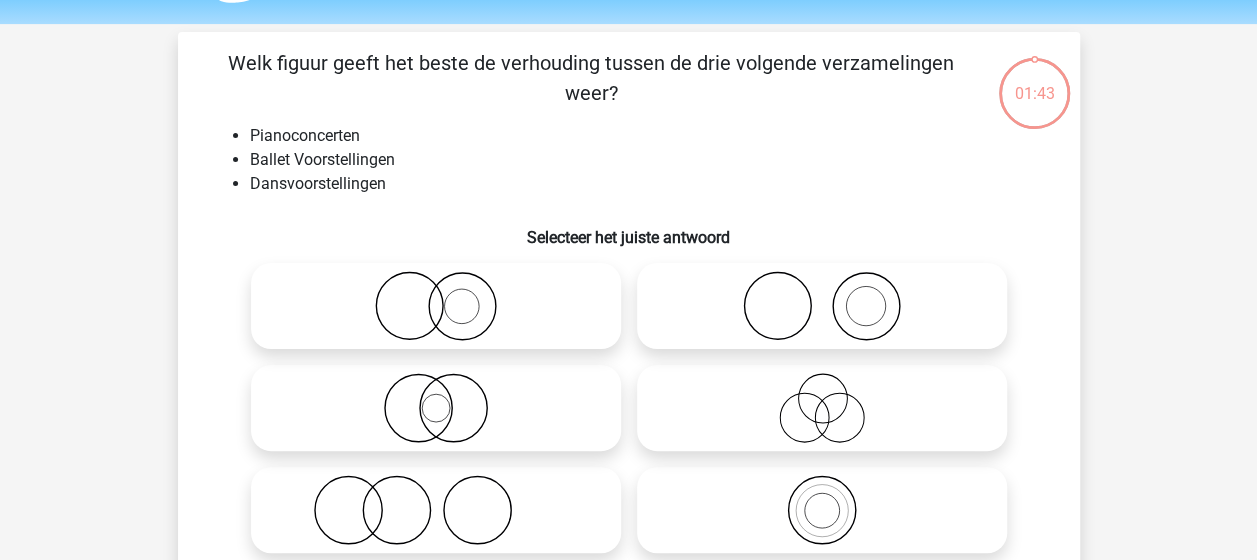 scroll, scrollTop: 92, scrollLeft: 0, axis: vertical 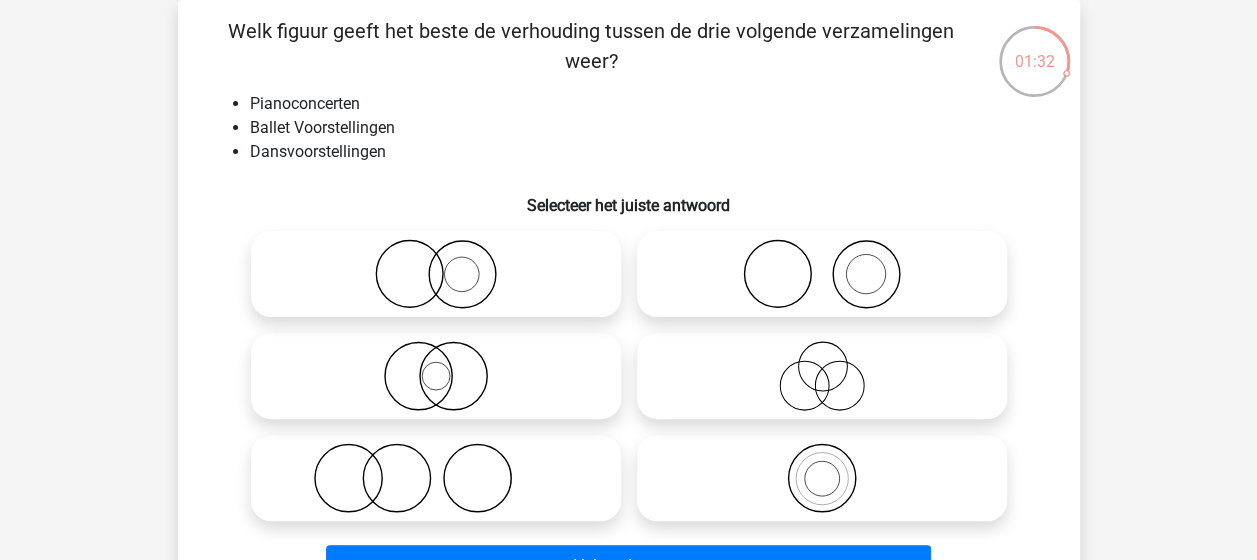 click 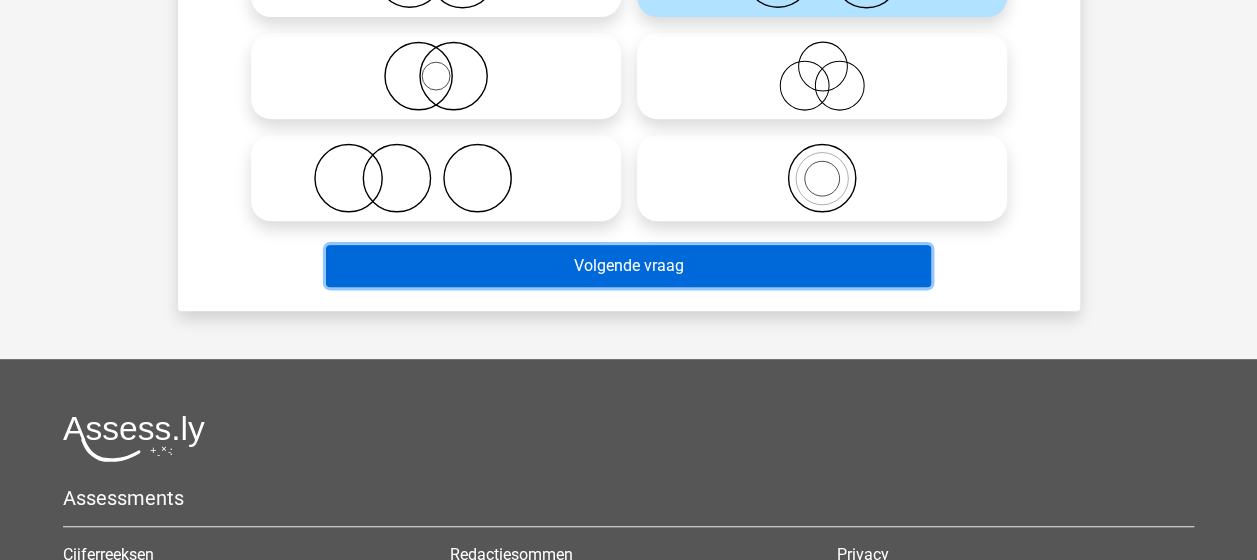 click on "Volgende vraag" at bounding box center (628, 266) 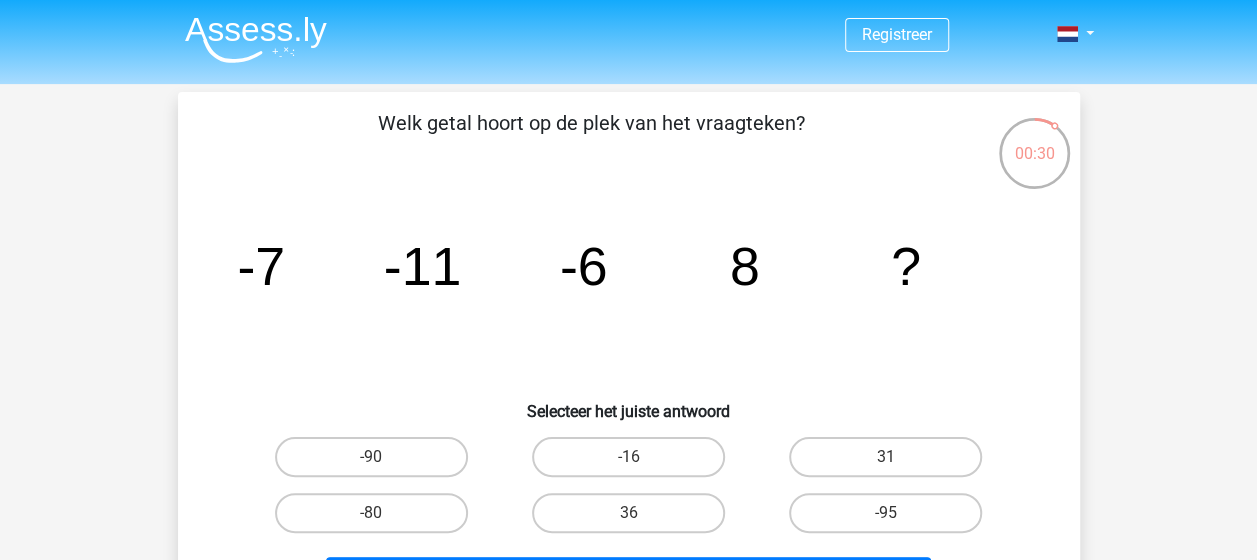 scroll, scrollTop: 100, scrollLeft: 0, axis: vertical 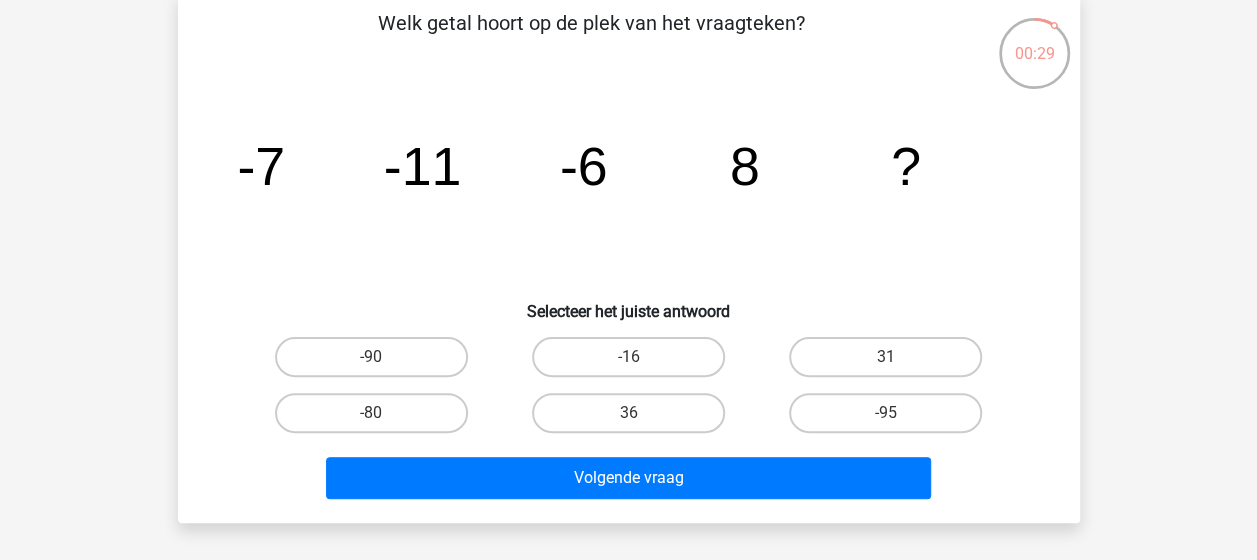 click on "36" at bounding box center (628, 413) 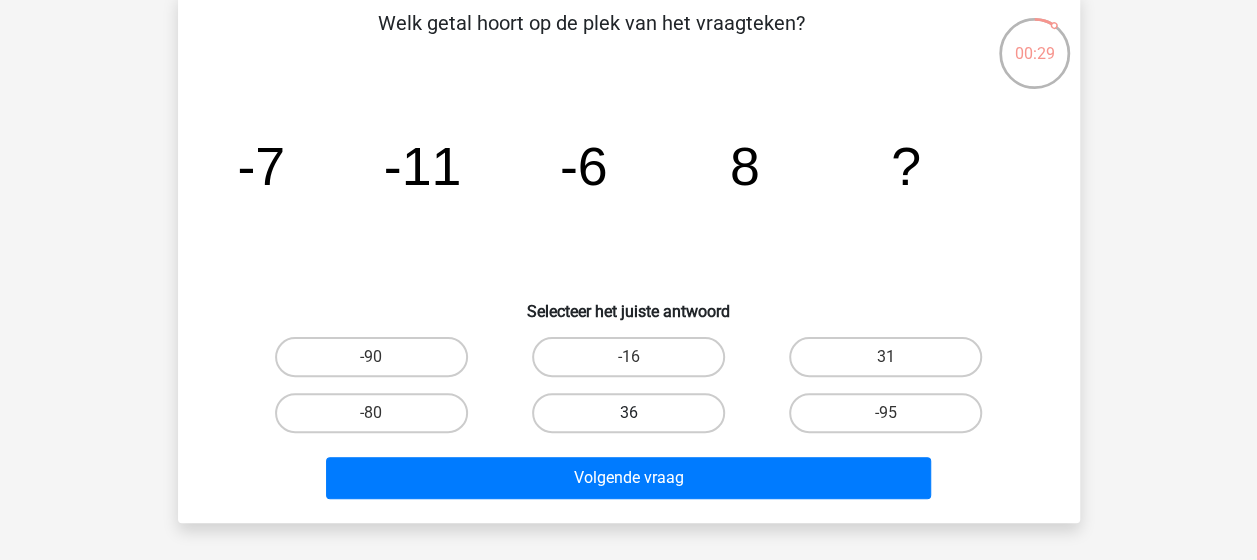 click on "36" at bounding box center [628, 413] 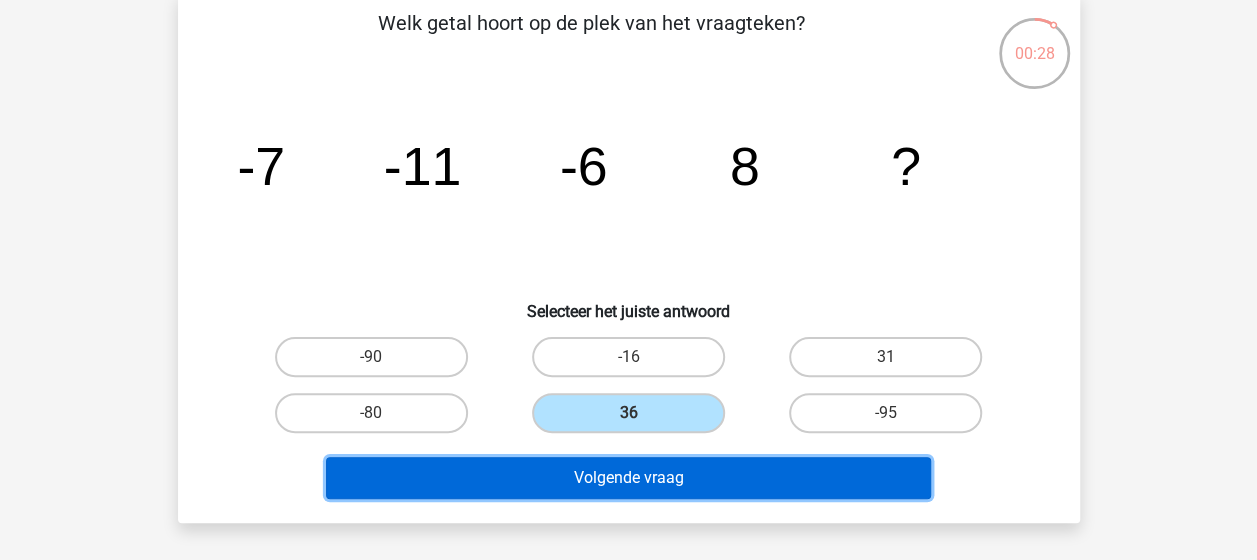 click on "Volgende vraag" at bounding box center [628, 478] 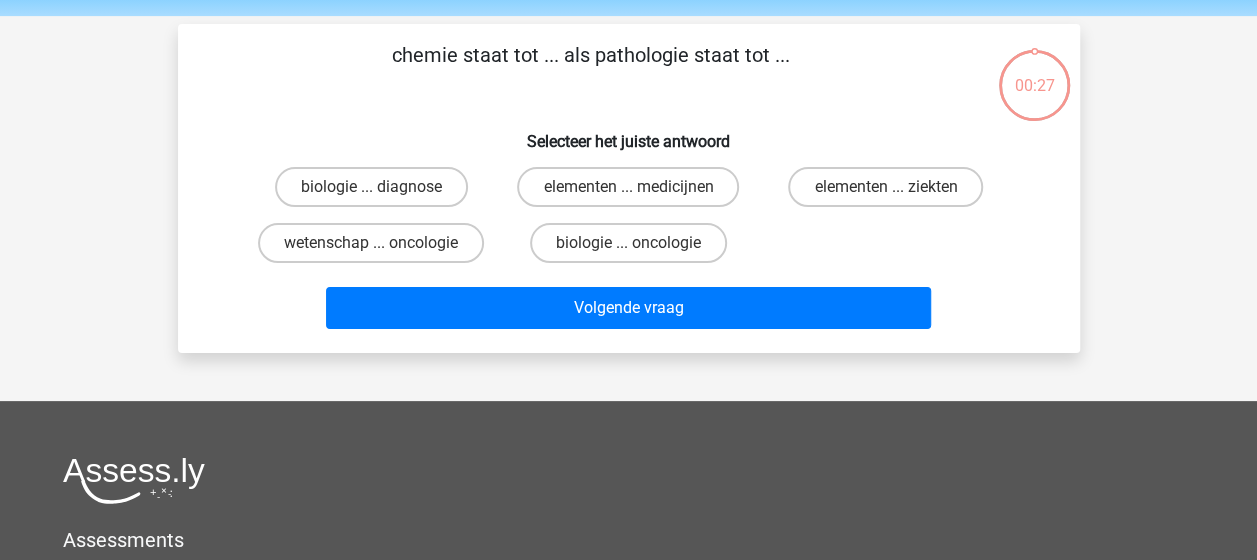 scroll, scrollTop: 0, scrollLeft: 0, axis: both 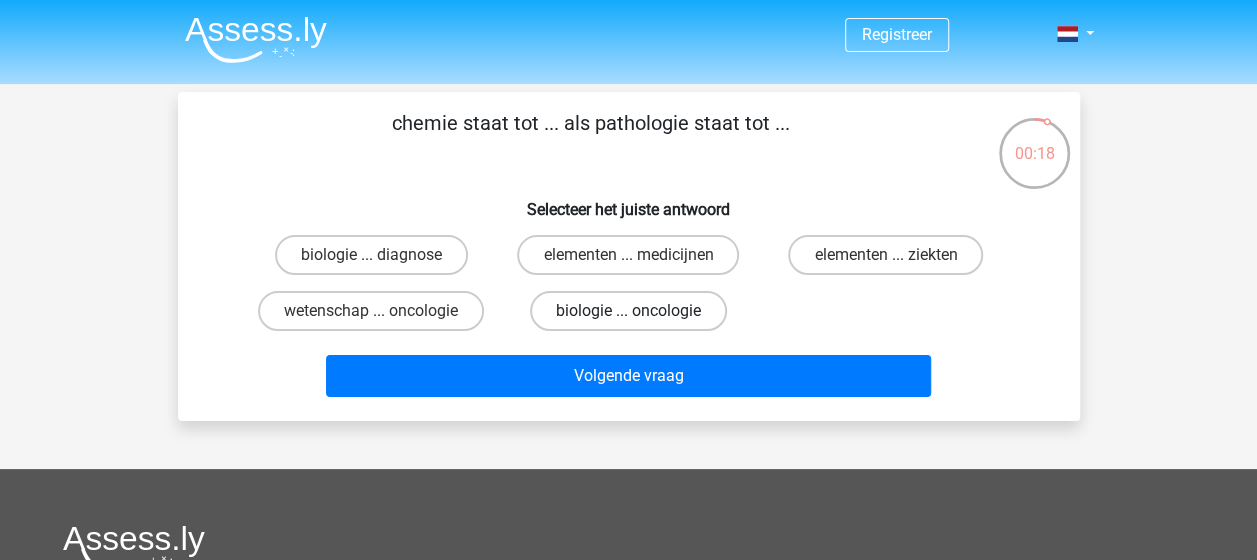 click on "biologie ... oncologie" at bounding box center (628, 311) 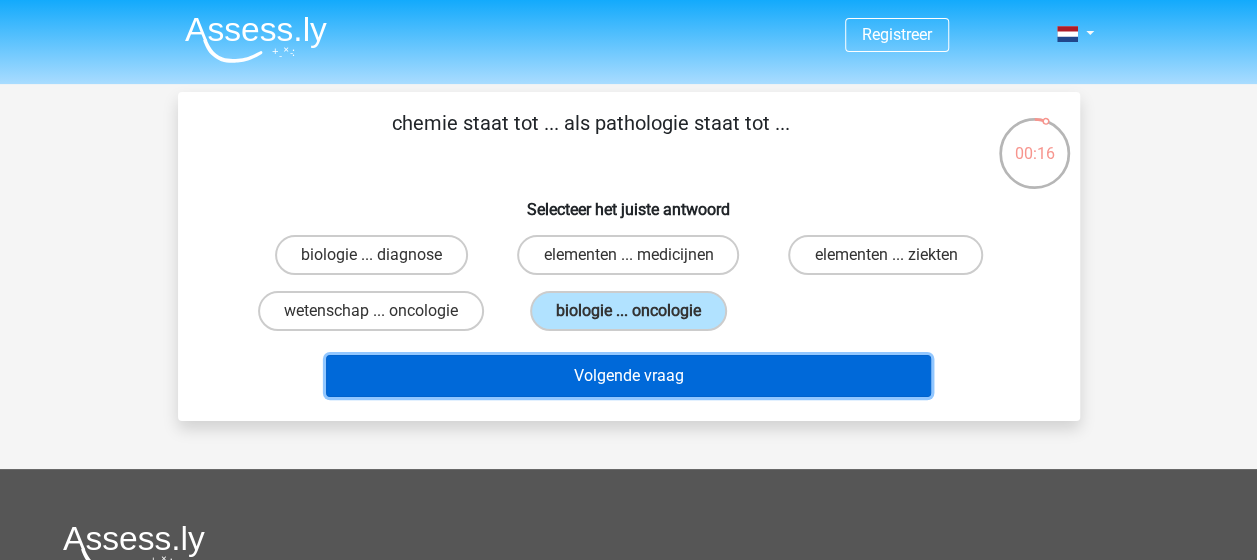 click on "Volgende vraag" at bounding box center [628, 376] 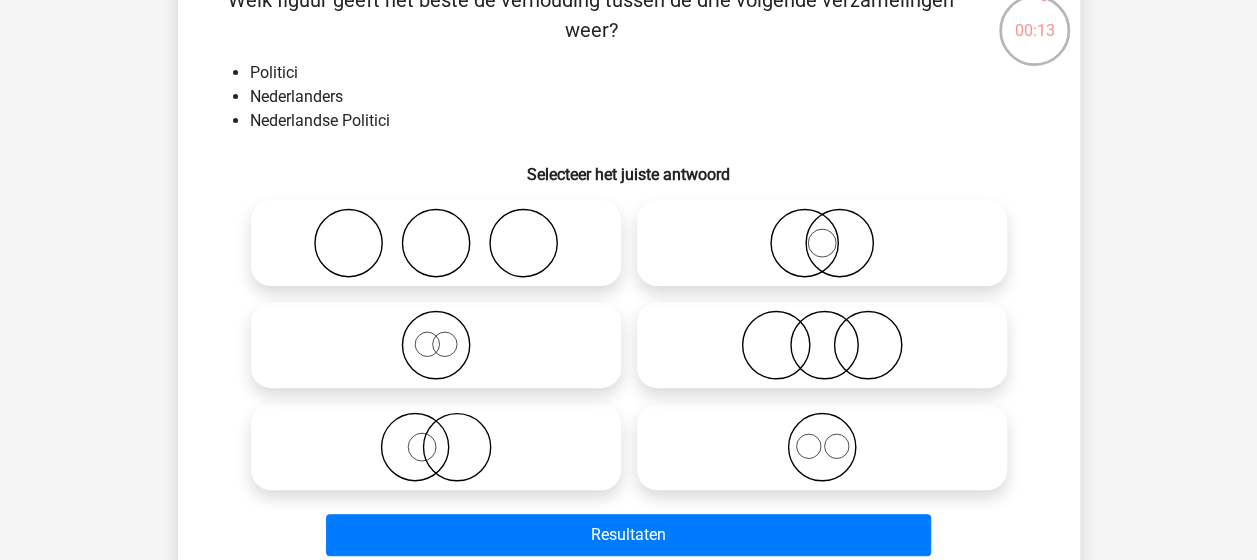 scroll, scrollTop: 92, scrollLeft: 0, axis: vertical 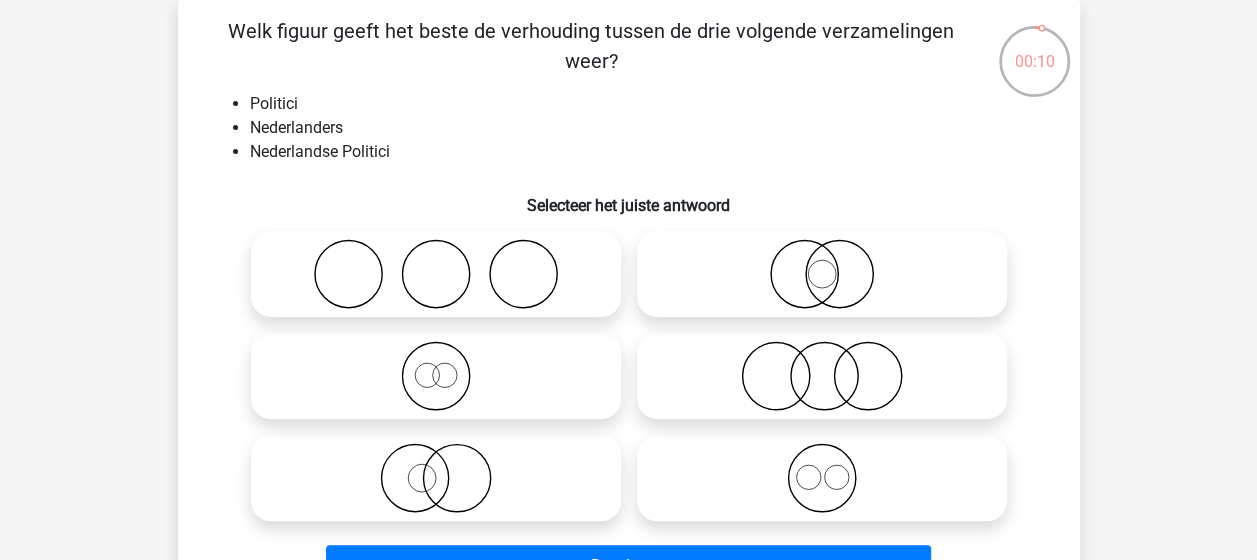 click 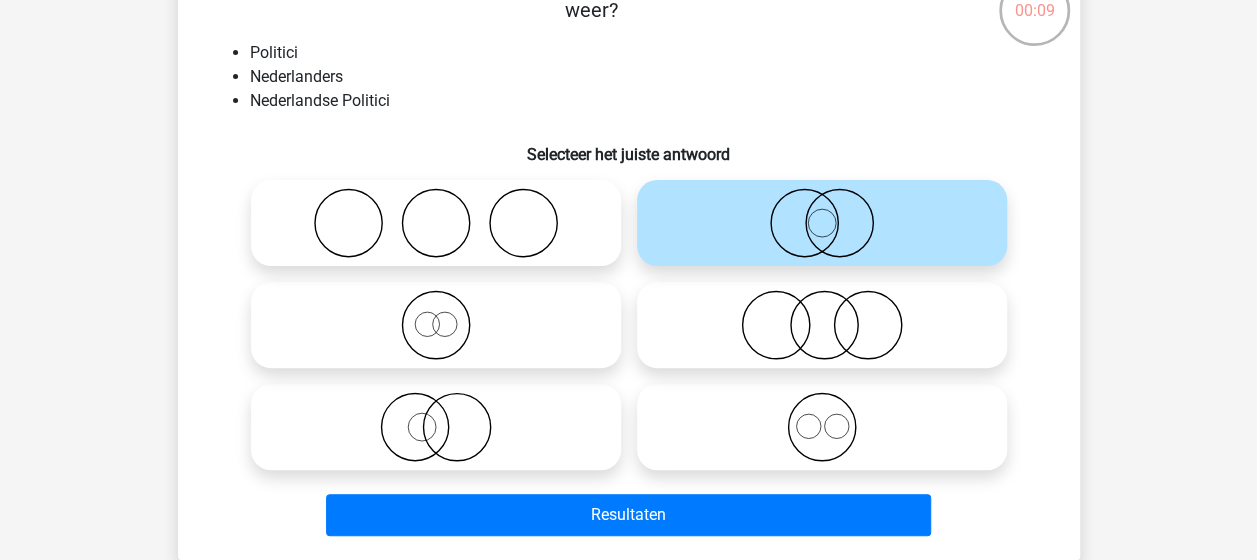 scroll, scrollTop: 292, scrollLeft: 0, axis: vertical 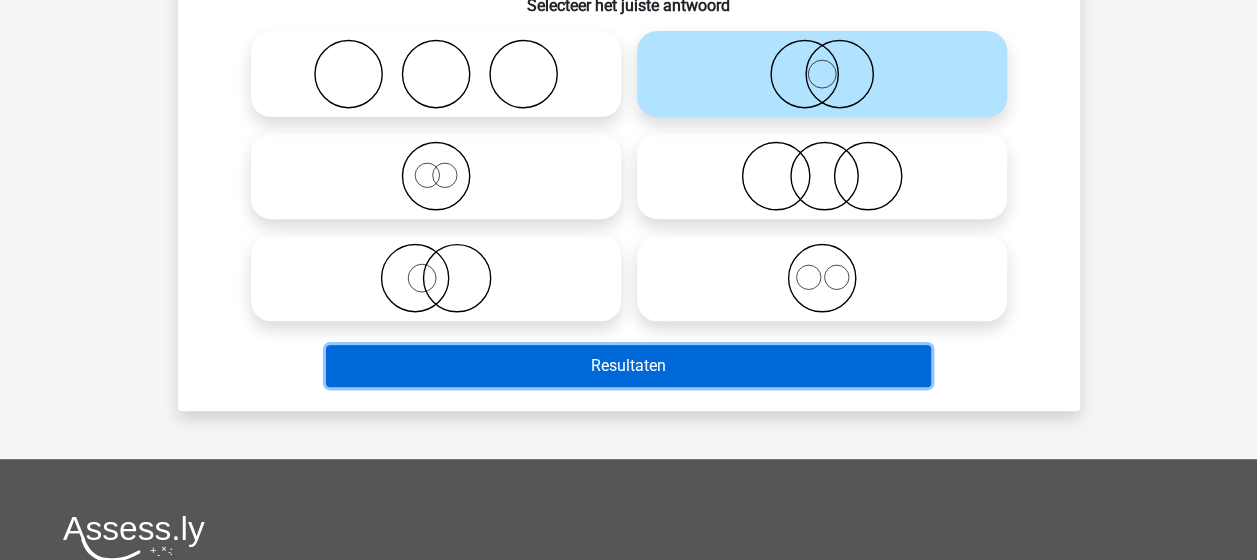 click on "Resultaten" at bounding box center [628, 366] 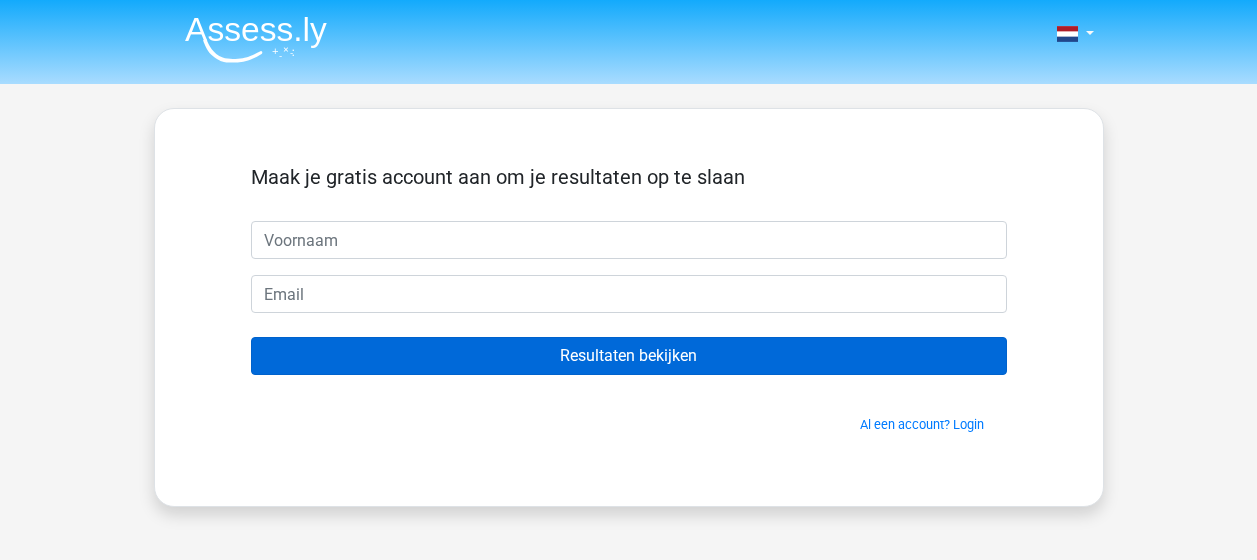 scroll, scrollTop: 0, scrollLeft: 0, axis: both 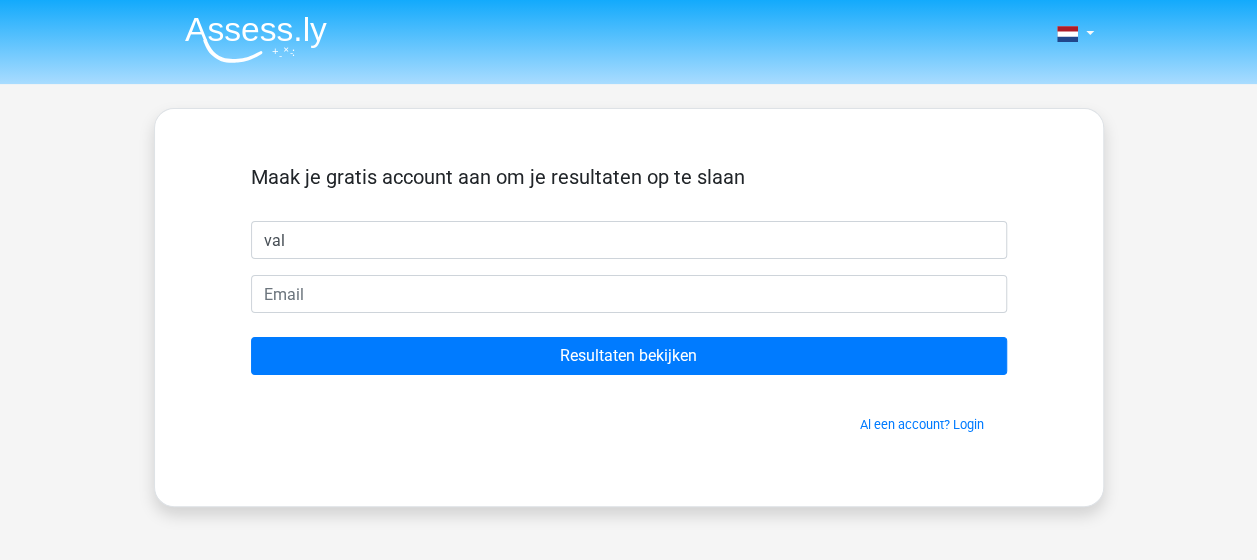 type on "val" 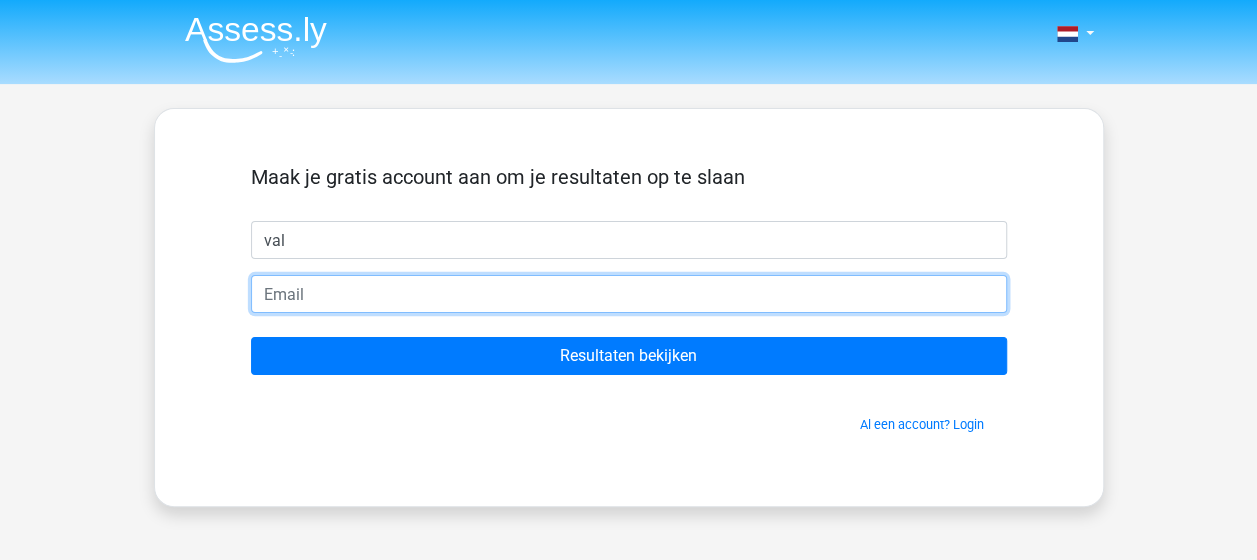 click at bounding box center (629, 294) 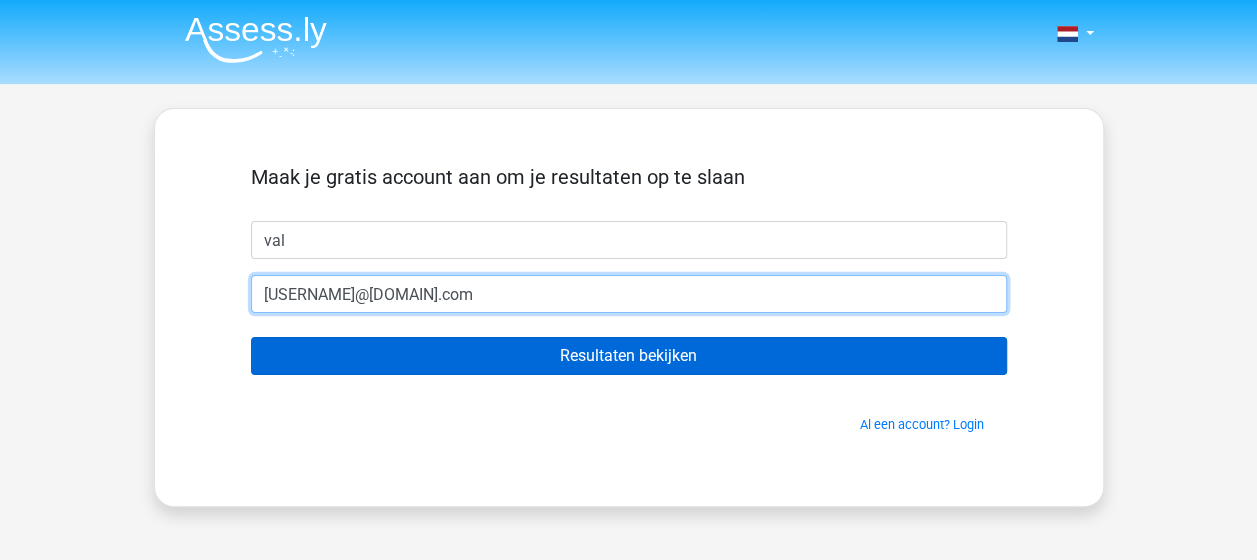 type on "[USERNAME]@[DOMAIN]" 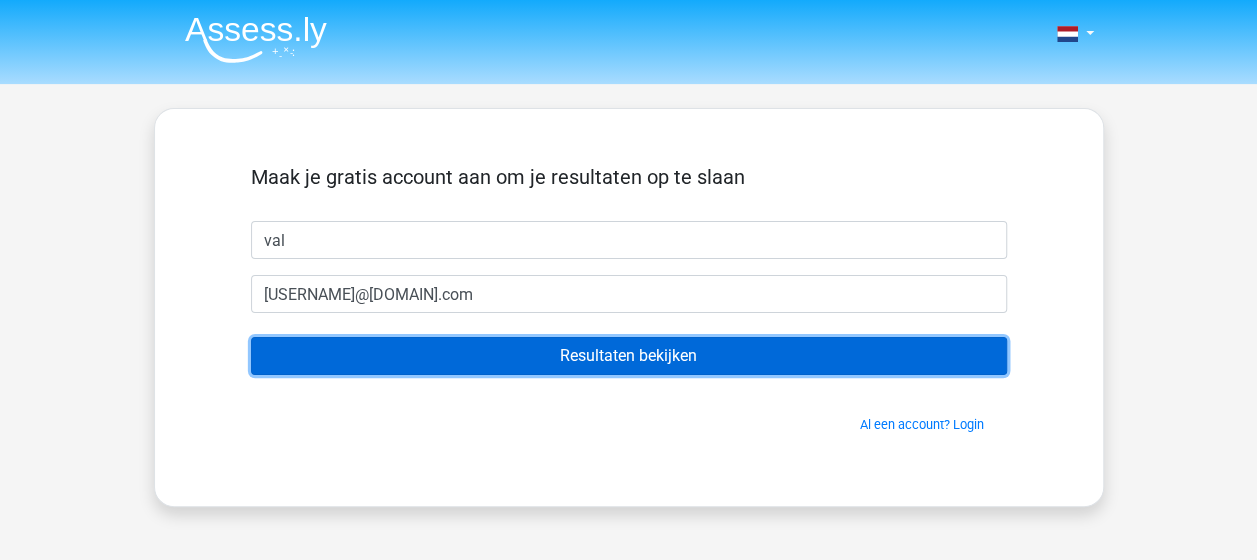 click on "Resultaten bekijken" at bounding box center [629, 356] 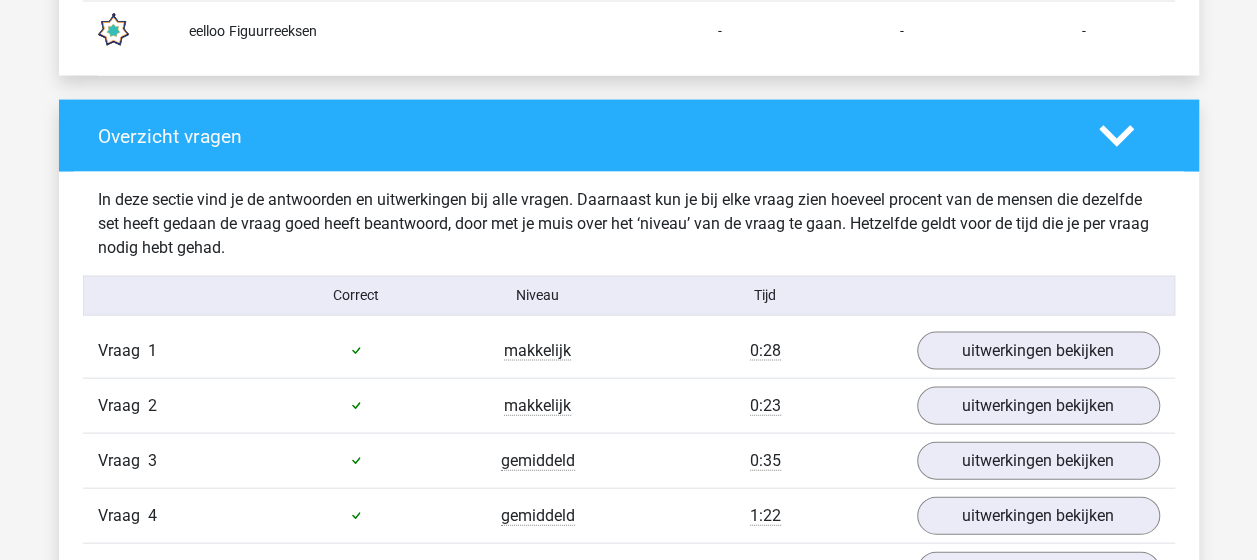 scroll, scrollTop: 2000, scrollLeft: 0, axis: vertical 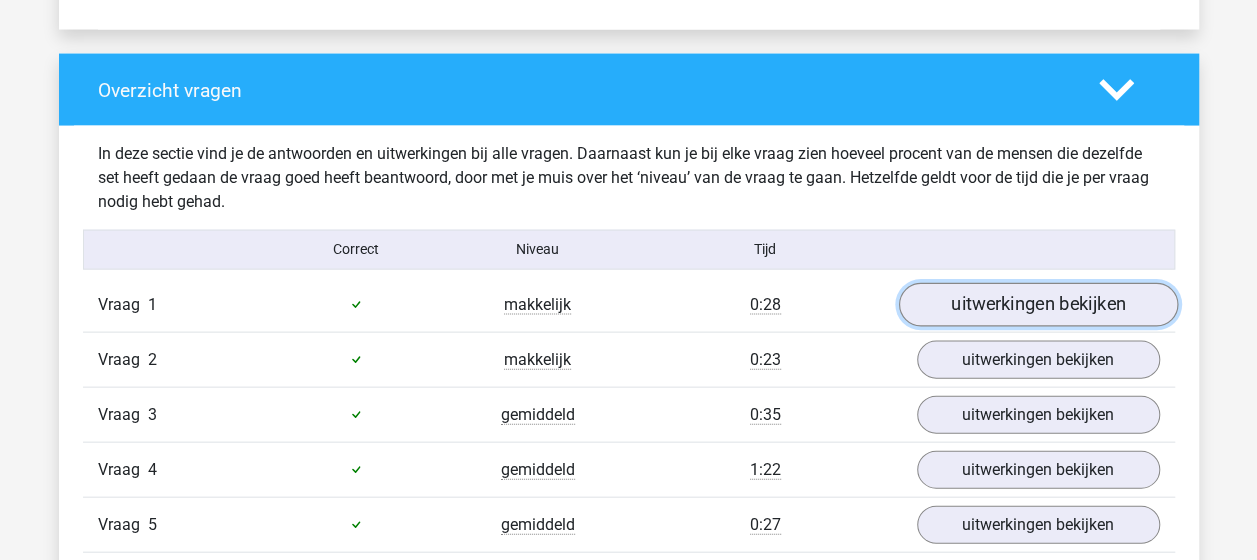 click on "uitwerkingen bekijken" at bounding box center [1037, 305] 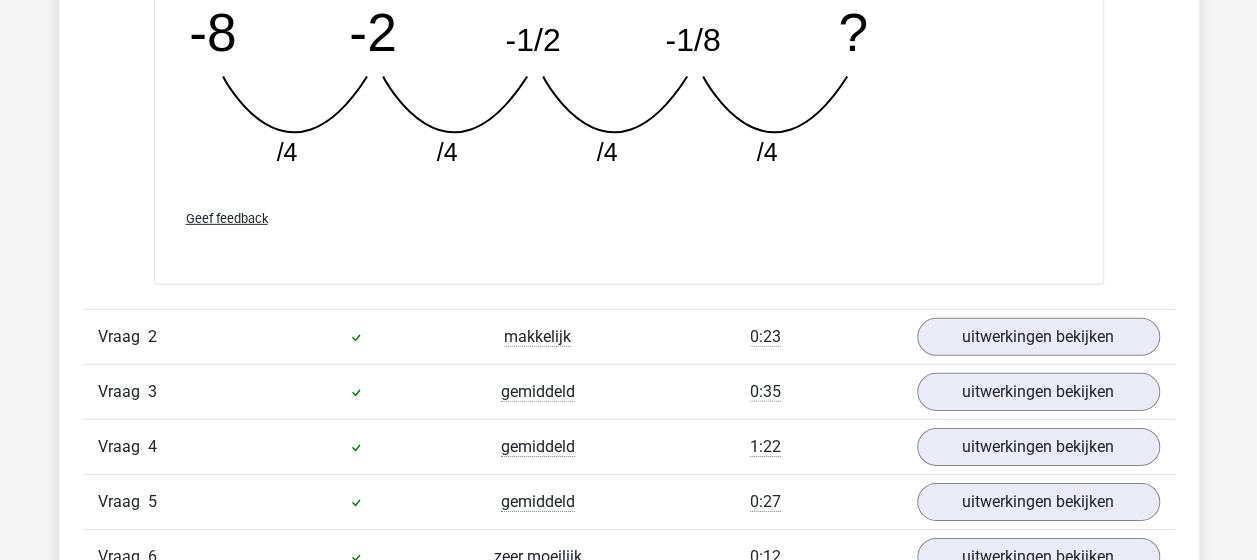 scroll, scrollTop: 3000, scrollLeft: 0, axis: vertical 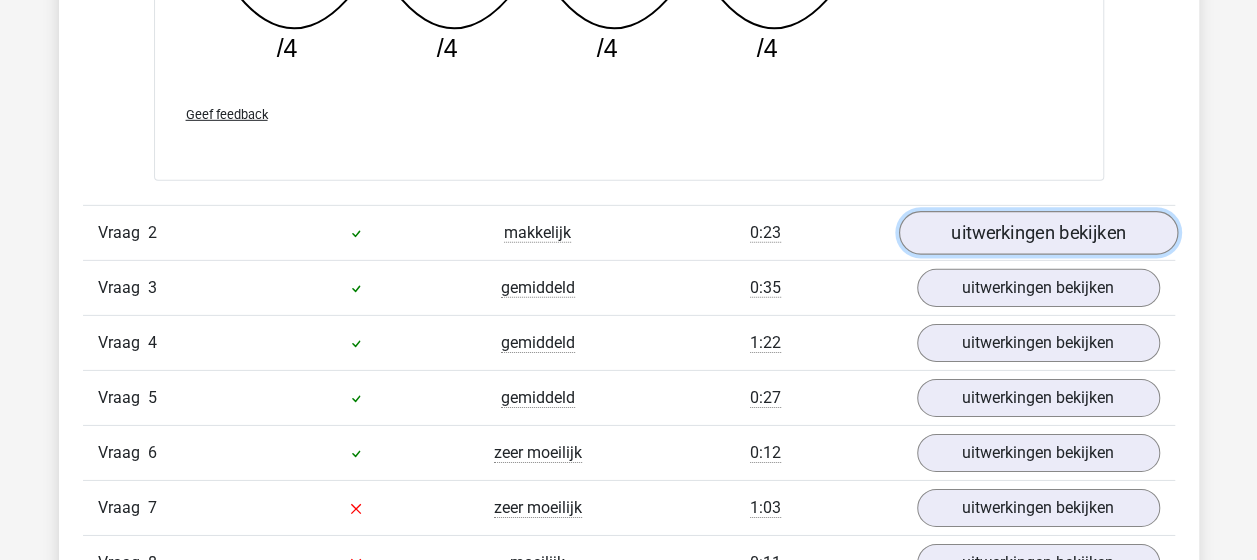 click on "uitwerkingen bekijken" at bounding box center [1037, 234] 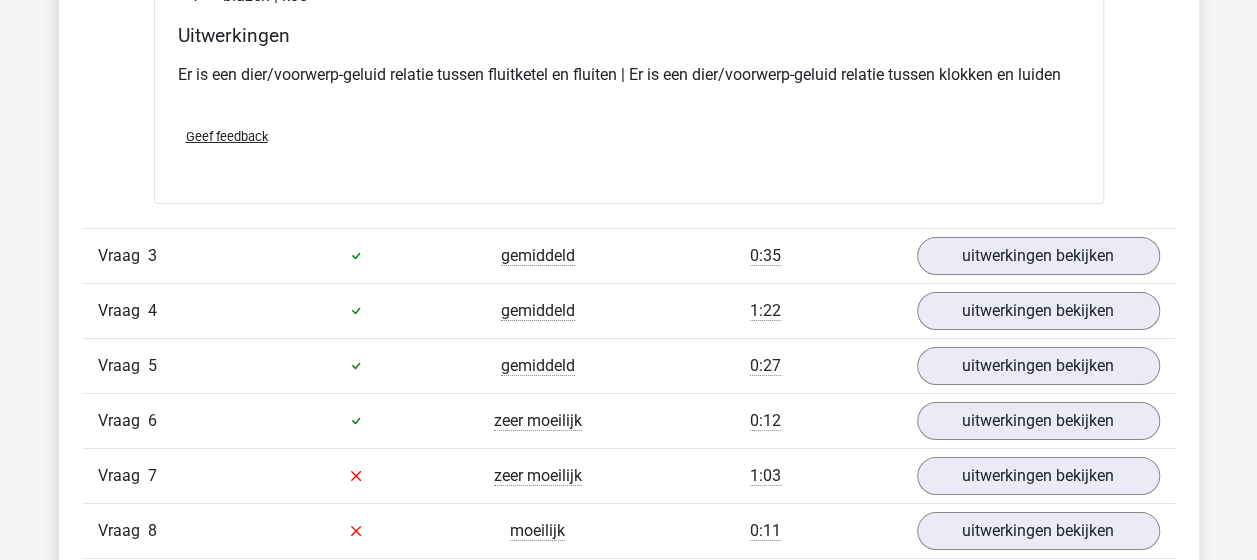 scroll, scrollTop: 3500, scrollLeft: 0, axis: vertical 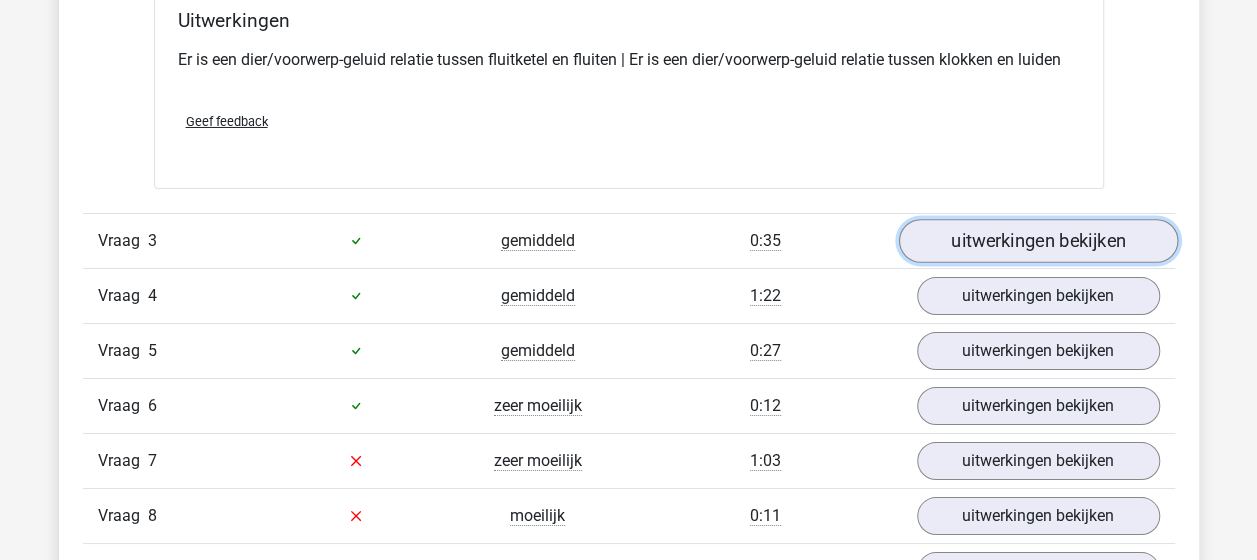click on "uitwerkingen bekijken" at bounding box center [1037, 241] 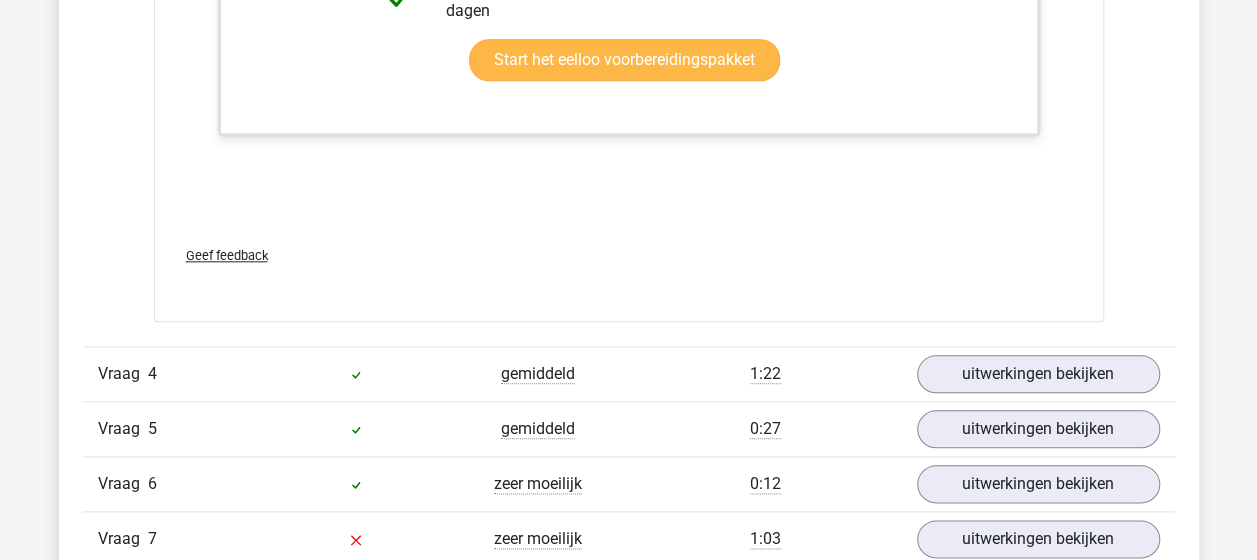scroll, scrollTop: 4900, scrollLeft: 0, axis: vertical 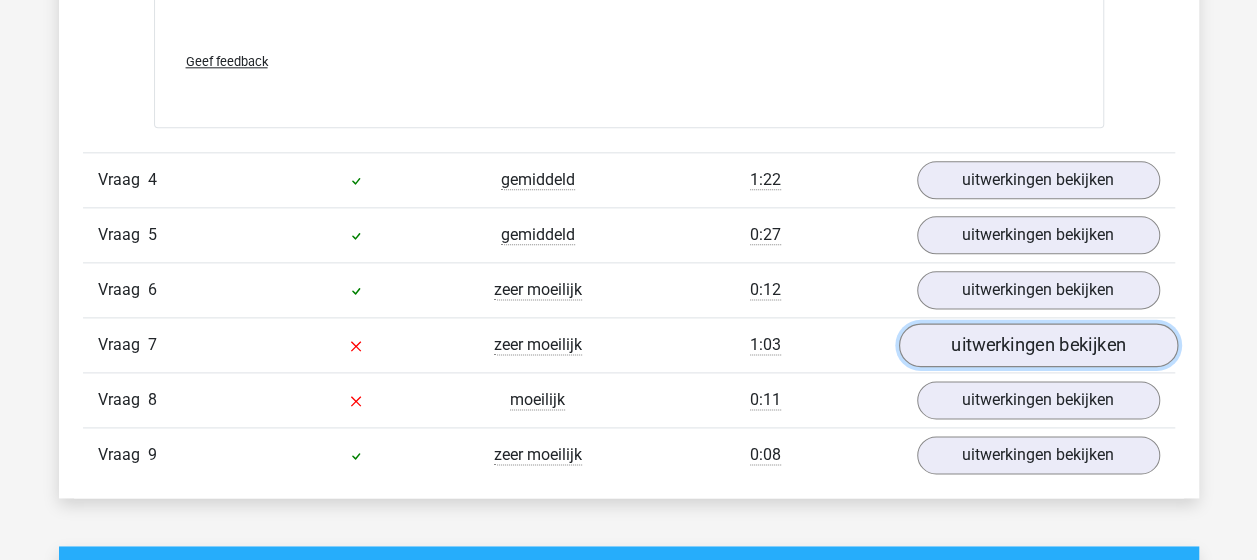 click on "uitwerkingen bekijken" at bounding box center [1037, 345] 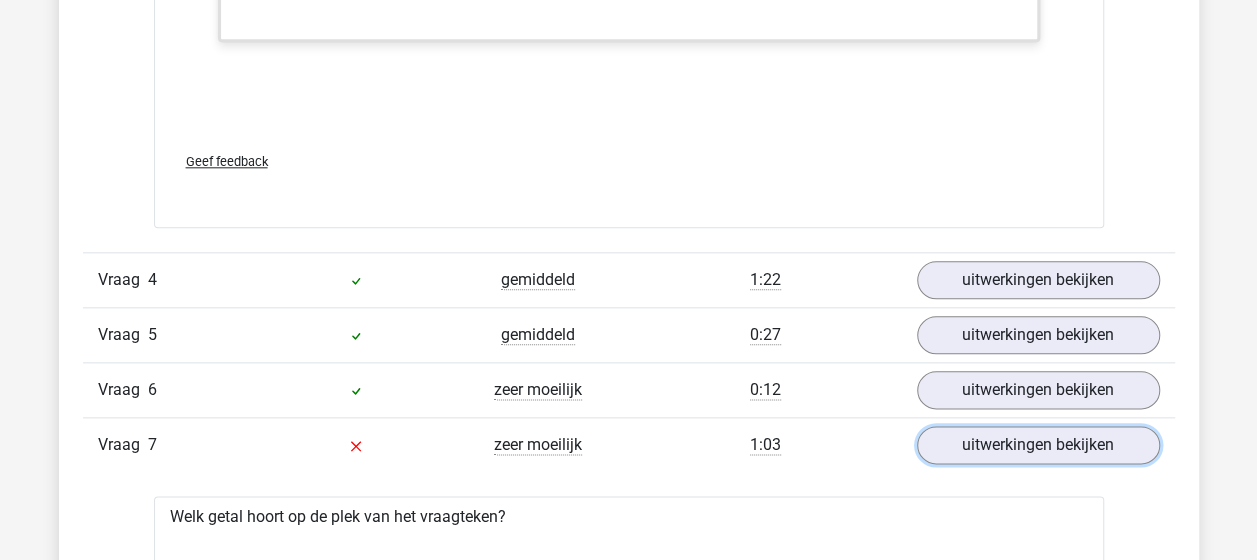scroll, scrollTop: 4800, scrollLeft: 0, axis: vertical 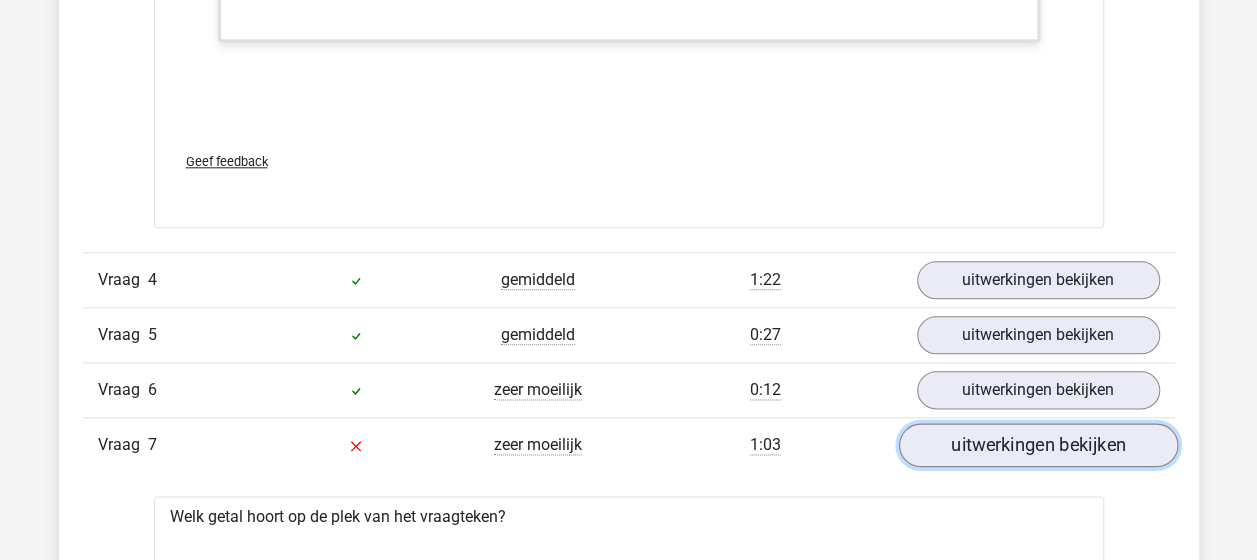 click on "uitwerkingen bekijken" at bounding box center [1037, 445] 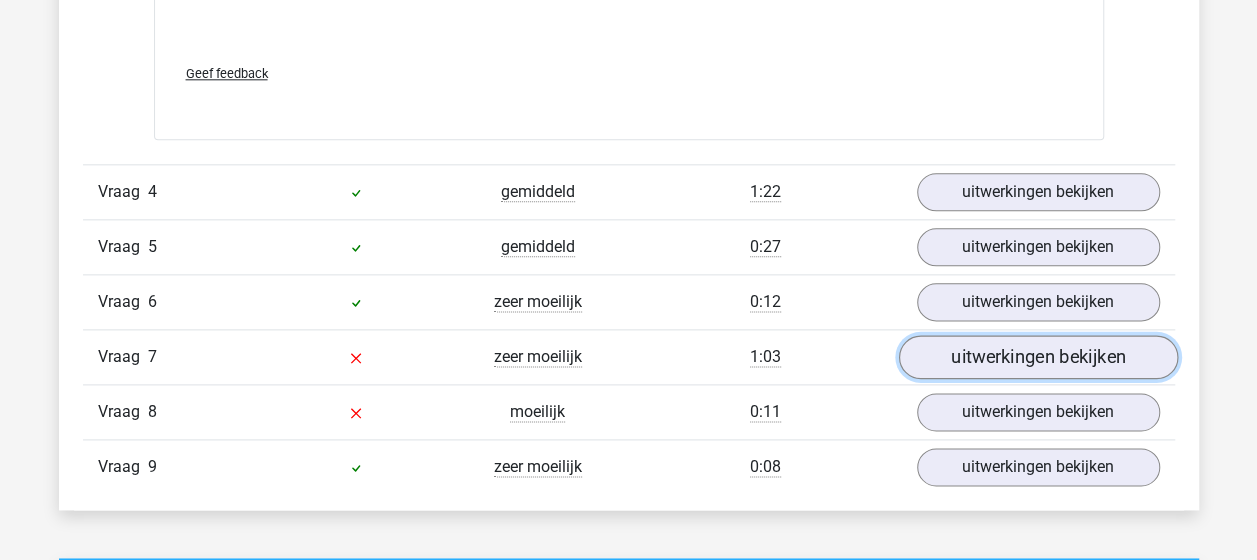 scroll, scrollTop: 5000, scrollLeft: 0, axis: vertical 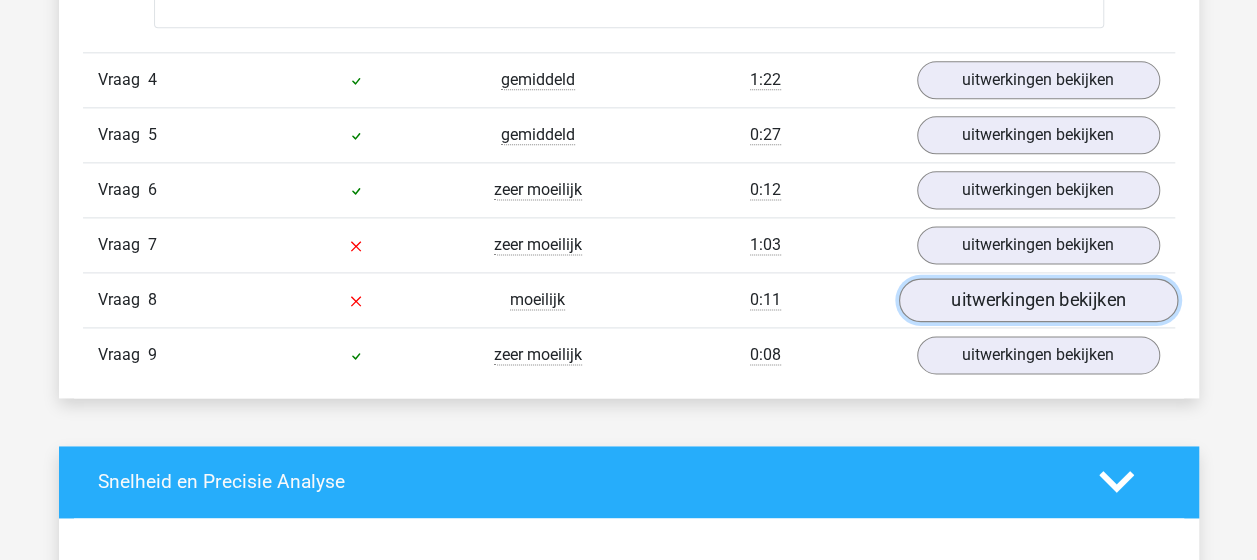 click on "uitwerkingen bekijken" at bounding box center [1037, 300] 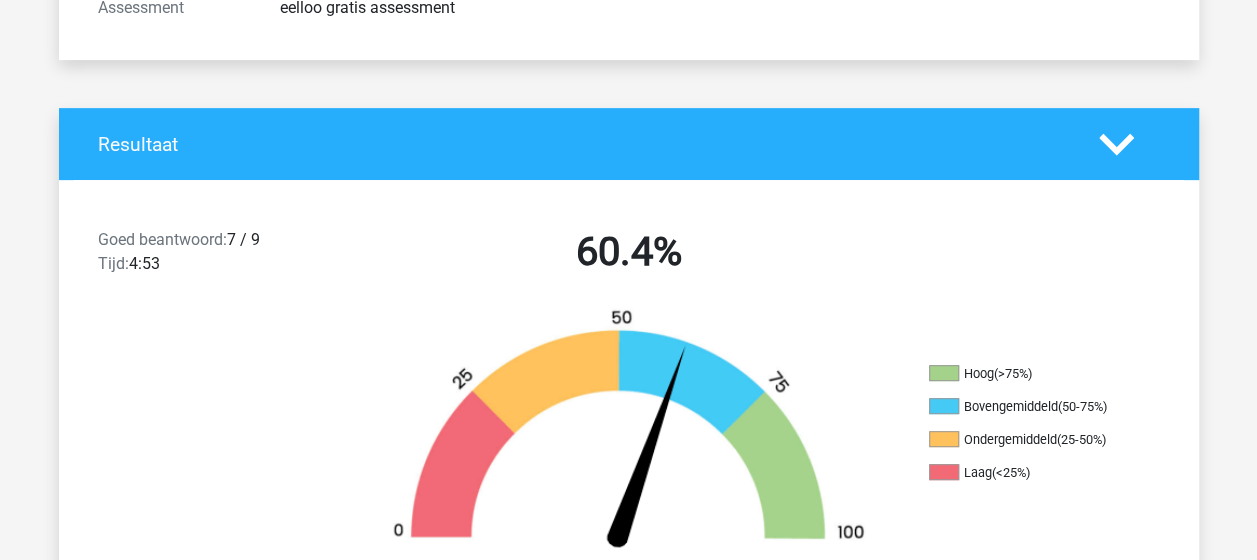 scroll, scrollTop: 0, scrollLeft: 0, axis: both 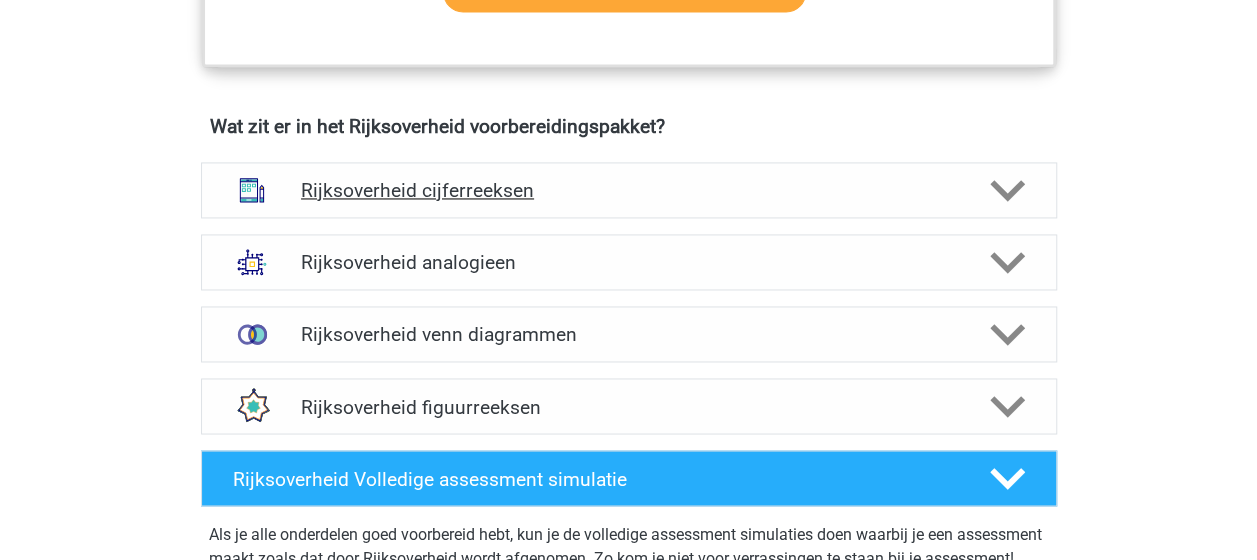 click on "Rijksoverheid cijferreeksen" at bounding box center (628, 190) 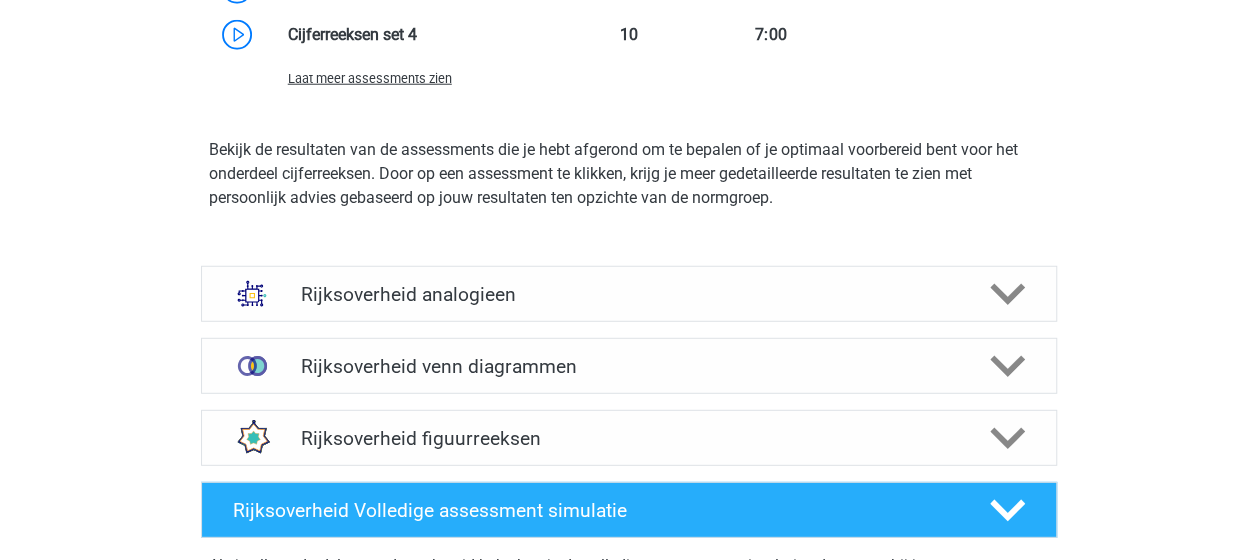 scroll, scrollTop: 2802, scrollLeft: 0, axis: vertical 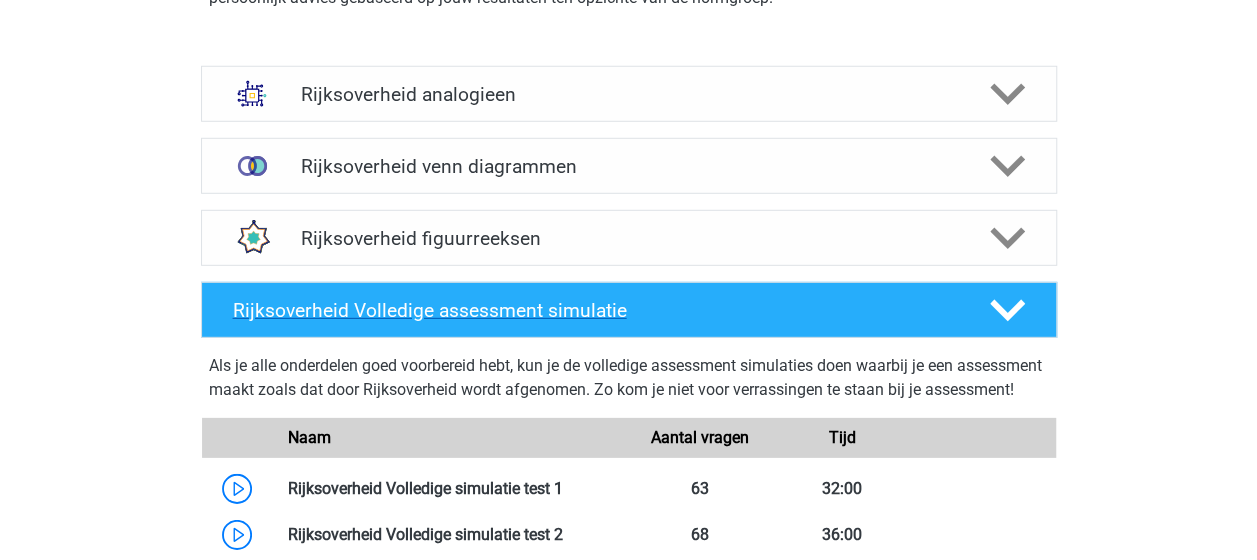 click on "Rijksoverheid Volledige assessment simulatie" at bounding box center (595, 310) 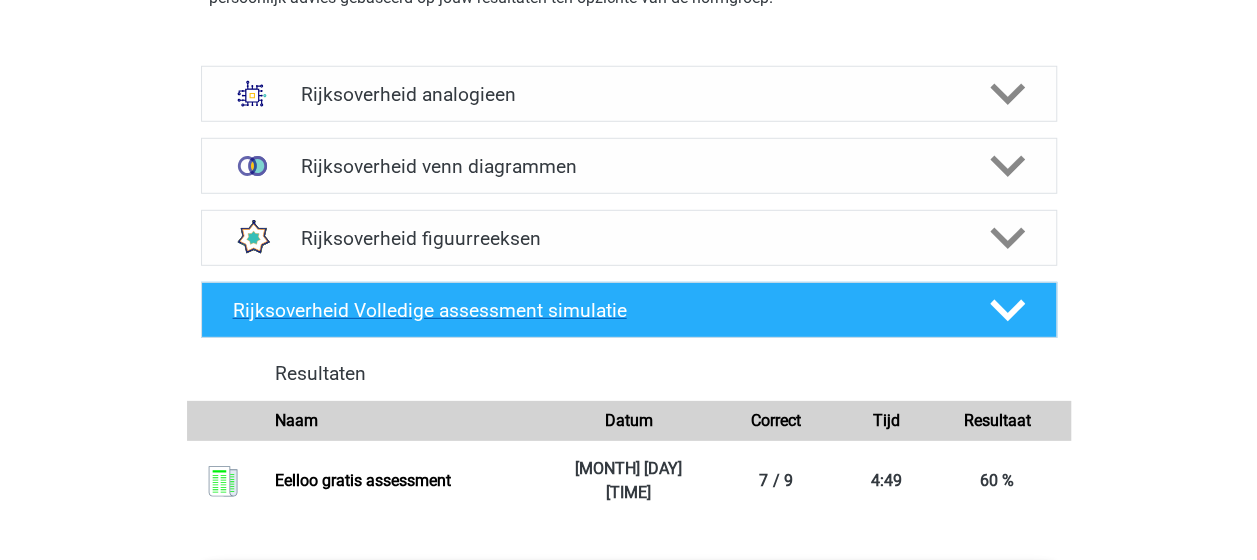 click on "Rijksoverheid Volledige assessment simulatie" at bounding box center [629, 310] 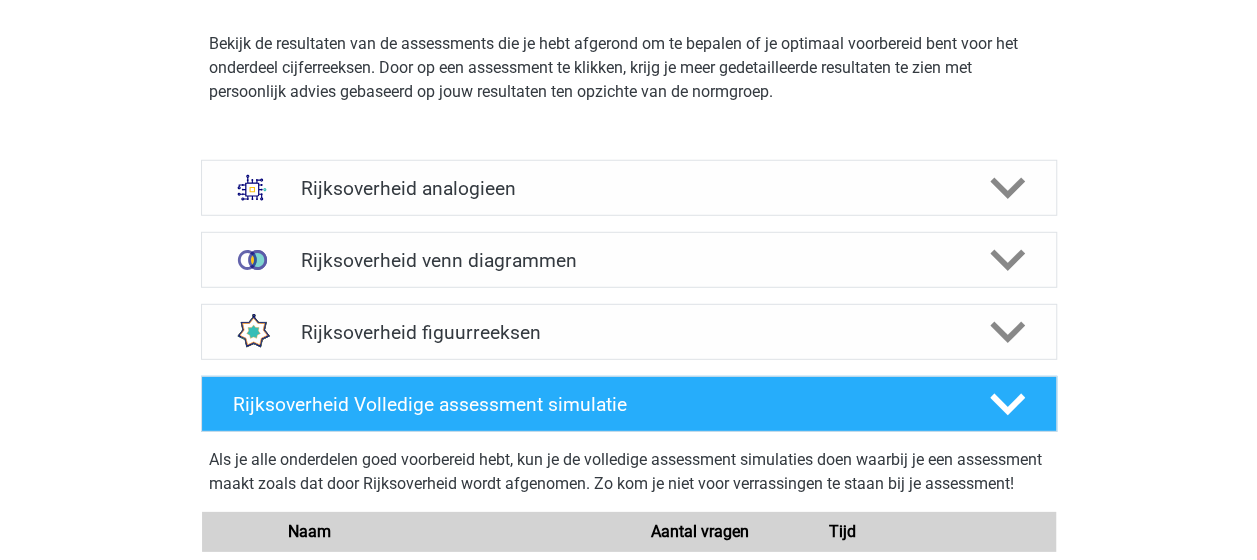 scroll, scrollTop: 2702, scrollLeft: 0, axis: vertical 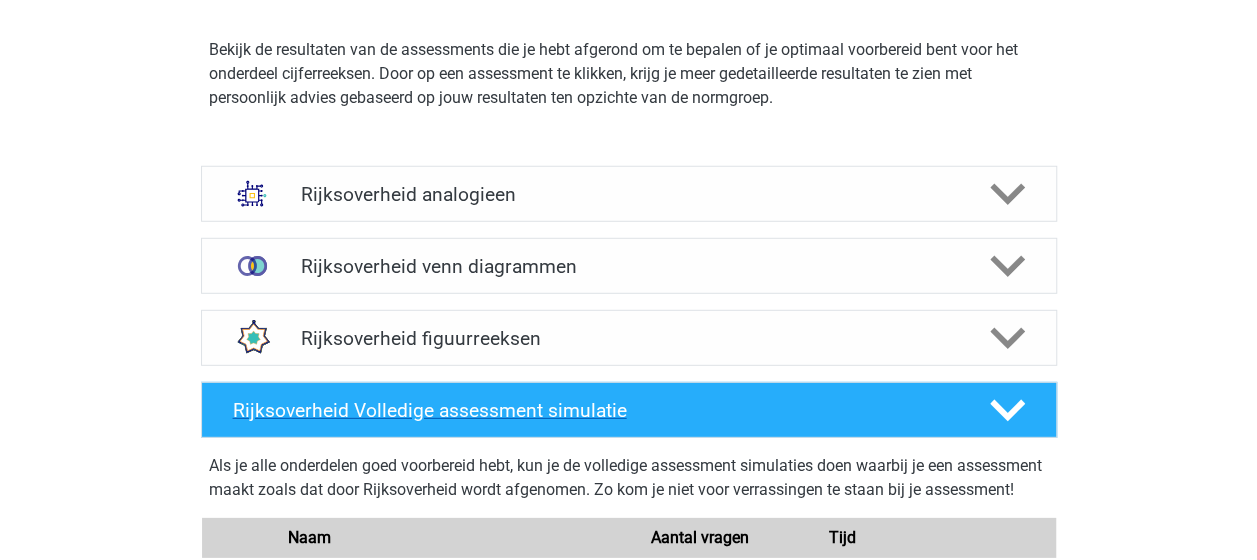 click at bounding box center (1005, 410) 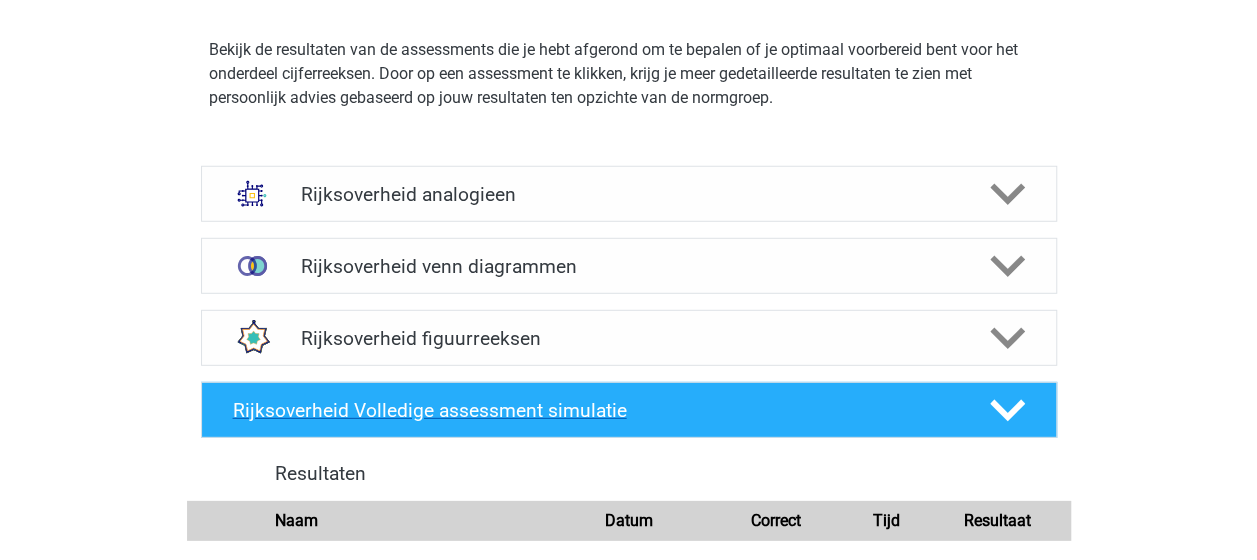 click 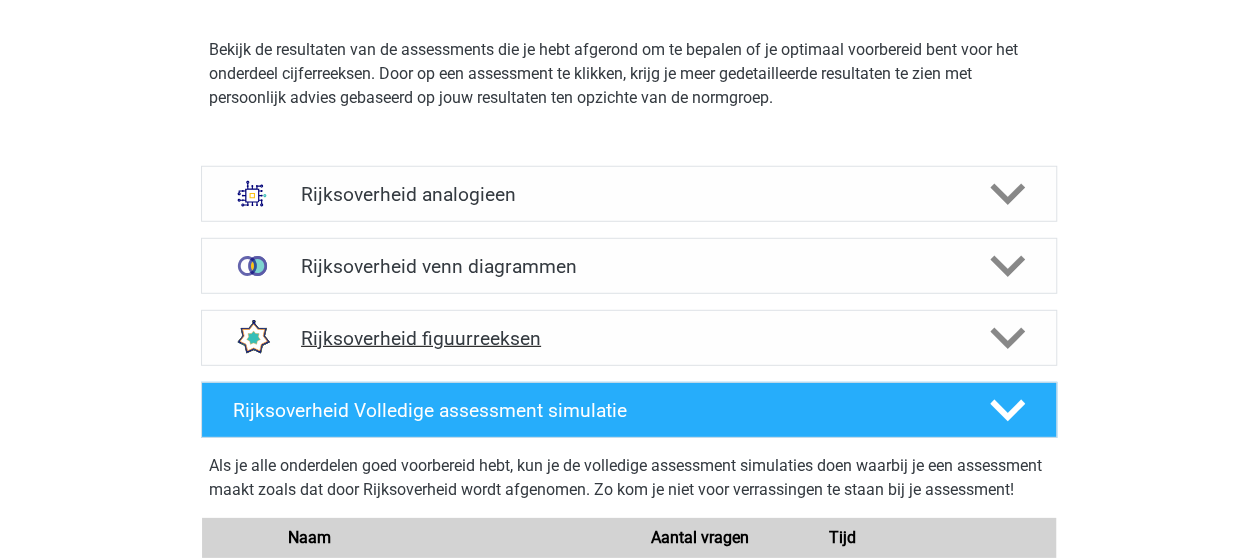 click 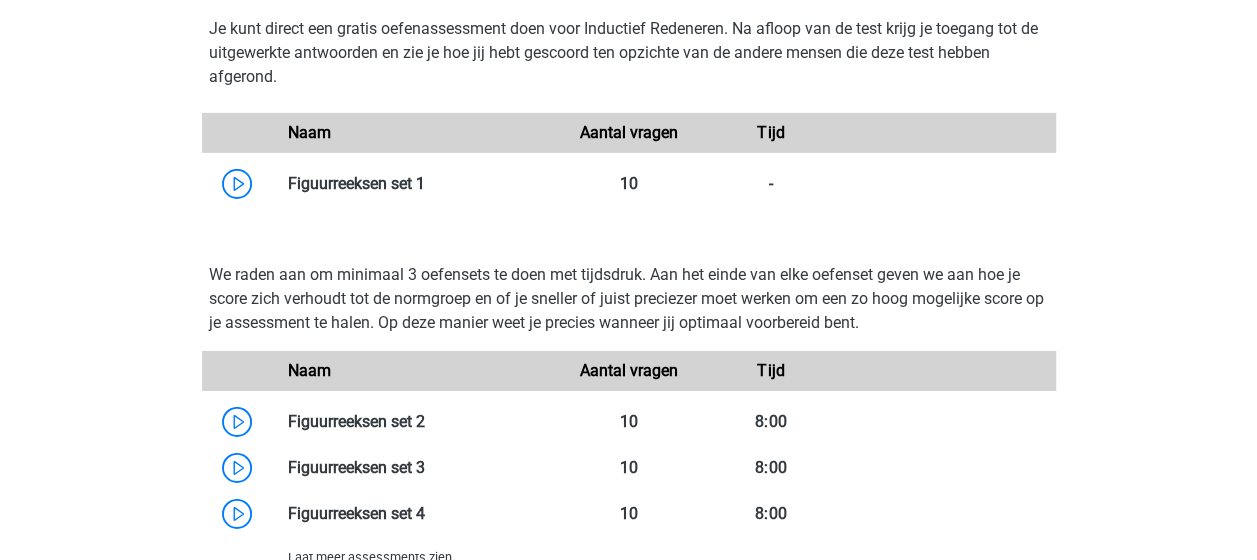 scroll, scrollTop: 3202, scrollLeft: 0, axis: vertical 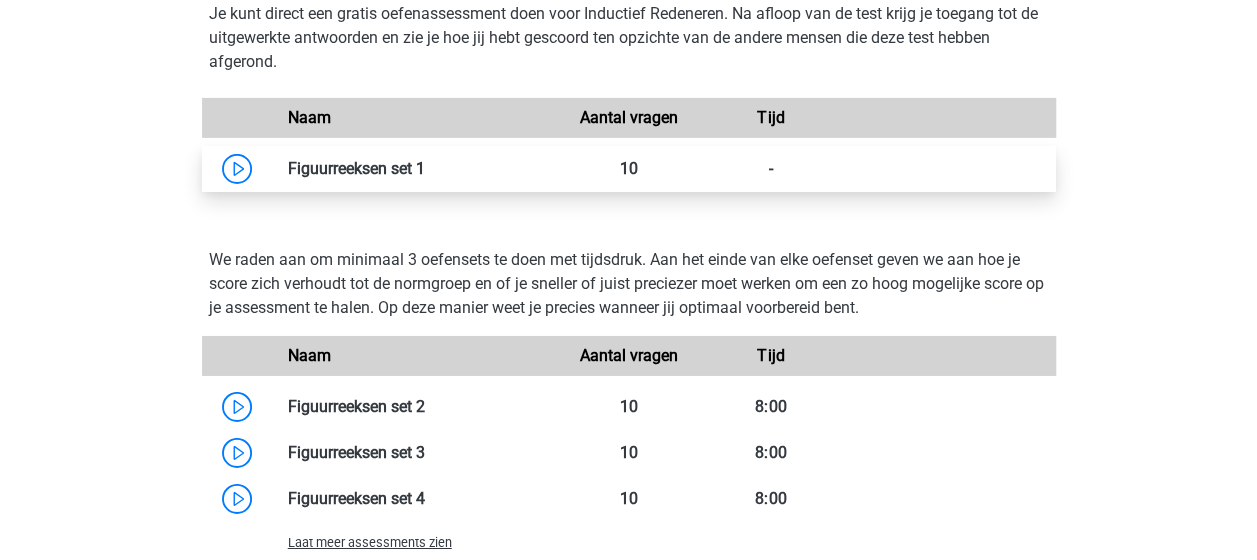 click at bounding box center [425, 168] 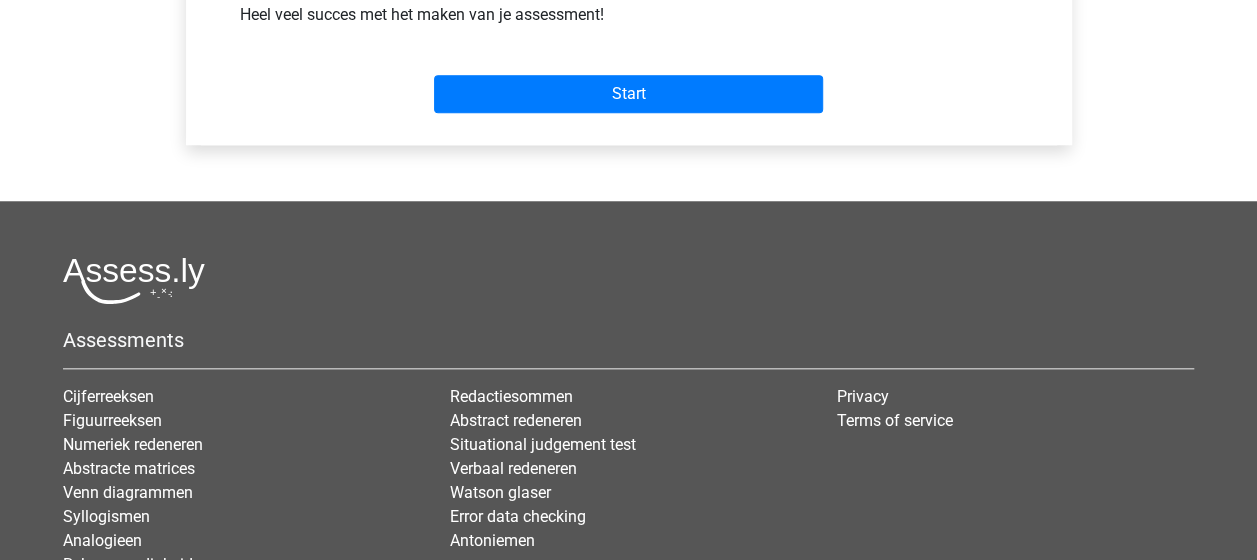 scroll, scrollTop: 1000, scrollLeft: 0, axis: vertical 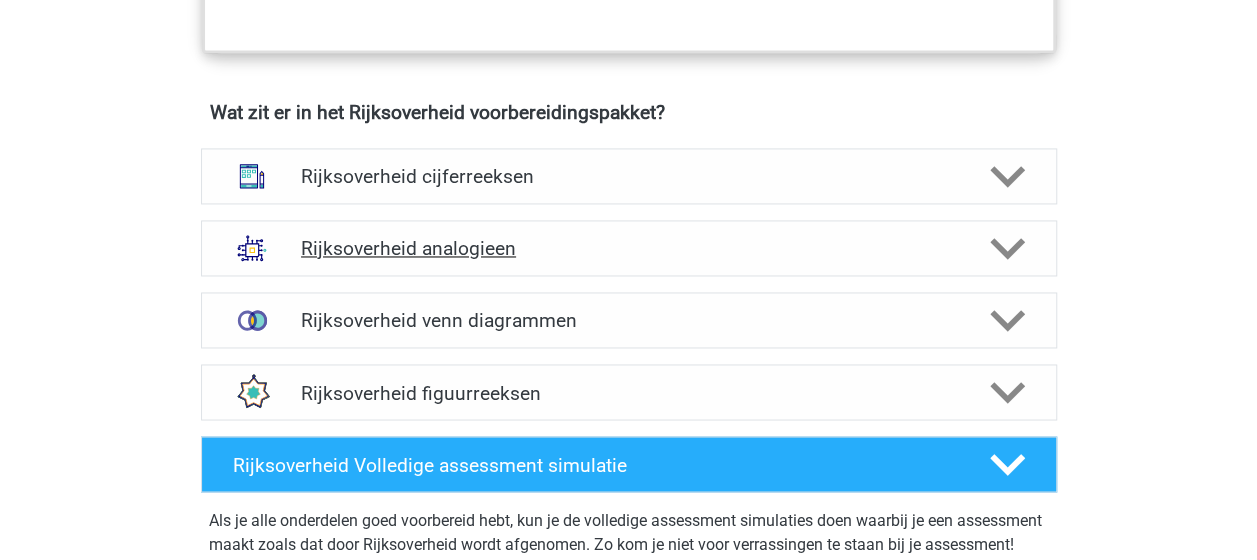 click at bounding box center (1005, 248) 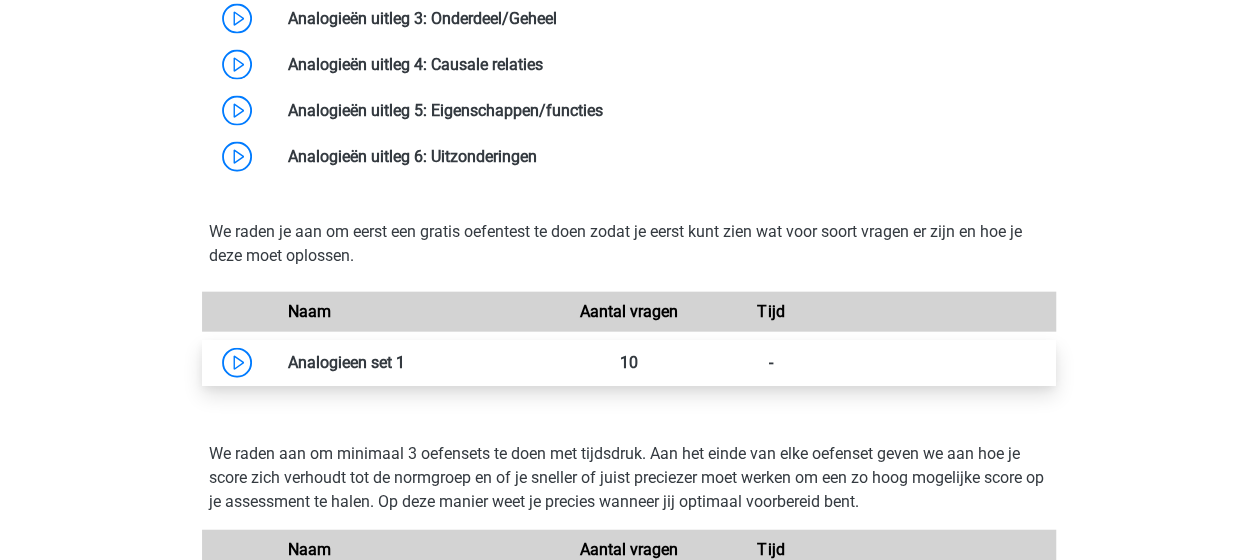 scroll, scrollTop: 2216, scrollLeft: 0, axis: vertical 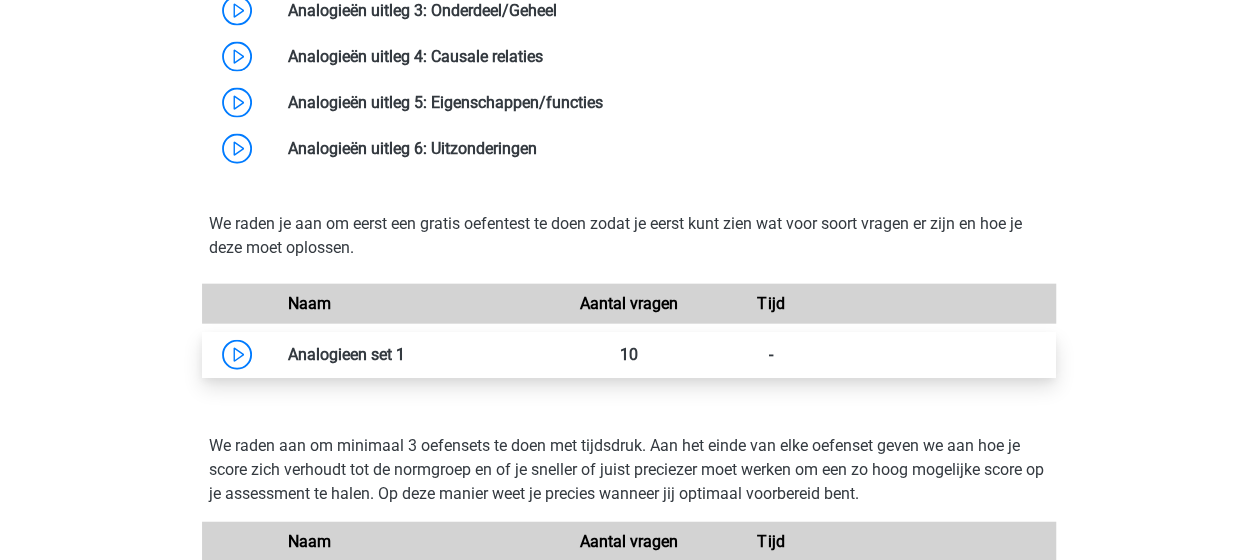 click at bounding box center [405, 354] 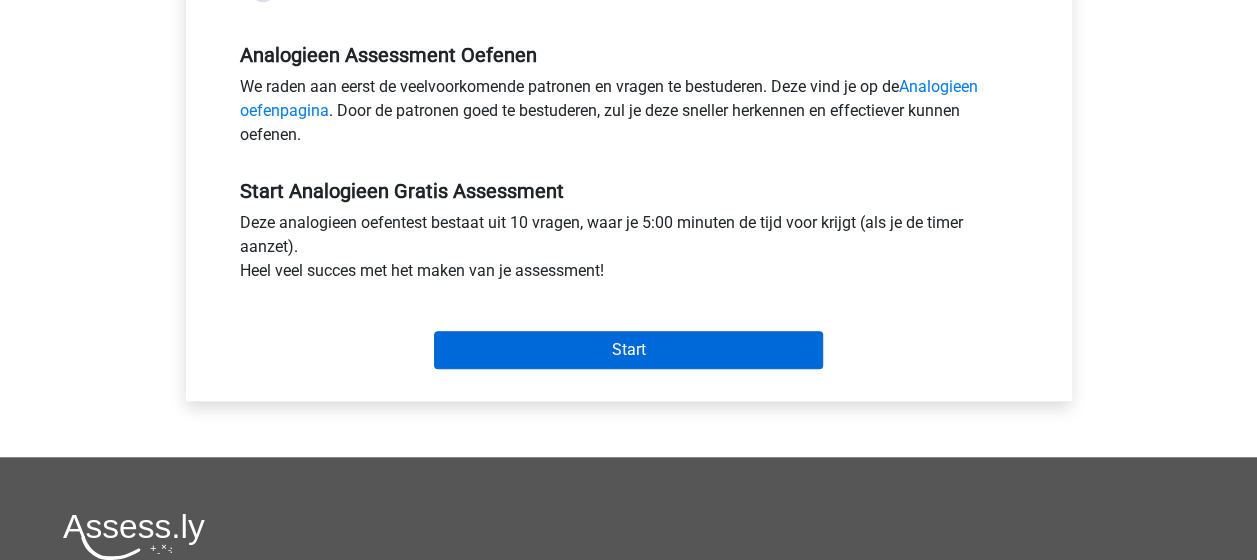 scroll, scrollTop: 600, scrollLeft: 0, axis: vertical 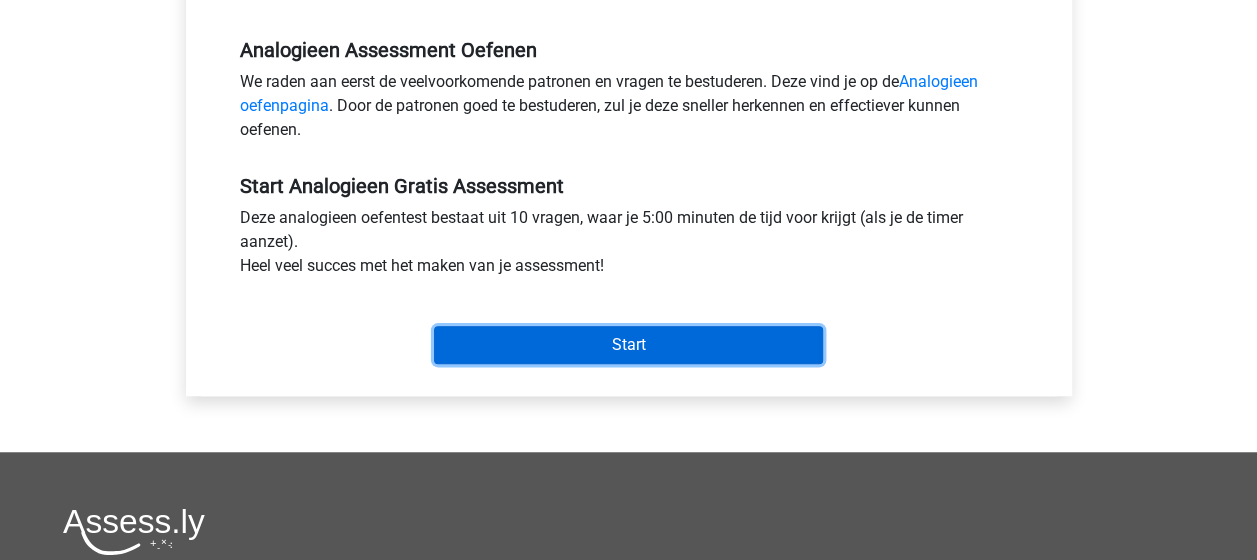 click on "Start" at bounding box center [628, 345] 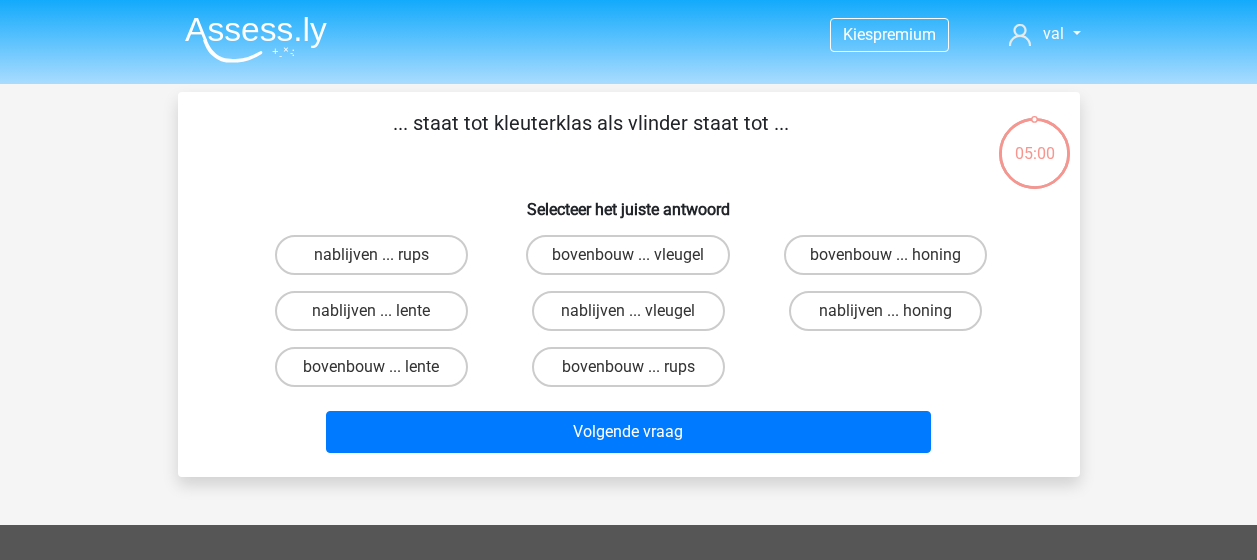 scroll, scrollTop: 0, scrollLeft: 0, axis: both 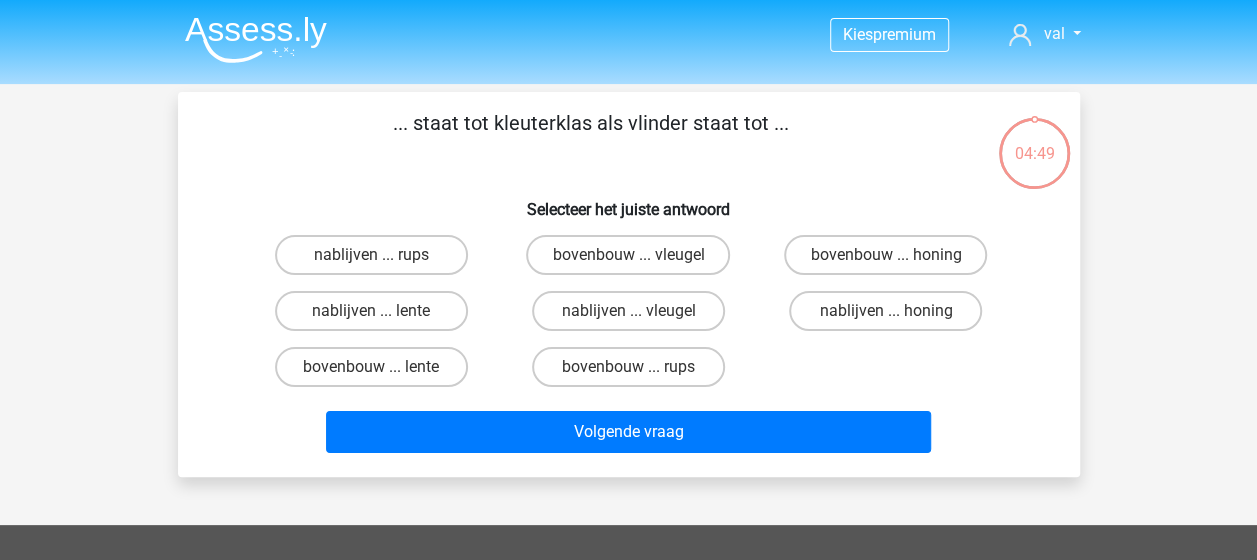 click on "bovenbouw ... rups" at bounding box center [634, 373] 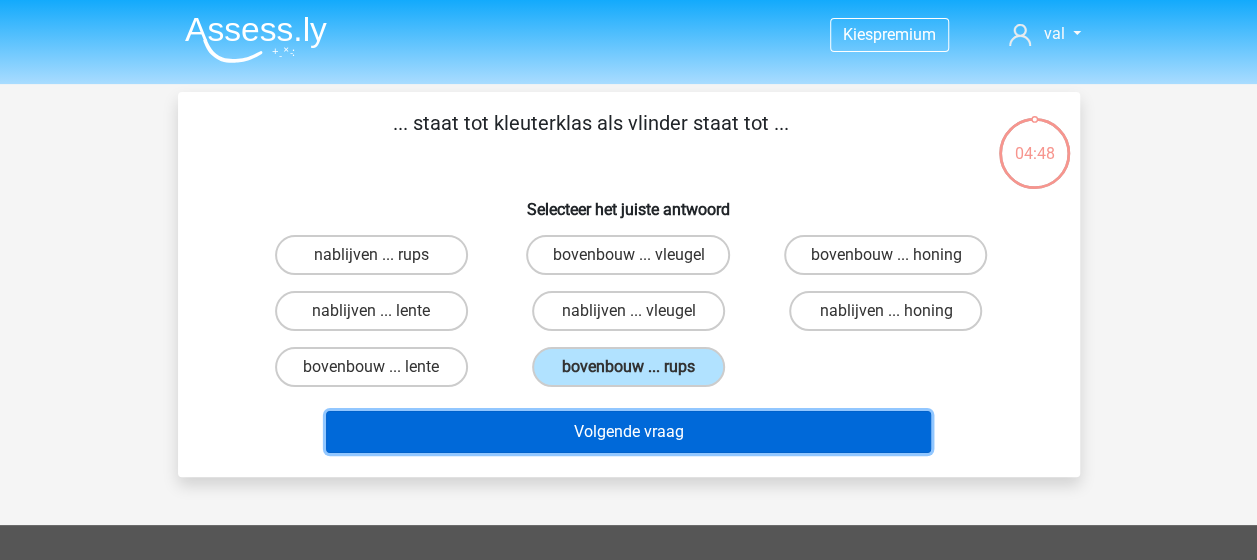 click on "Volgende vraag" at bounding box center [628, 432] 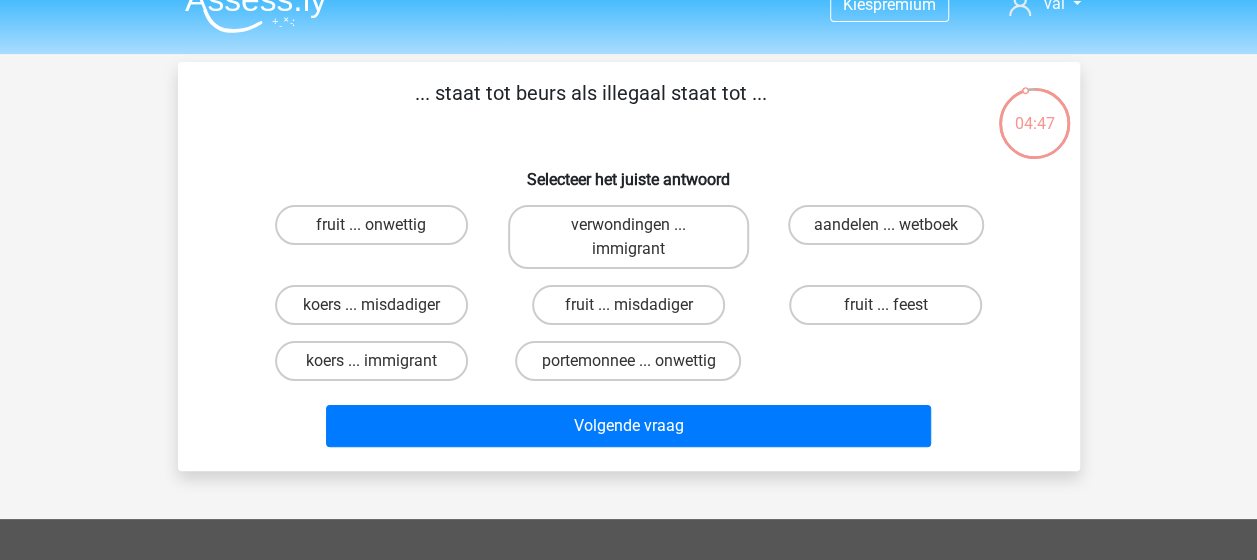 scroll, scrollTop: 0, scrollLeft: 0, axis: both 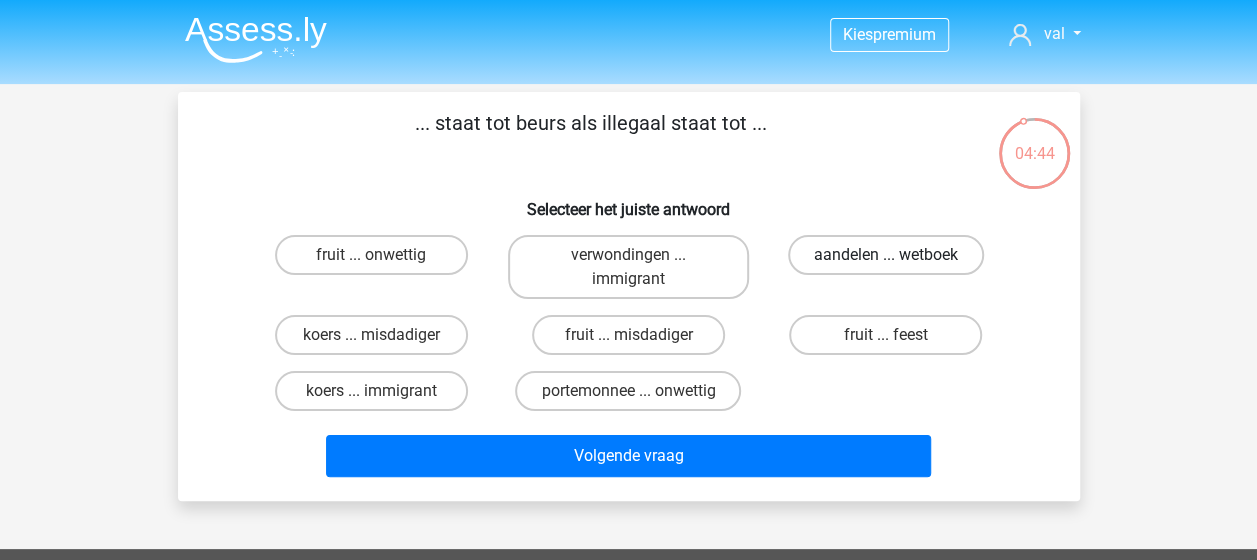 click on "aandelen ... wetboek" at bounding box center [886, 255] 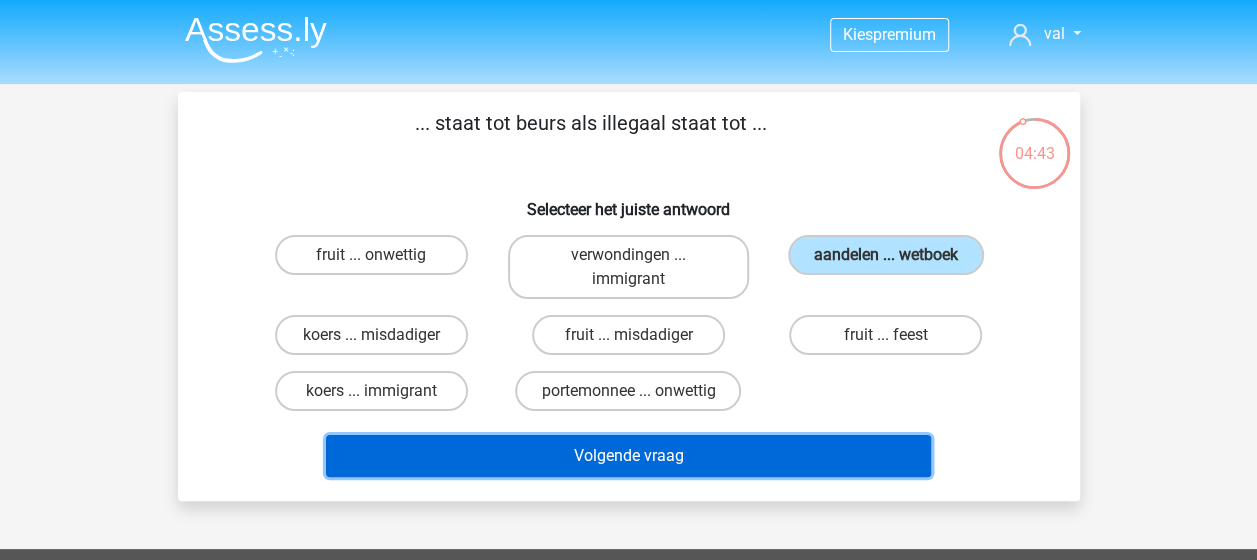 click on "Volgende vraag" at bounding box center (628, 456) 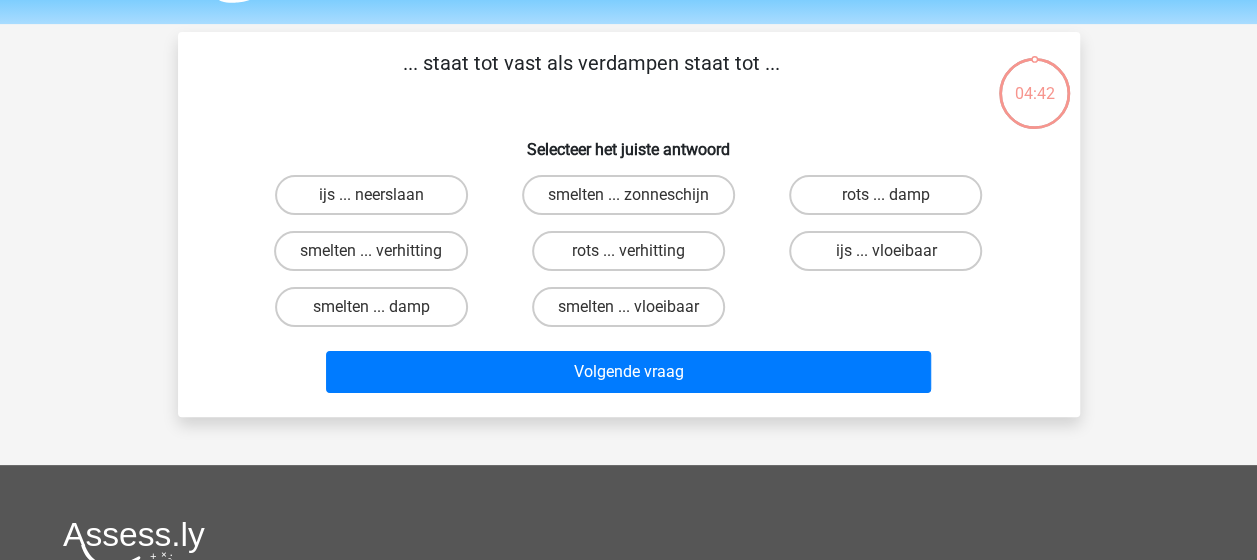 scroll, scrollTop: 92, scrollLeft: 0, axis: vertical 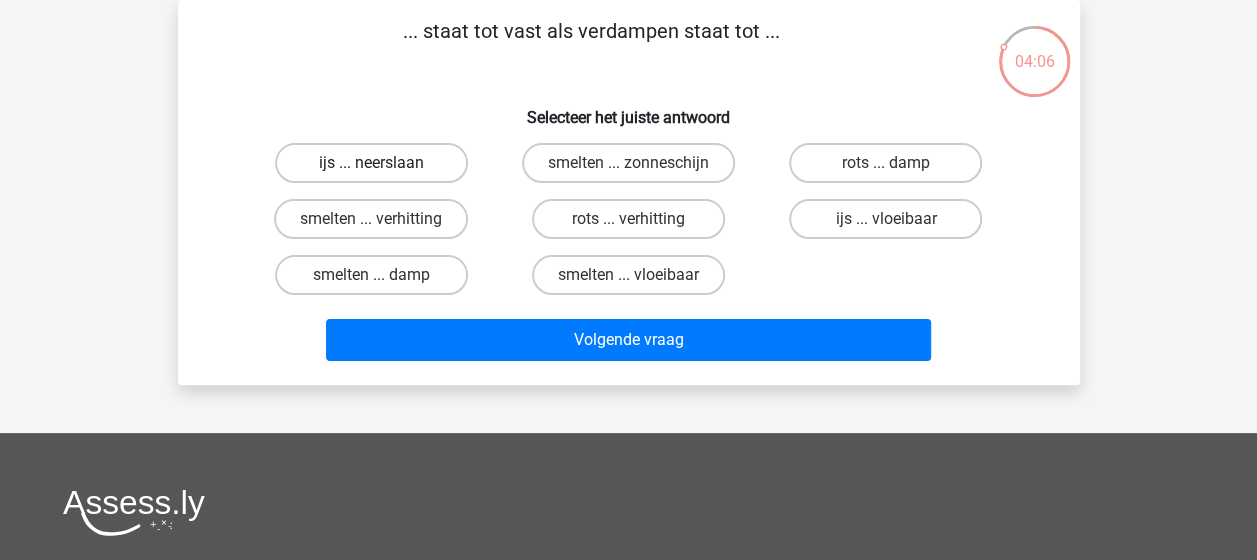 click on "ijs ... neerslaan" at bounding box center (371, 163) 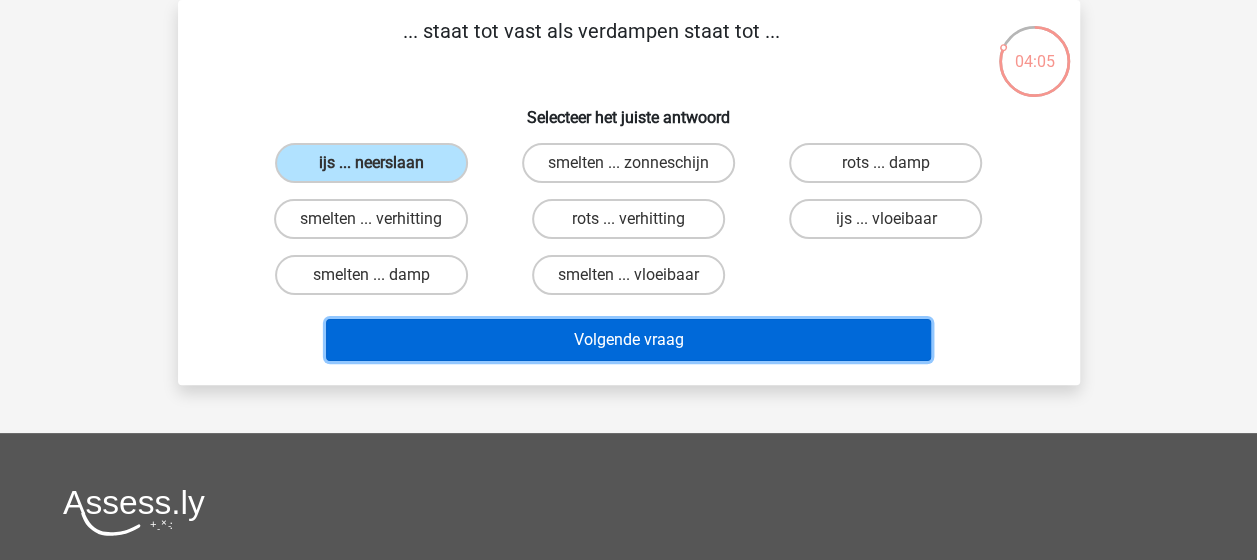 click on "Volgende vraag" at bounding box center (628, 340) 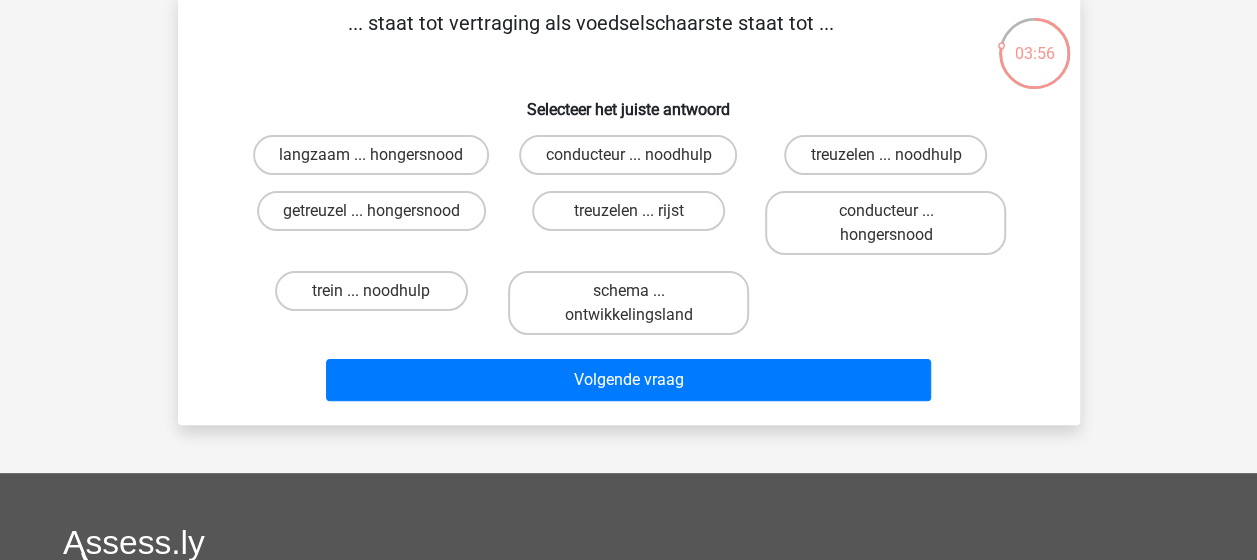 scroll, scrollTop: 0, scrollLeft: 0, axis: both 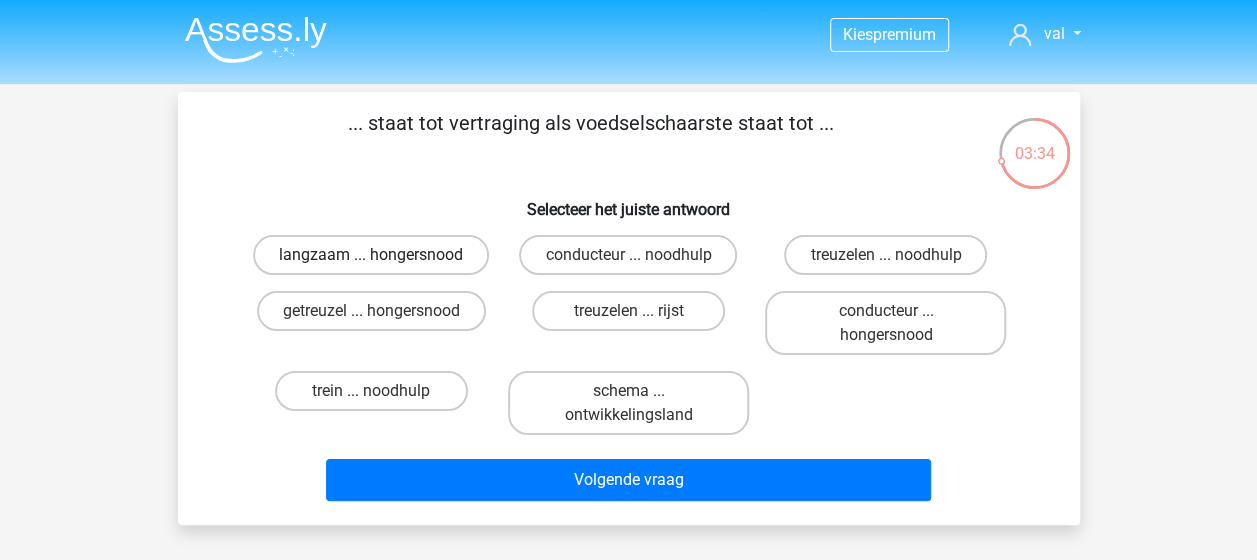 click on "langzaam ... hongersnood" at bounding box center [371, 255] 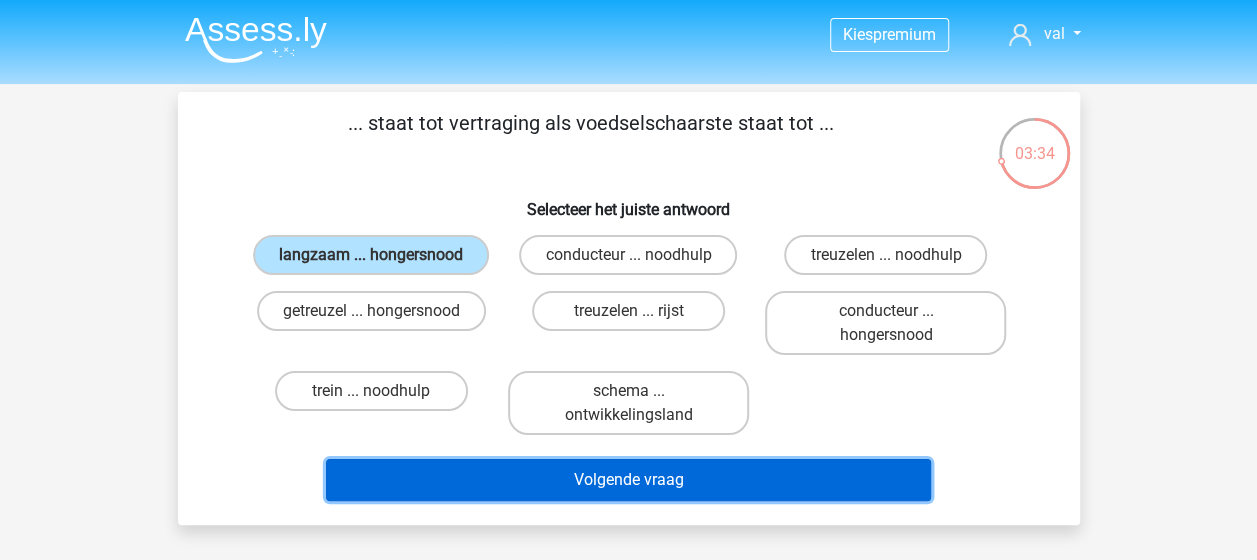 click on "Volgende vraag" at bounding box center [628, 480] 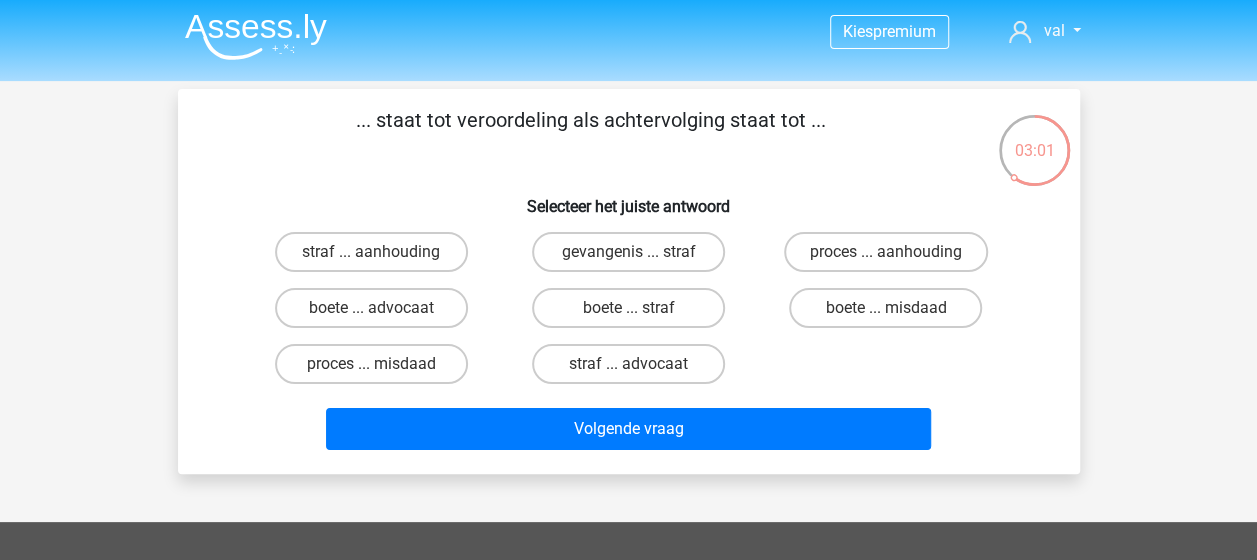 scroll, scrollTop: 4, scrollLeft: 0, axis: vertical 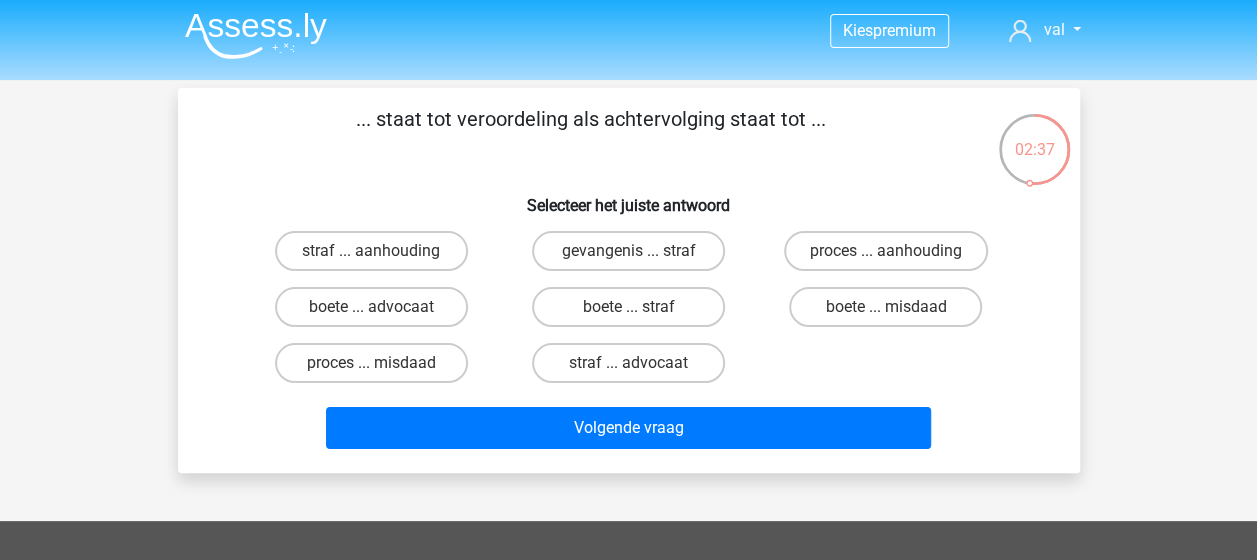 drag, startPoint x: 941, startPoint y: 258, endPoint x: 883, endPoint y: 347, distance: 106.23088 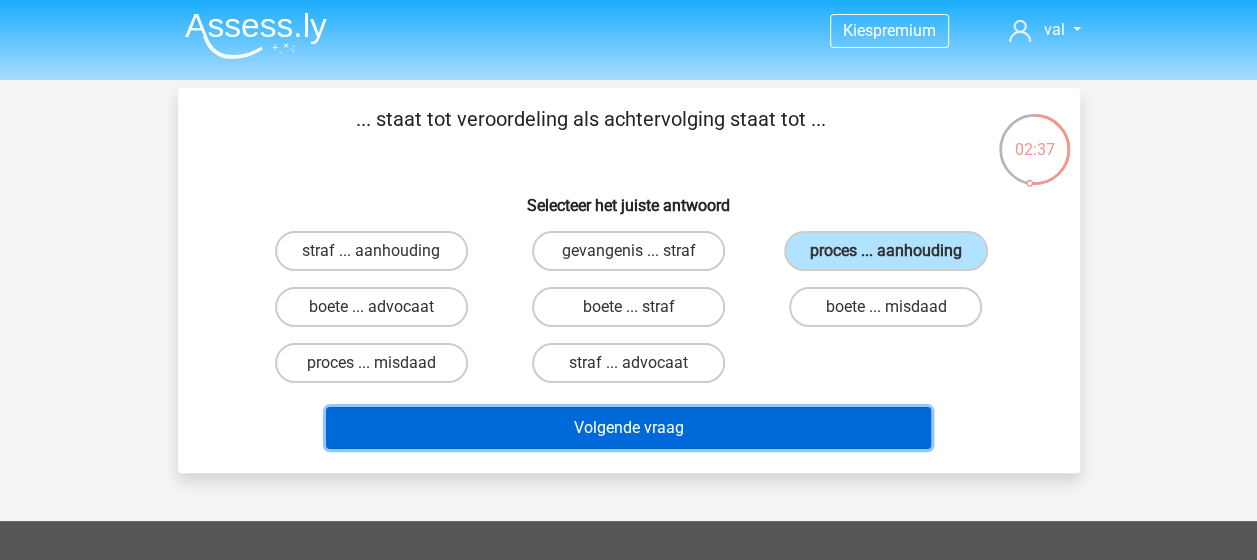 click on "Volgende vraag" at bounding box center [628, 428] 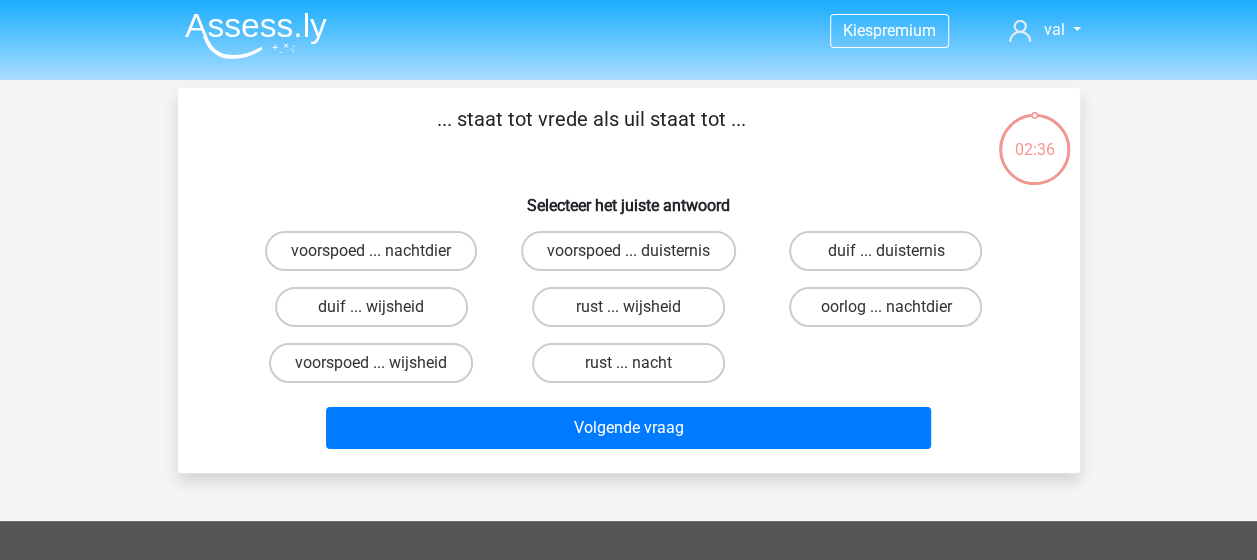 scroll, scrollTop: 92, scrollLeft: 0, axis: vertical 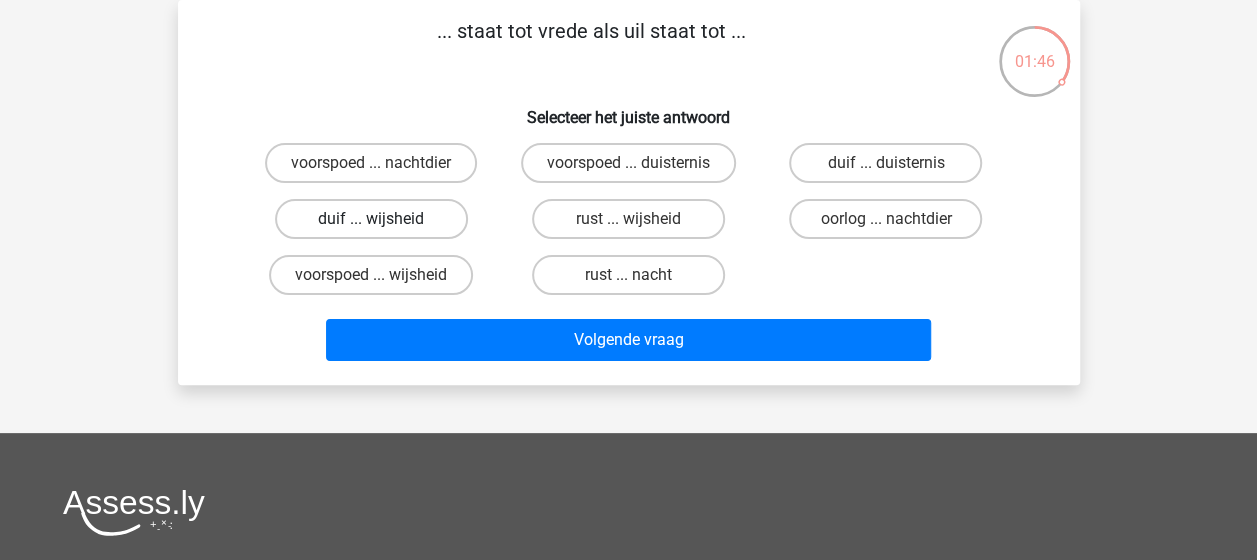 click on "duif ... wijsheid" at bounding box center (371, 219) 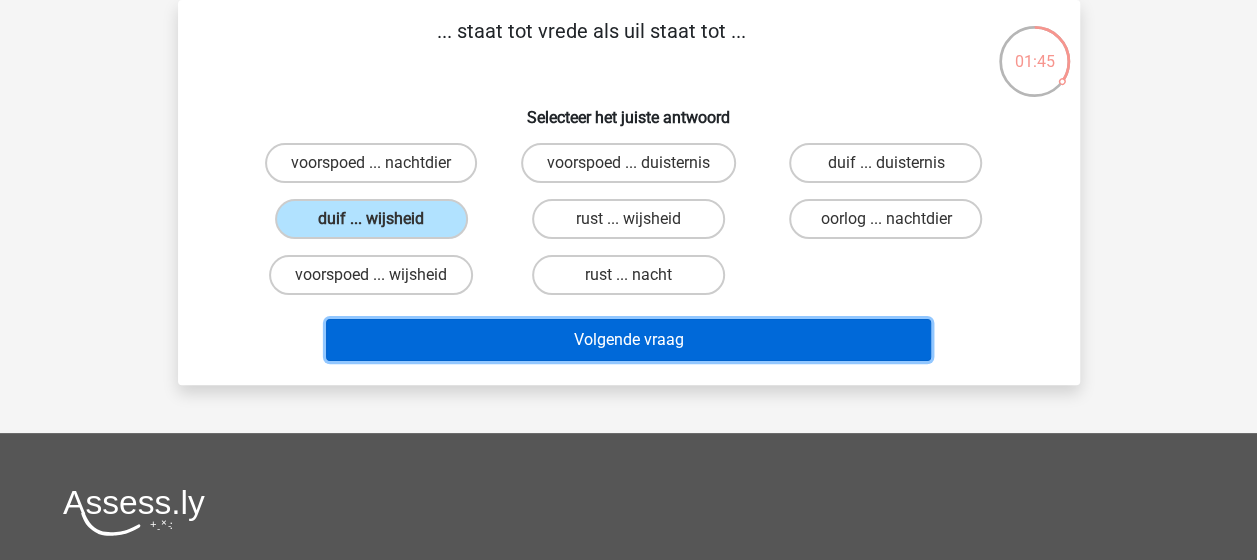 click on "Volgende vraag" at bounding box center [628, 340] 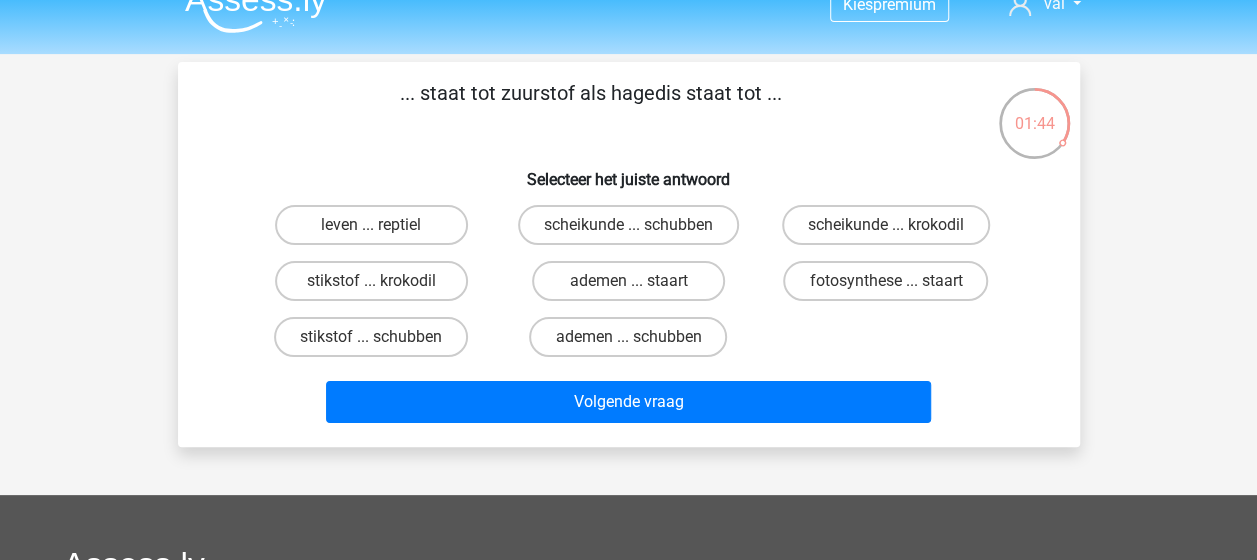 scroll, scrollTop: 0, scrollLeft: 0, axis: both 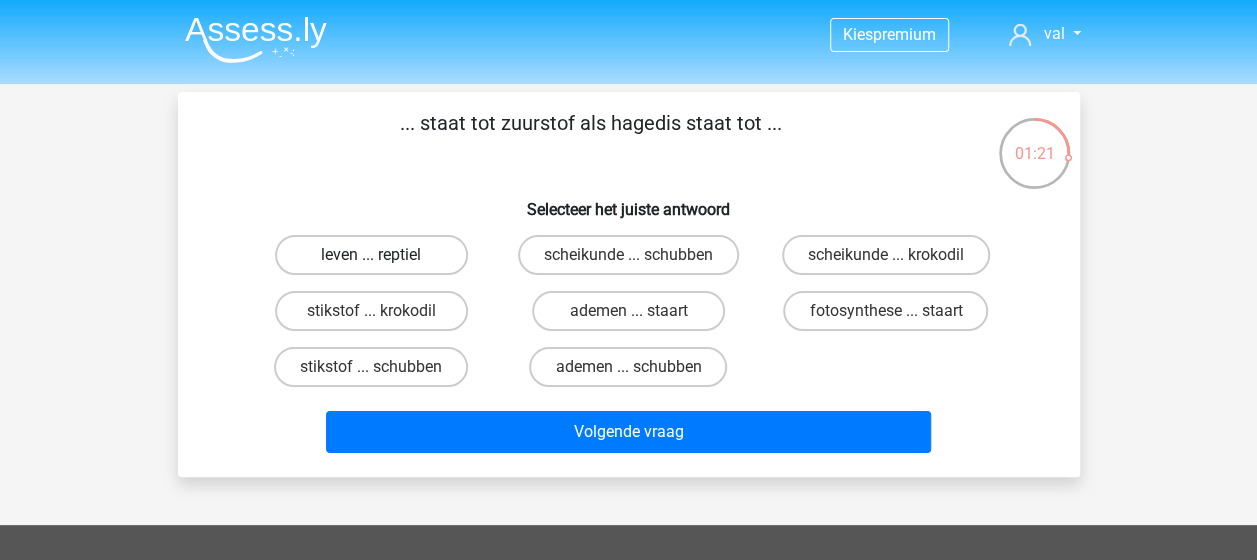 click on "leven ... reptiel" at bounding box center [371, 255] 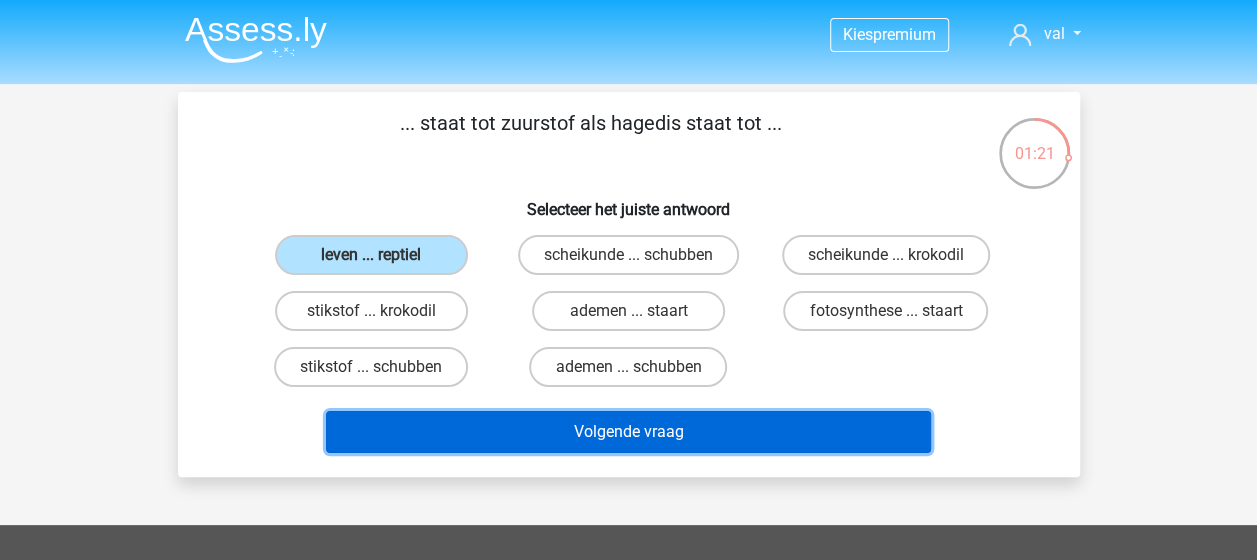 click on "Volgende vraag" at bounding box center [628, 432] 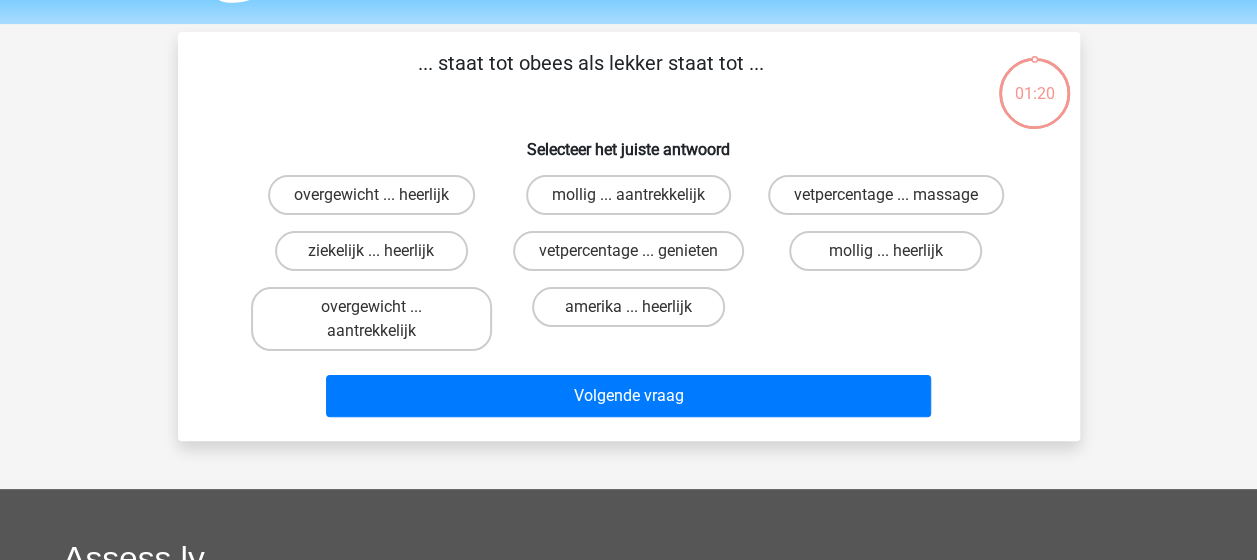 scroll, scrollTop: 92, scrollLeft: 0, axis: vertical 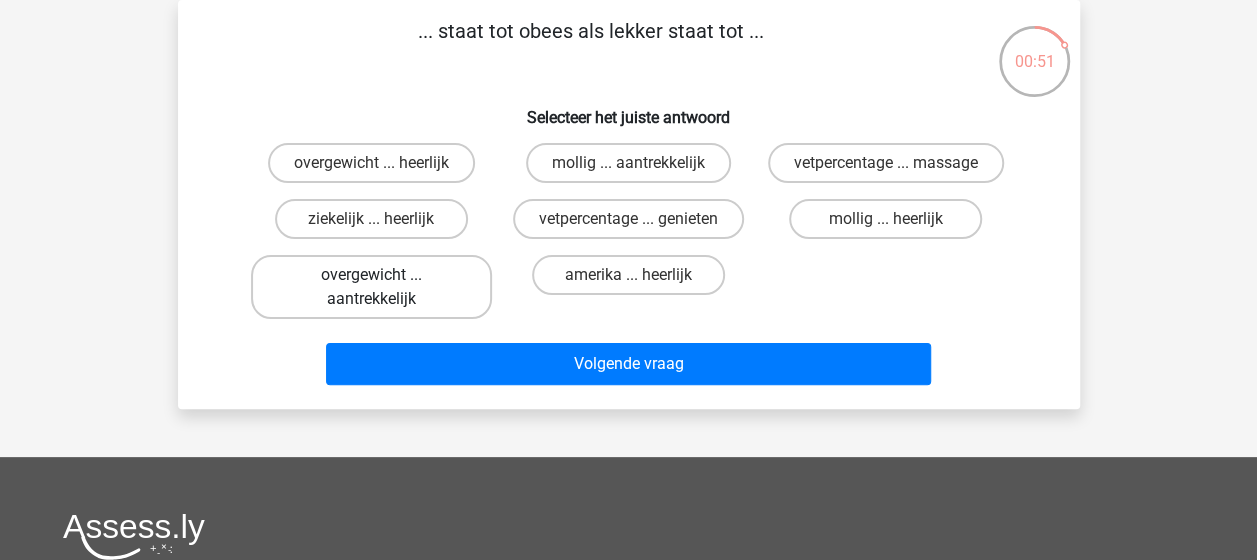 click on "overgewicht ... aantrekkelijk" at bounding box center [371, 287] 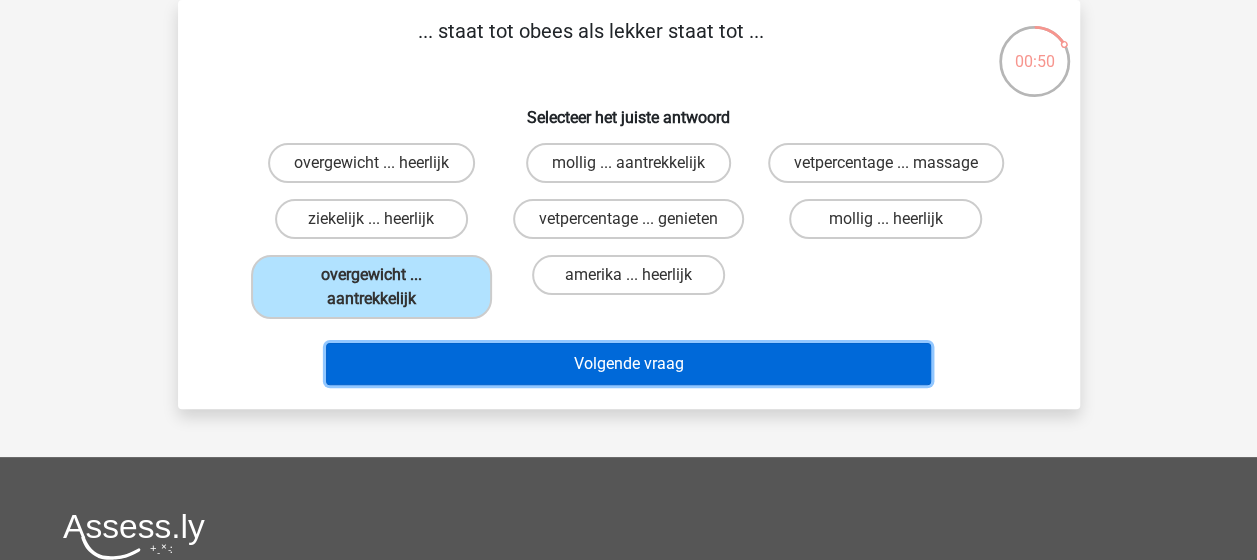 click on "Volgende vraag" at bounding box center (628, 364) 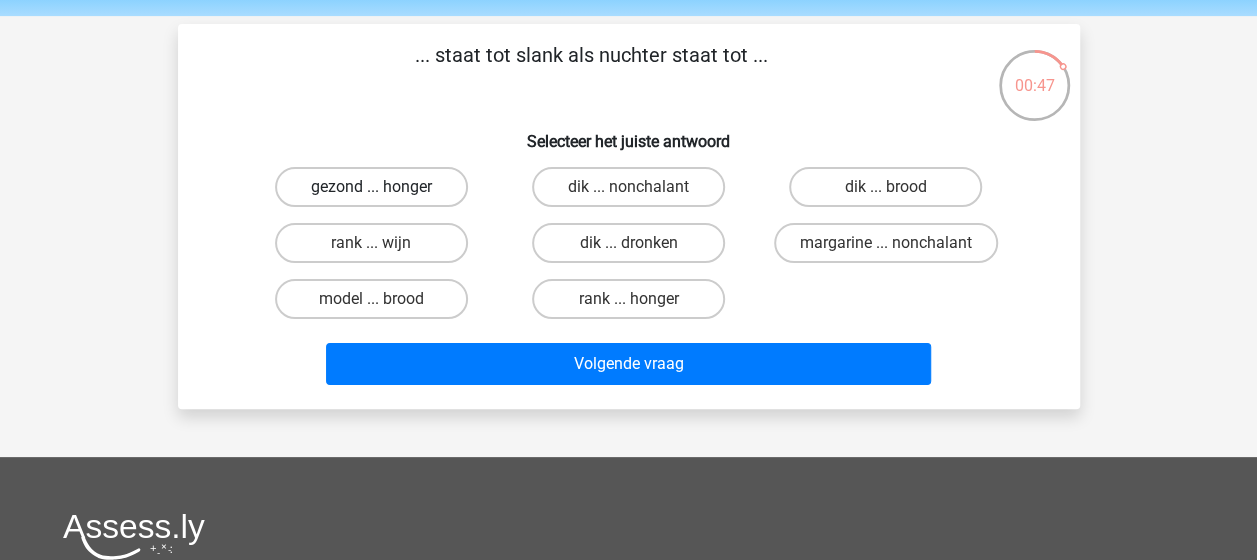 scroll, scrollTop: 100, scrollLeft: 0, axis: vertical 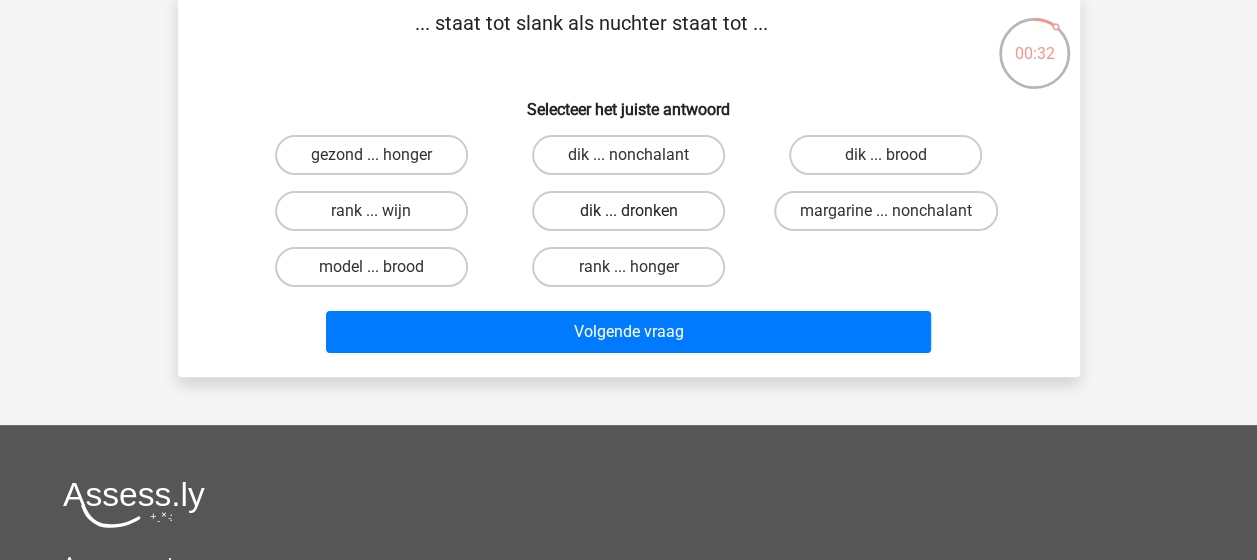 click on "dik ... dronken" at bounding box center [628, 211] 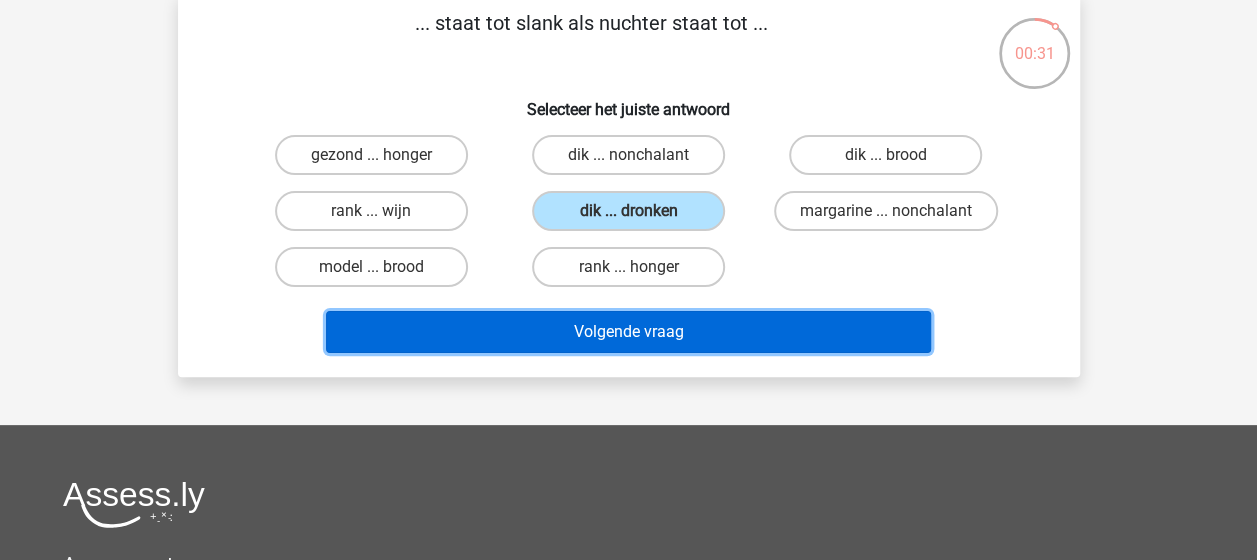 click on "Volgende vraag" at bounding box center [628, 332] 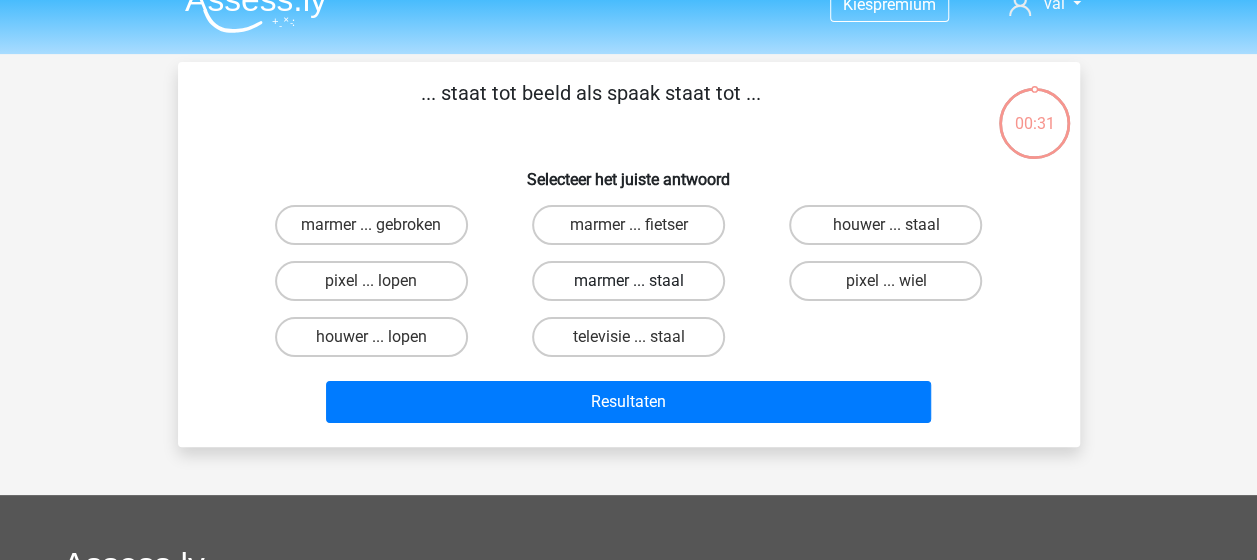 scroll, scrollTop: 0, scrollLeft: 0, axis: both 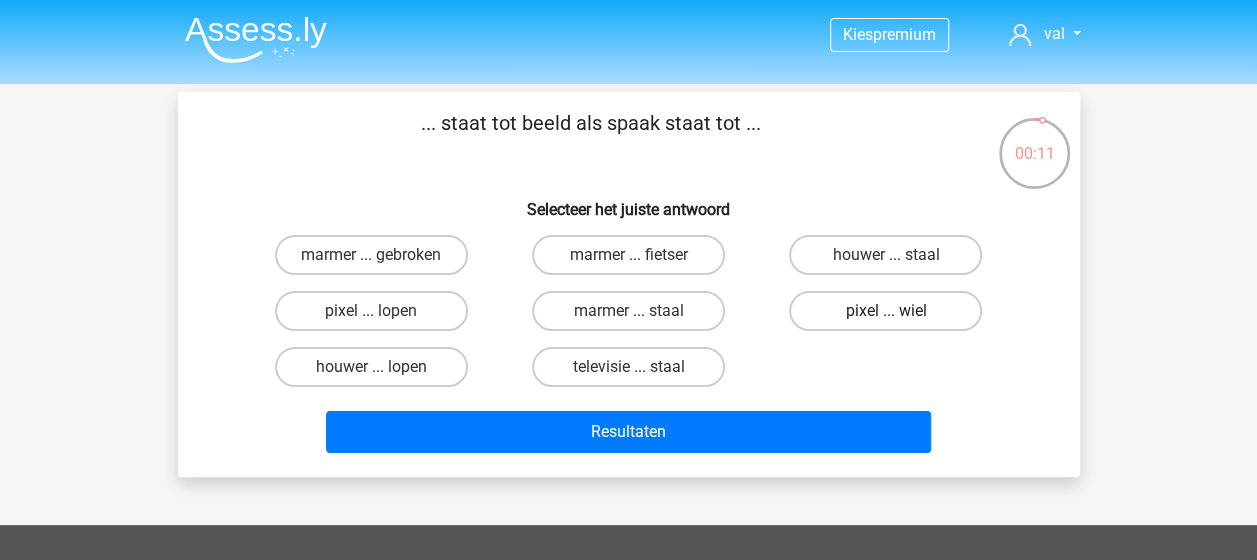 click on "pixel ... wiel" at bounding box center (885, 311) 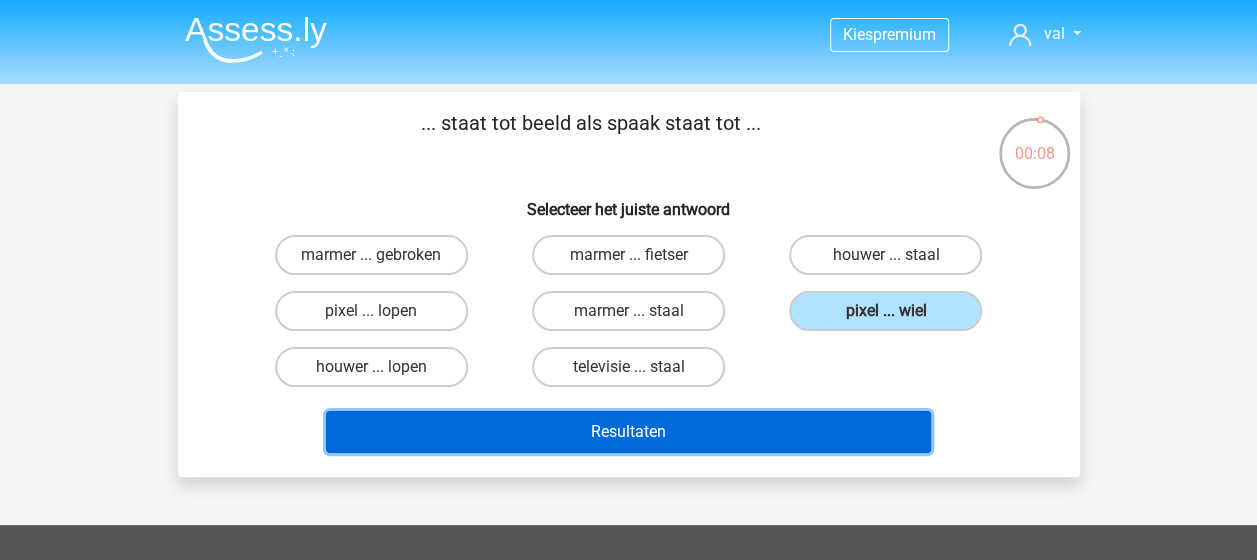 click on "Resultaten" at bounding box center (628, 432) 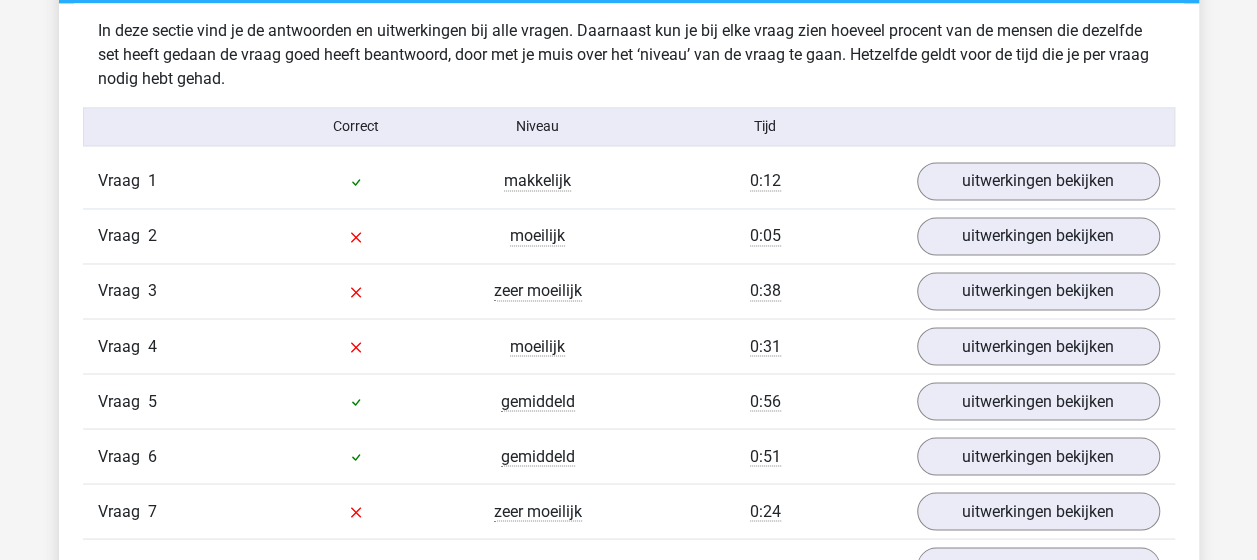scroll, scrollTop: 1600, scrollLeft: 0, axis: vertical 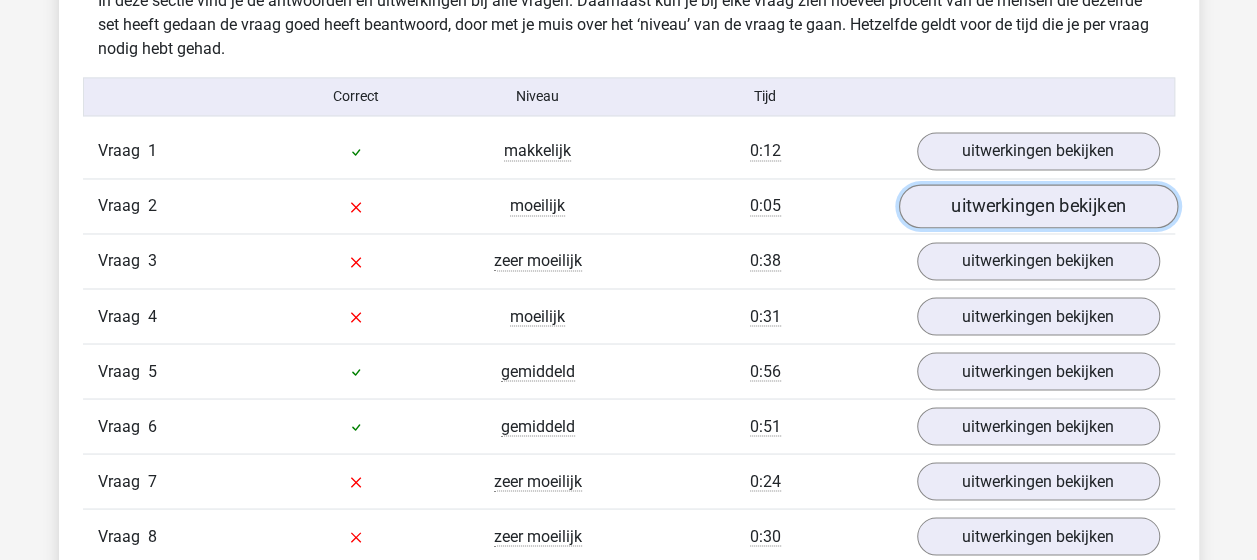 click on "uitwerkingen bekijken" at bounding box center [1037, 206] 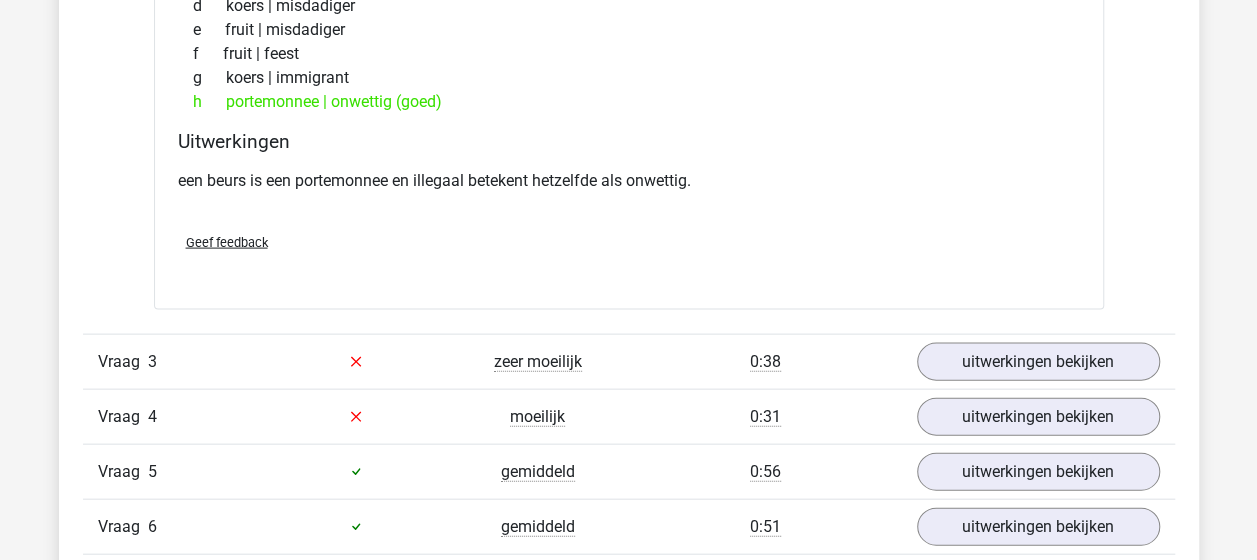 scroll, scrollTop: 2100, scrollLeft: 0, axis: vertical 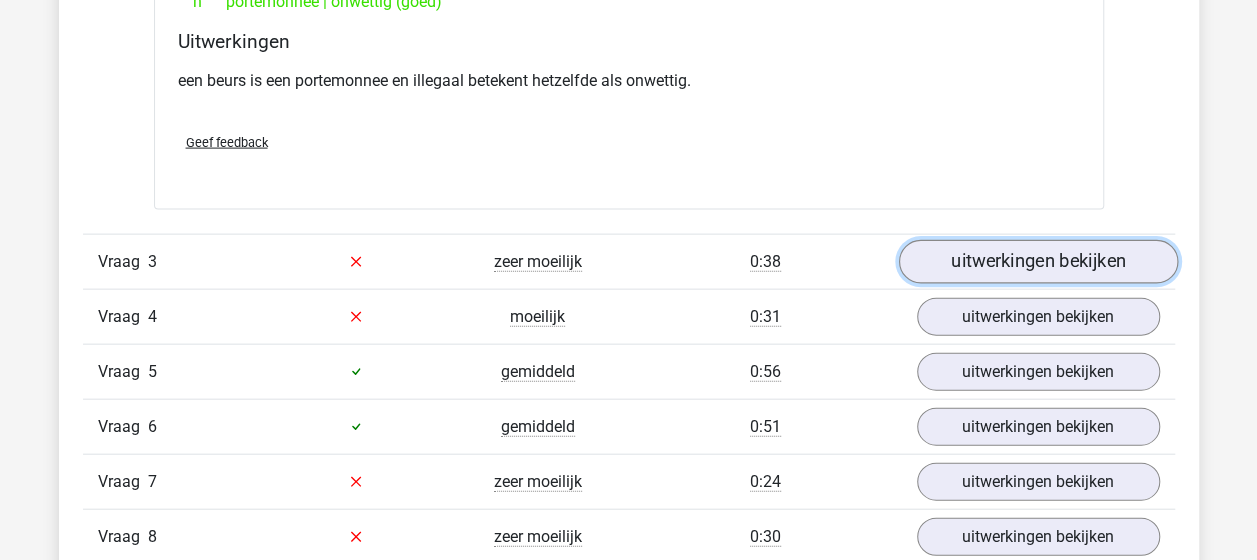 click on "uitwerkingen bekijken" at bounding box center [1037, 262] 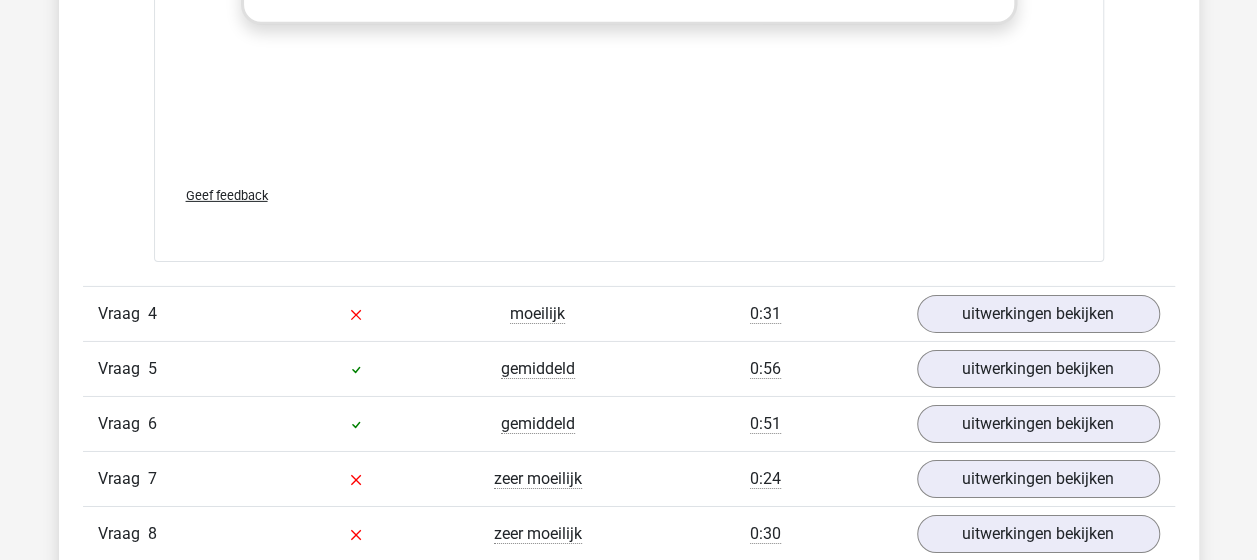 scroll, scrollTop: 3300, scrollLeft: 0, axis: vertical 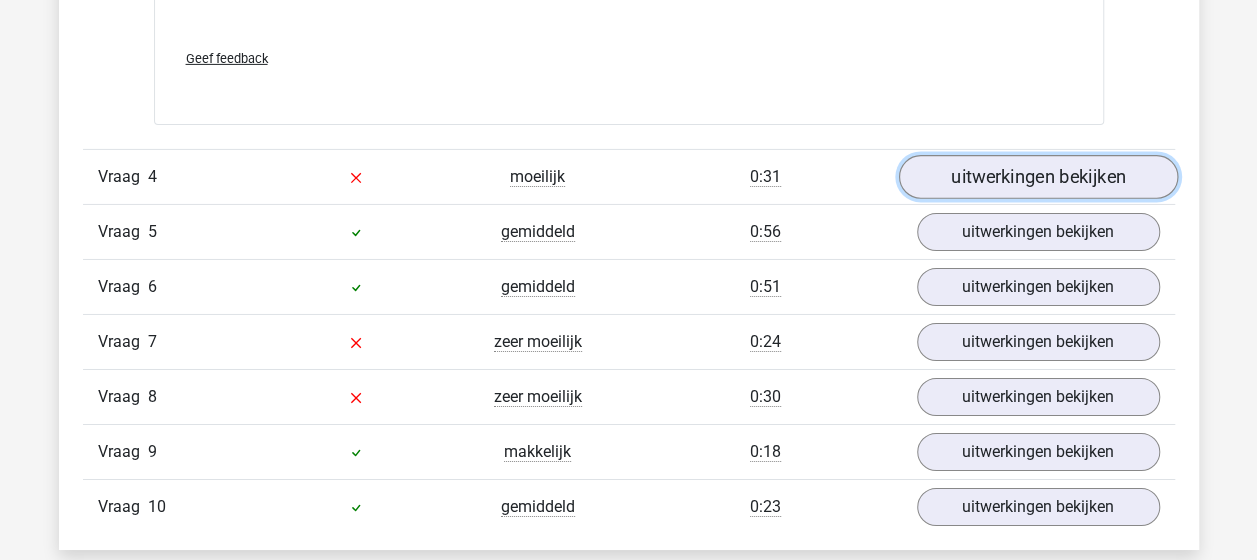 click on "uitwerkingen bekijken" at bounding box center (1037, 177) 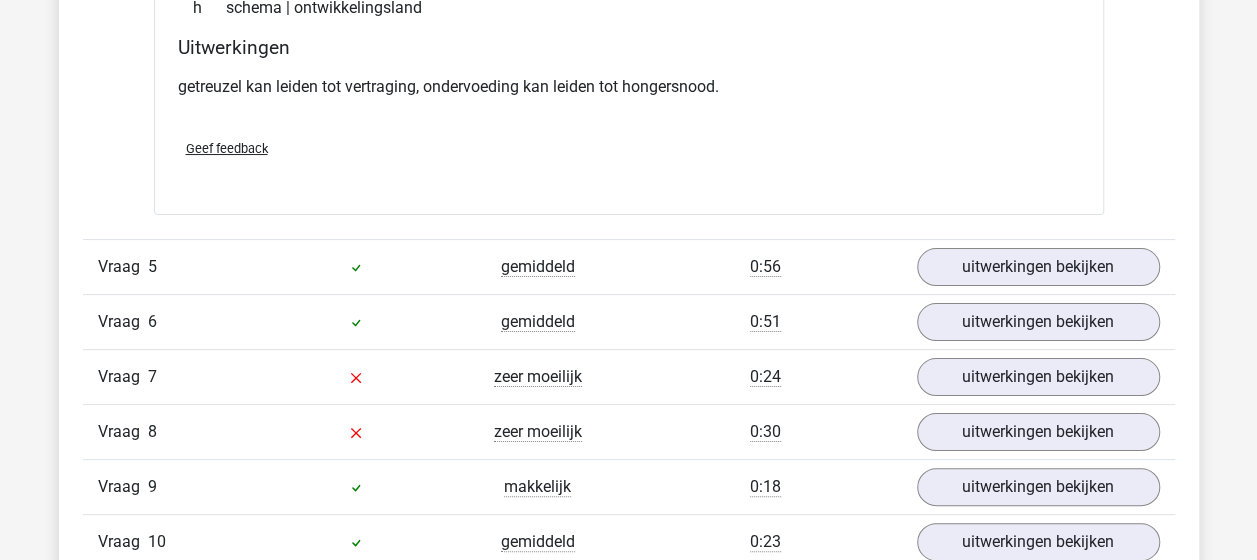scroll, scrollTop: 3900, scrollLeft: 0, axis: vertical 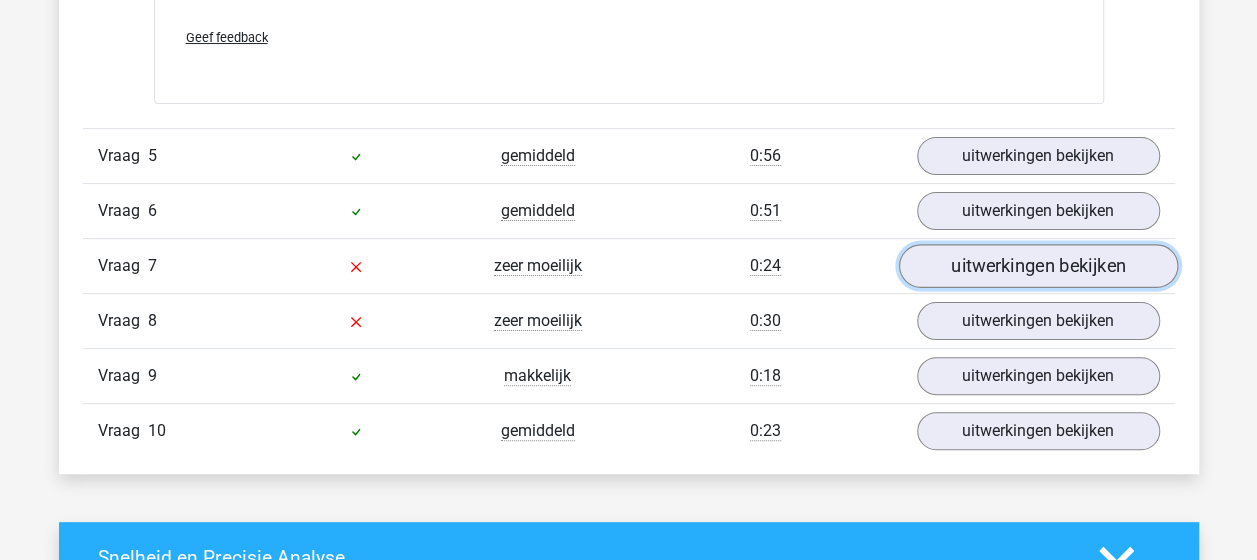 click on "uitwerkingen bekijken" at bounding box center [1037, 266] 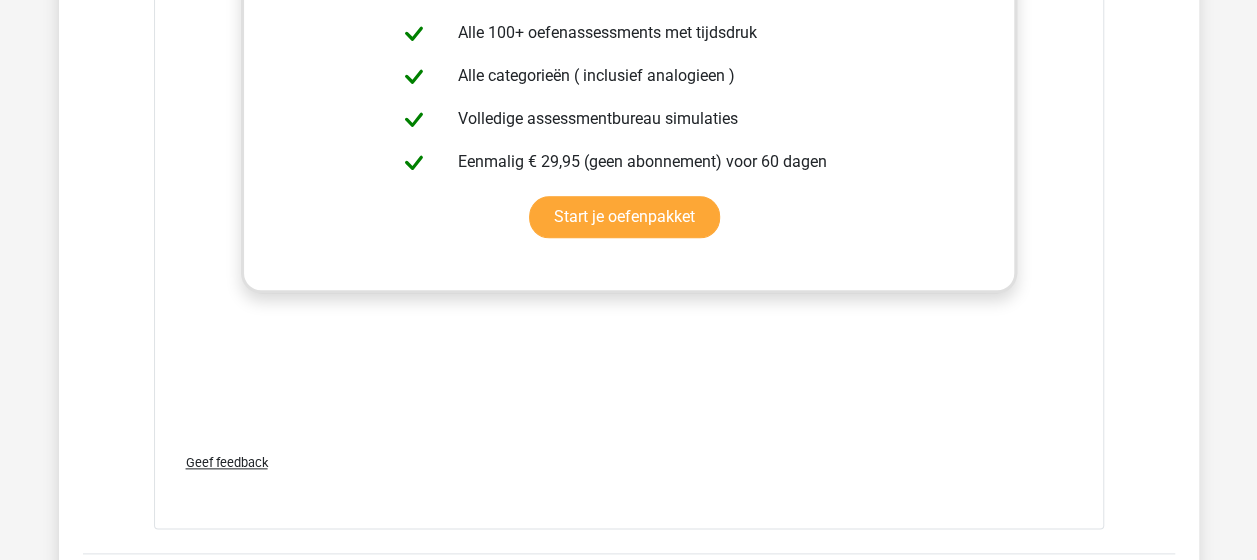 scroll, scrollTop: 5000, scrollLeft: 0, axis: vertical 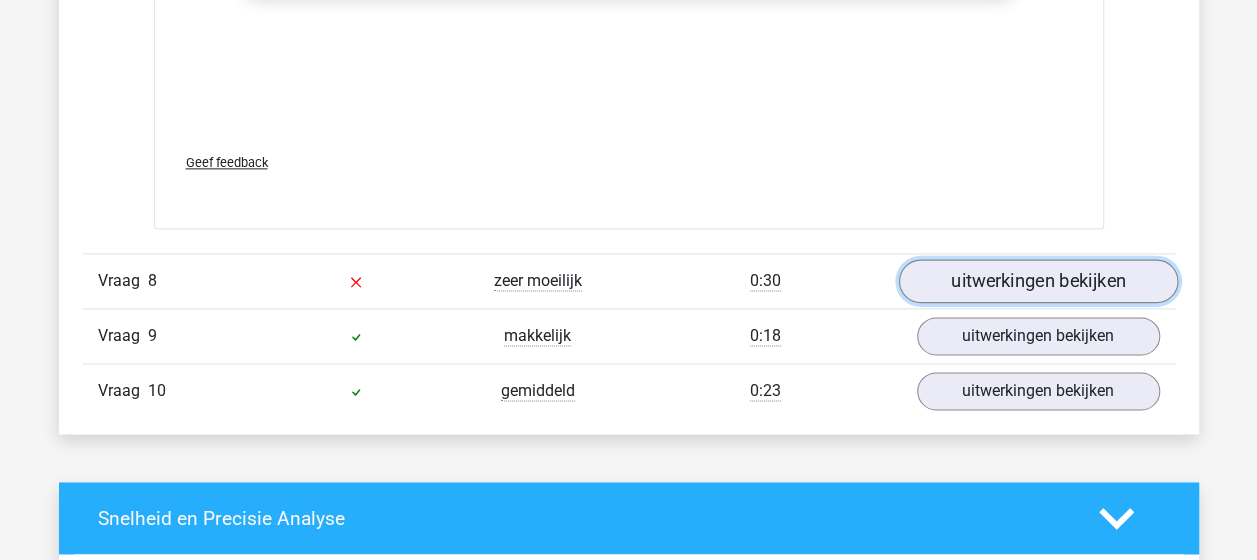 click on "uitwerkingen bekijken" at bounding box center [1037, 281] 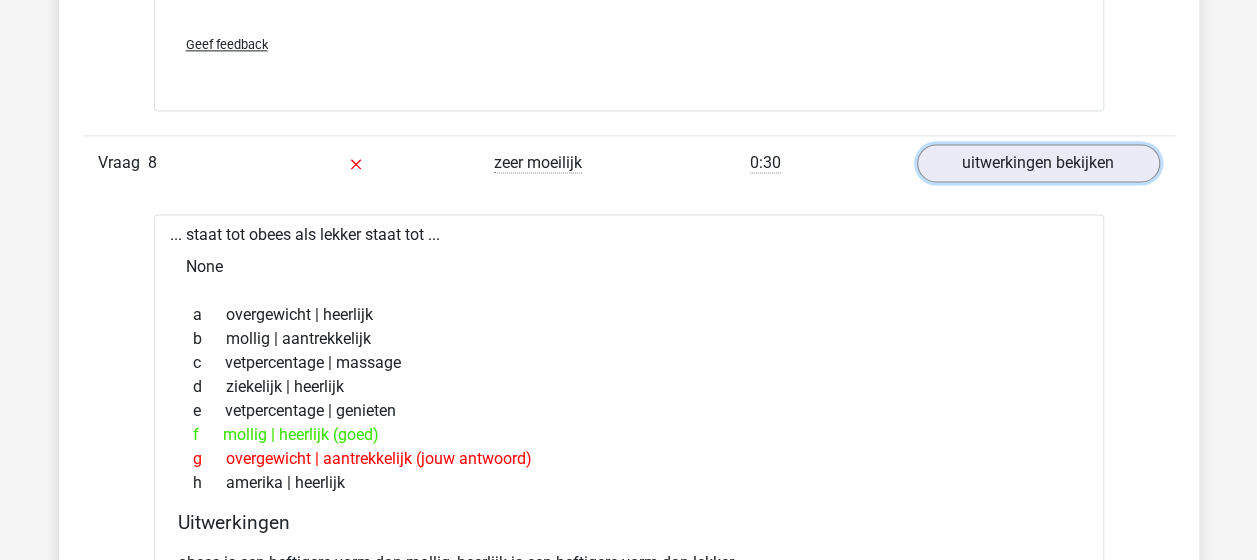 scroll, scrollTop: 4969, scrollLeft: 0, axis: vertical 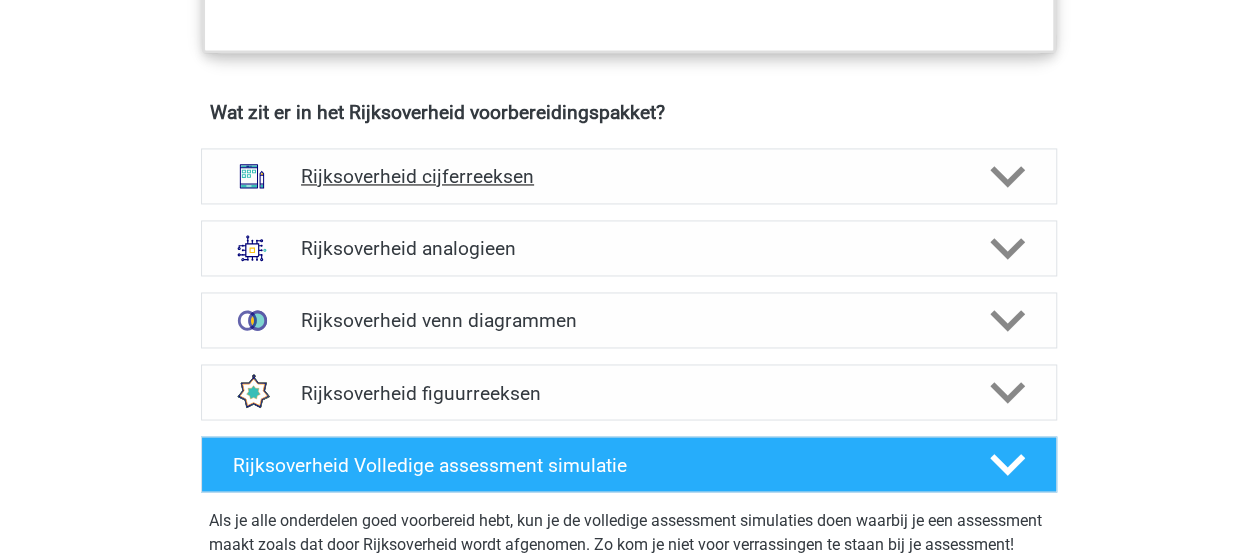 click 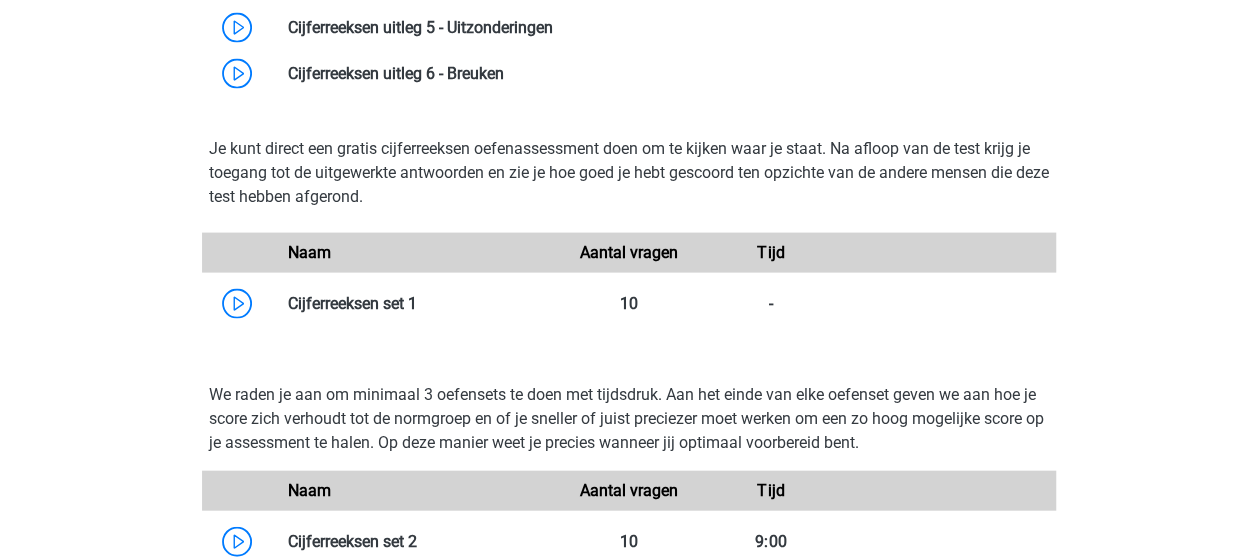 scroll, scrollTop: 2016, scrollLeft: 0, axis: vertical 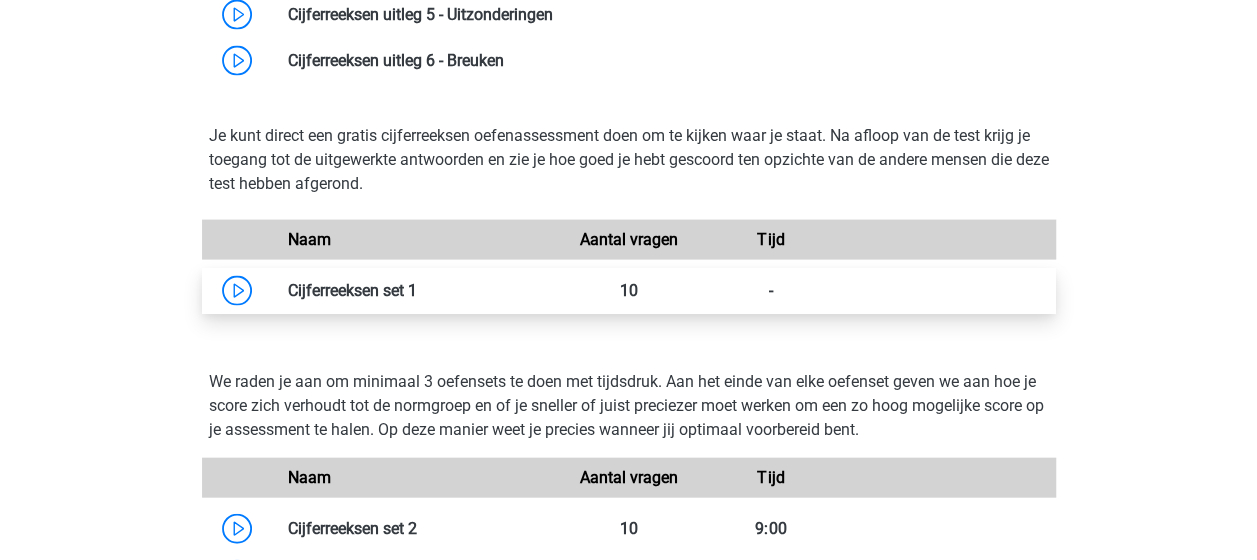 click at bounding box center [417, 290] 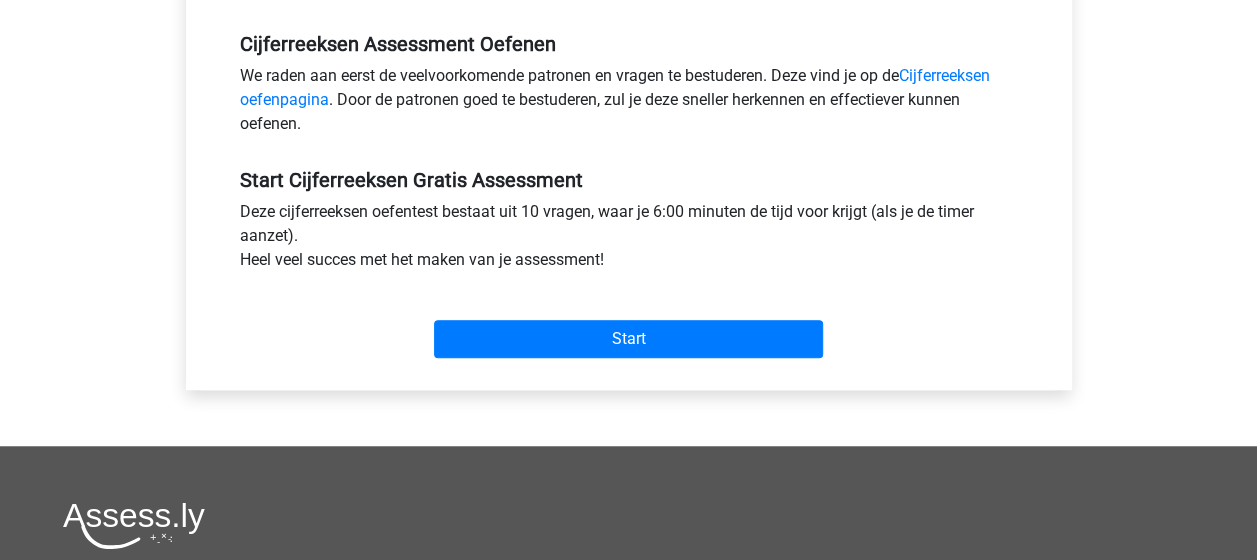 scroll, scrollTop: 700, scrollLeft: 0, axis: vertical 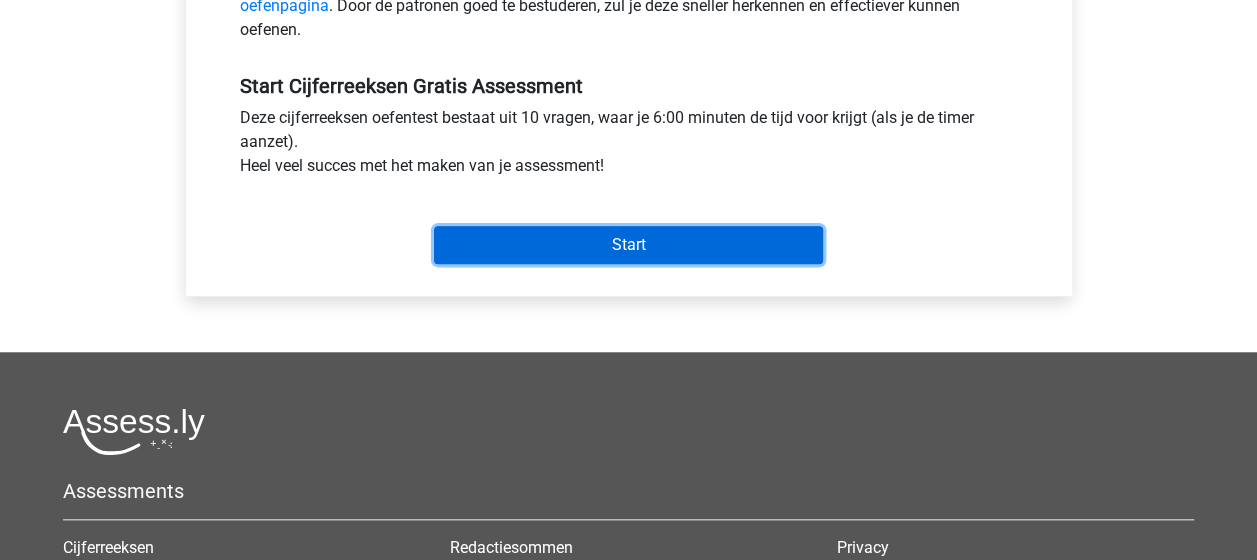 click on "Start" at bounding box center [628, 245] 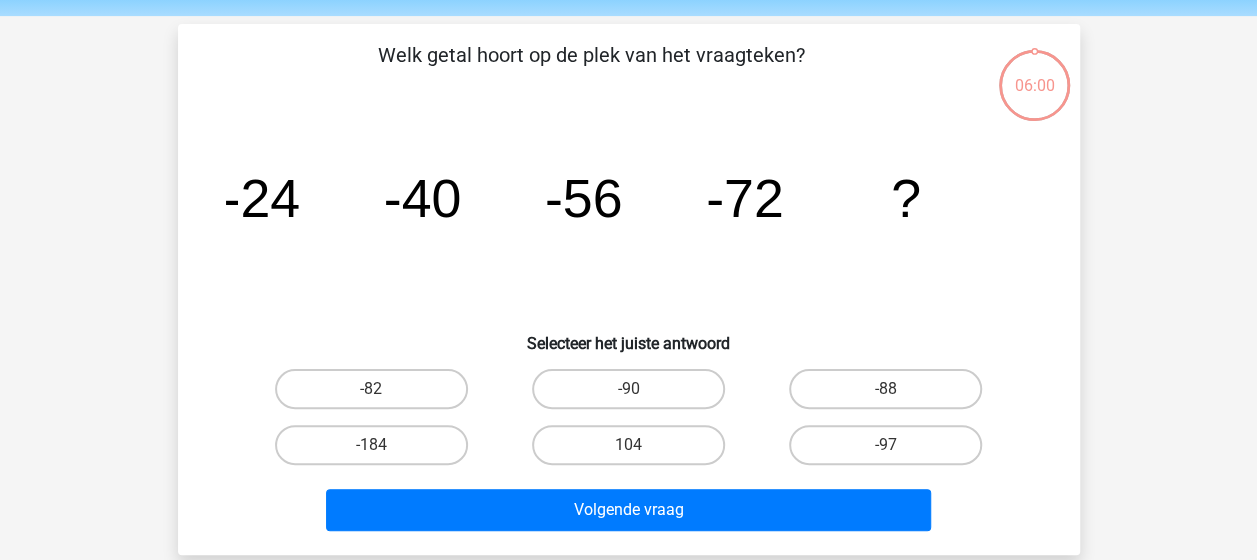scroll, scrollTop: 100, scrollLeft: 0, axis: vertical 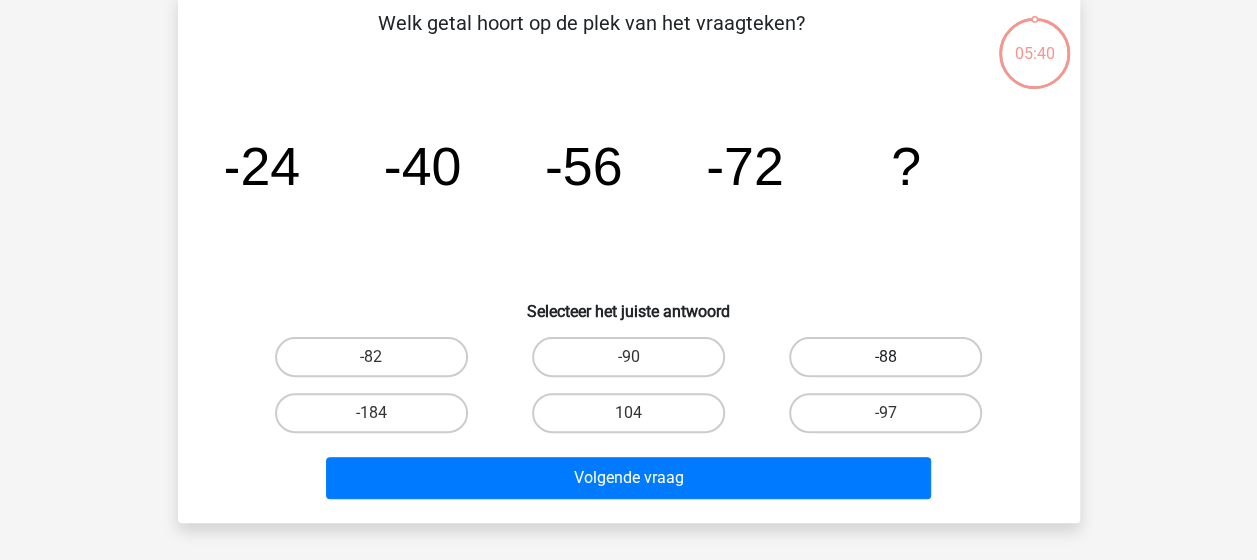 click on "-88" at bounding box center (885, 357) 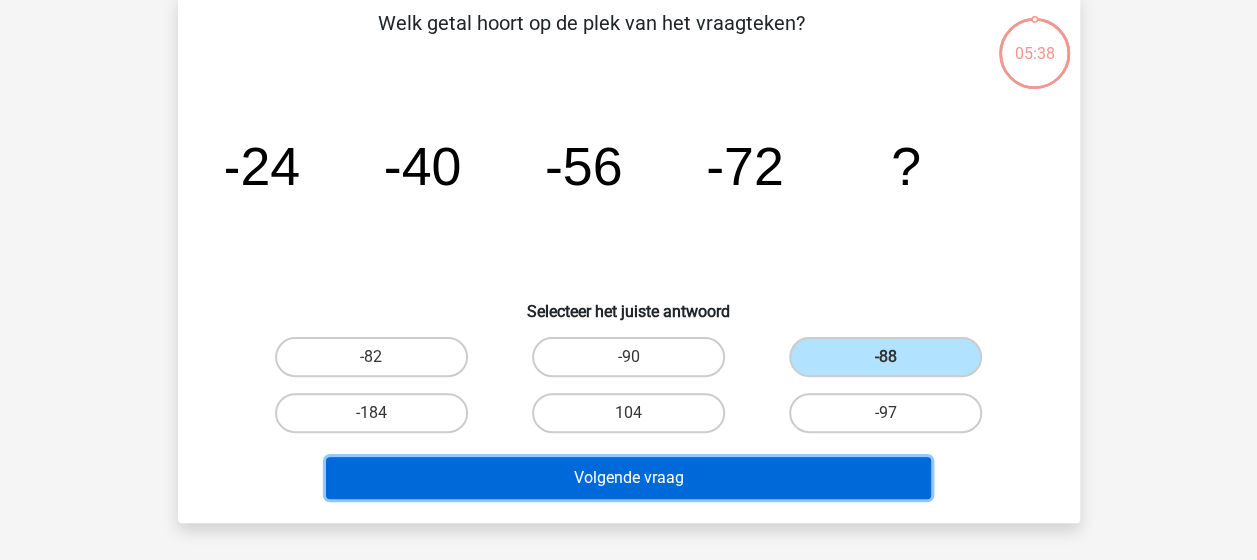 click on "Volgende vraag" at bounding box center [628, 478] 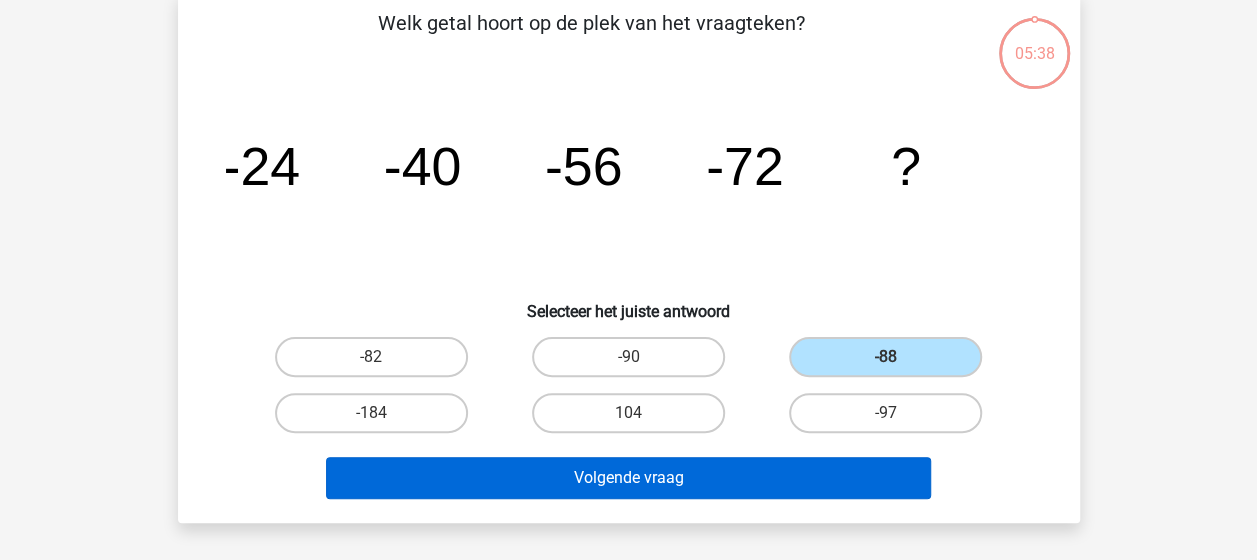 scroll, scrollTop: 92, scrollLeft: 0, axis: vertical 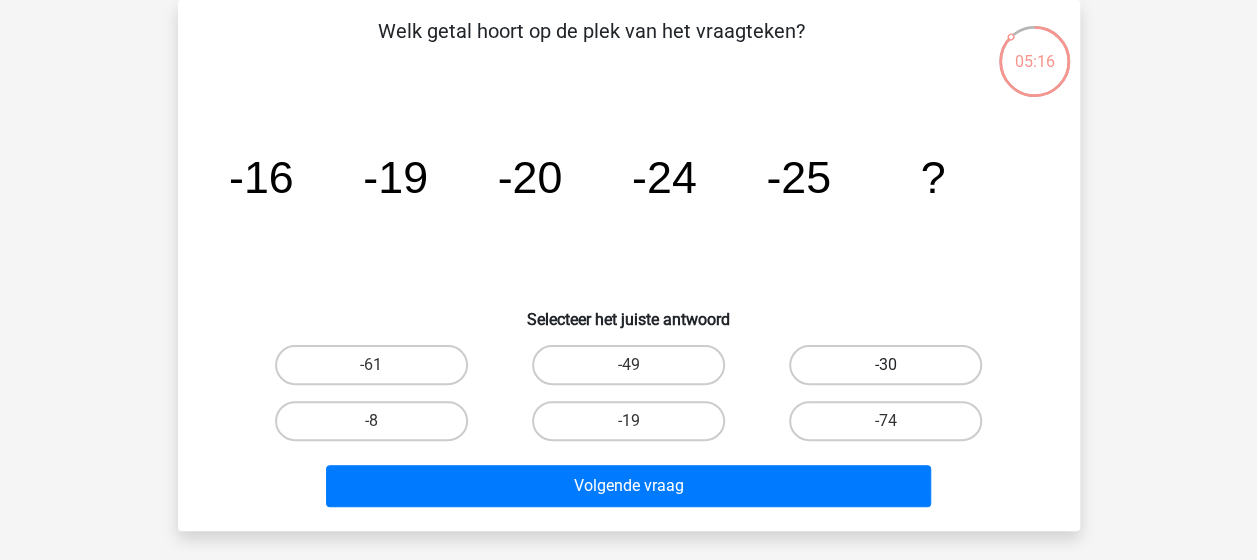 click on "-30" at bounding box center (885, 365) 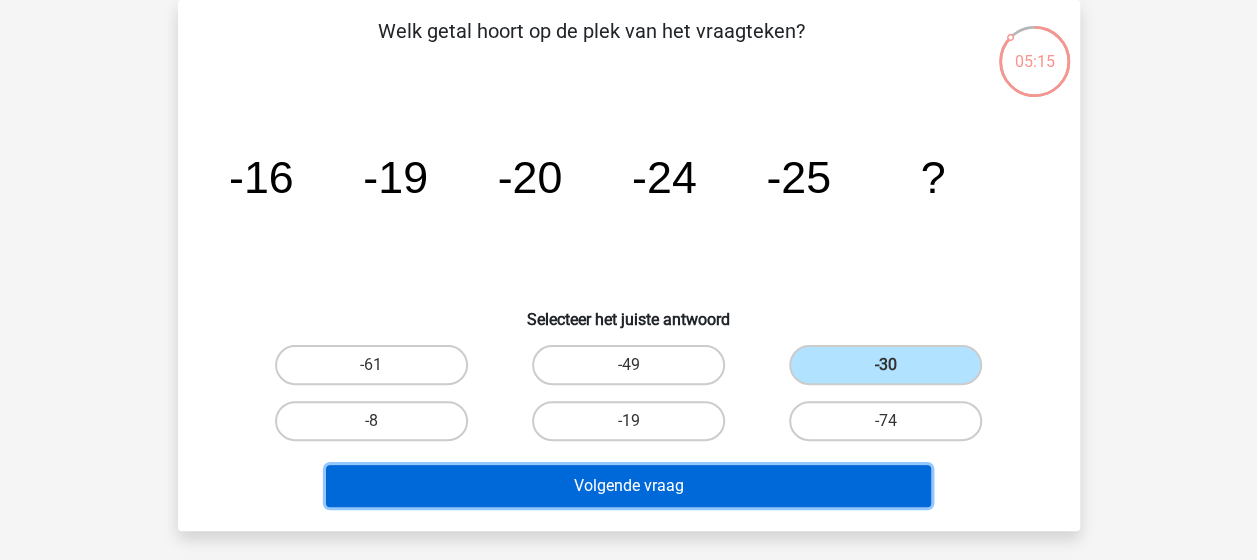 click on "Volgende vraag" at bounding box center [628, 486] 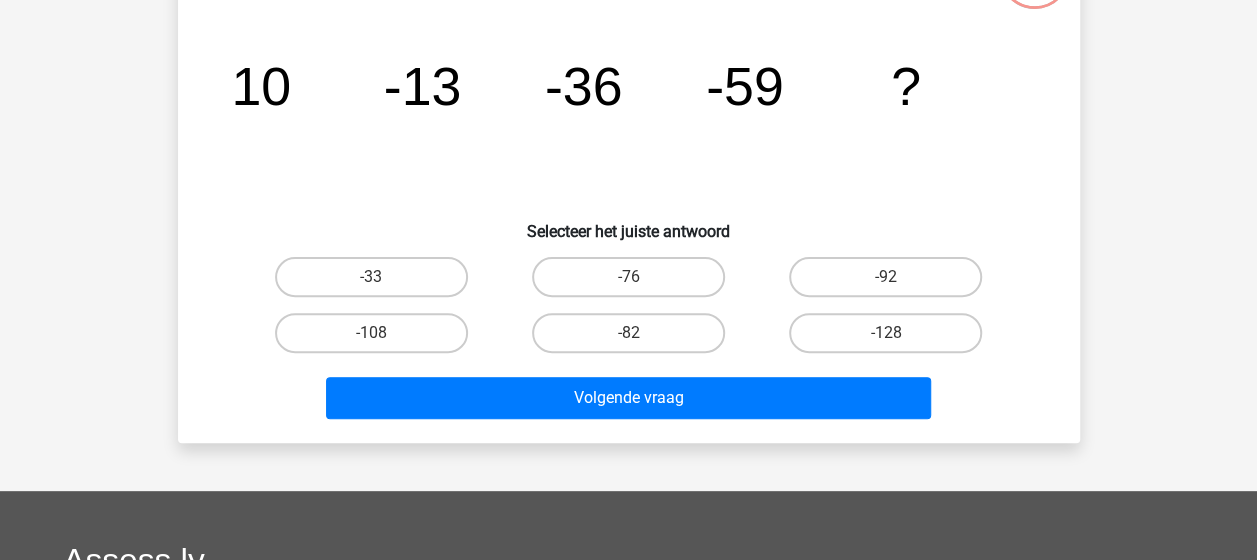 scroll, scrollTop: 200, scrollLeft: 0, axis: vertical 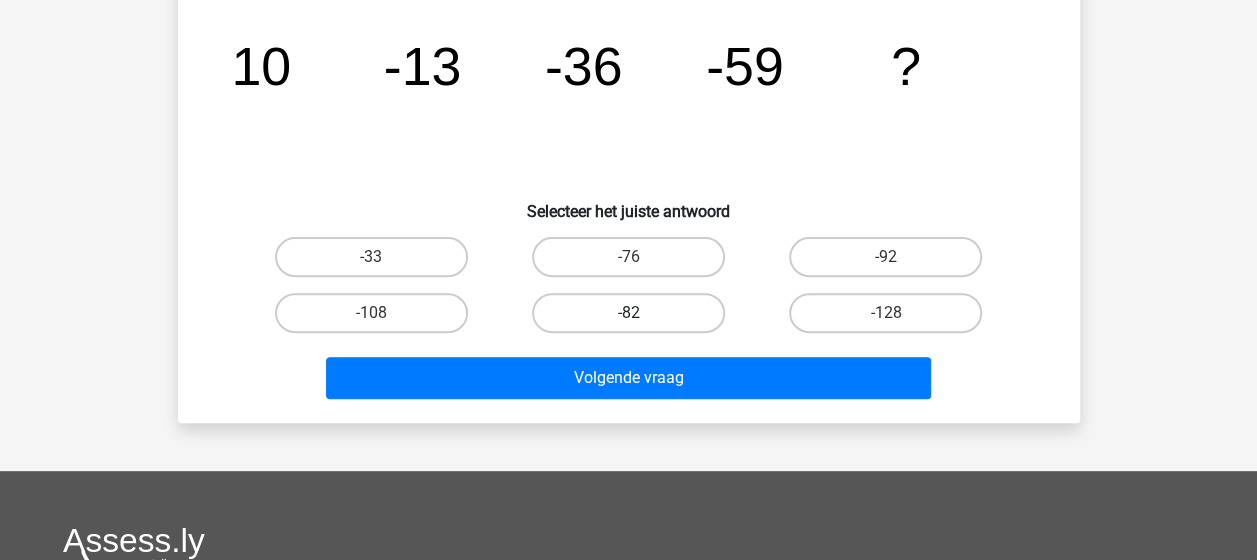 click on "-82" at bounding box center [628, 313] 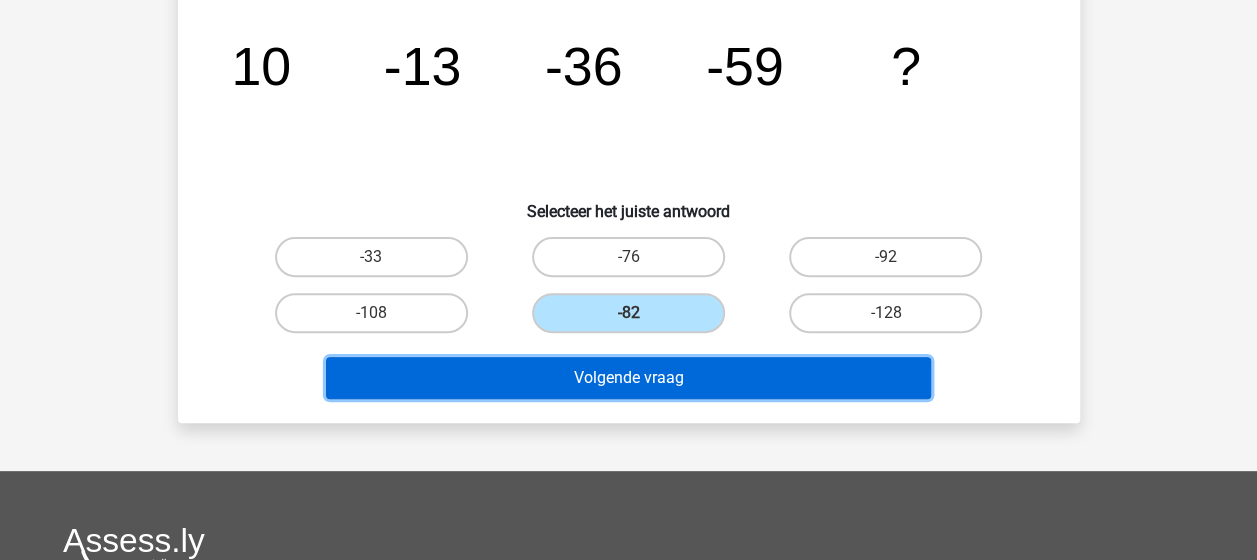 click on "Volgende vraag" at bounding box center (628, 378) 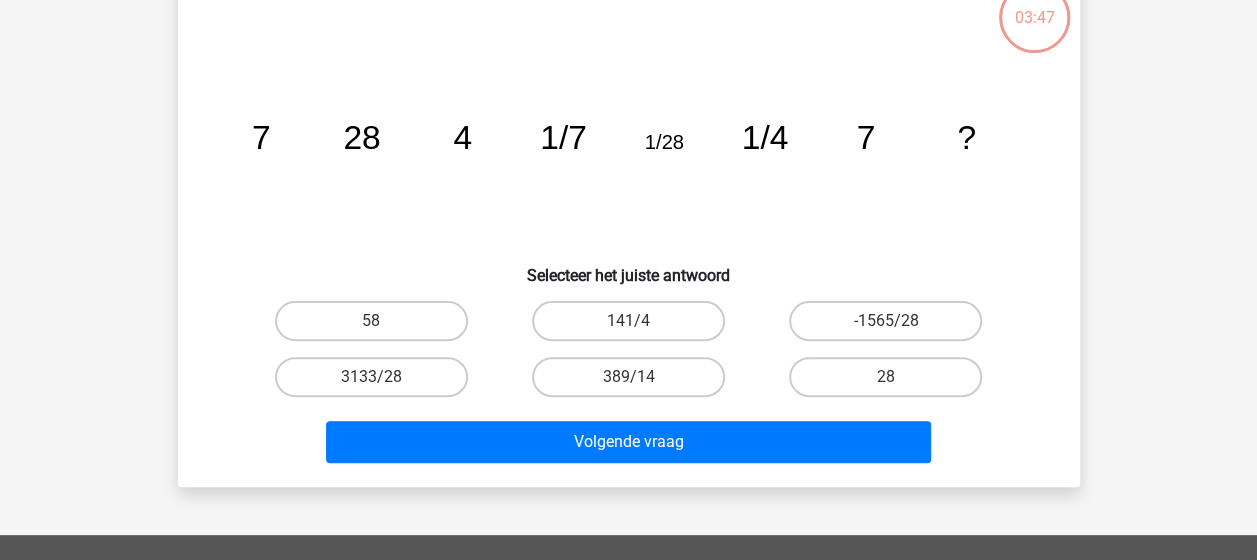 scroll, scrollTop: 92, scrollLeft: 0, axis: vertical 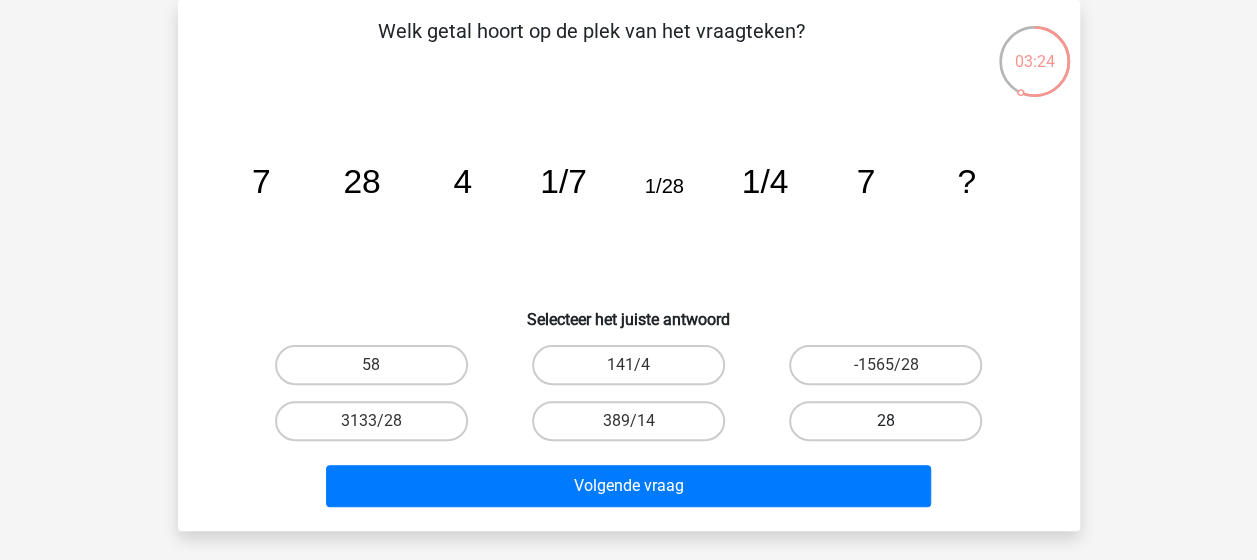 click on "28" at bounding box center (885, 421) 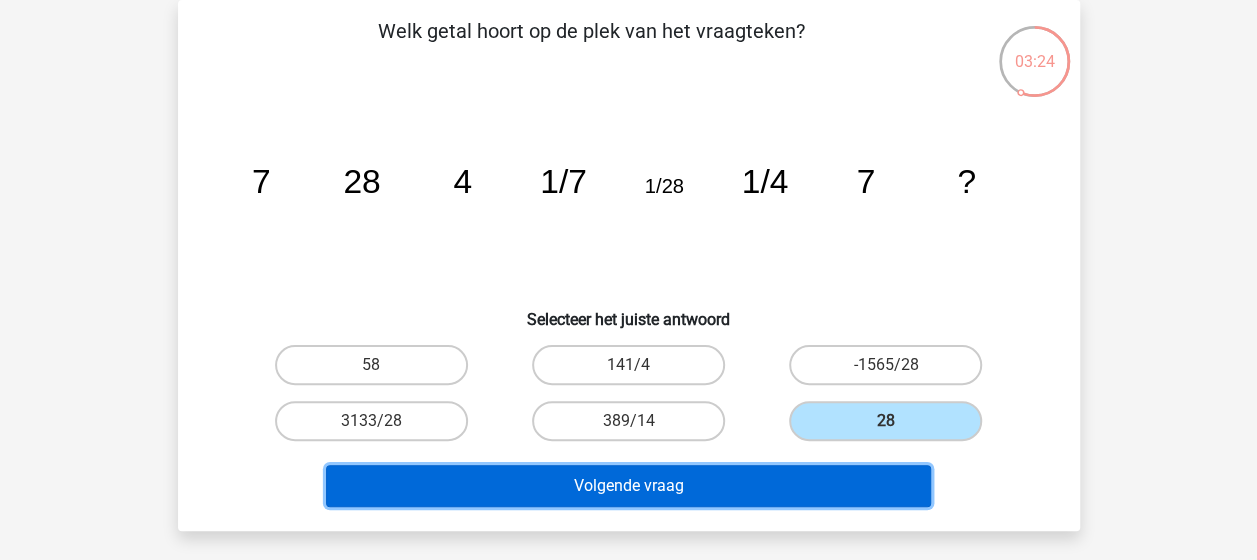 click on "Volgende vraag" at bounding box center (628, 486) 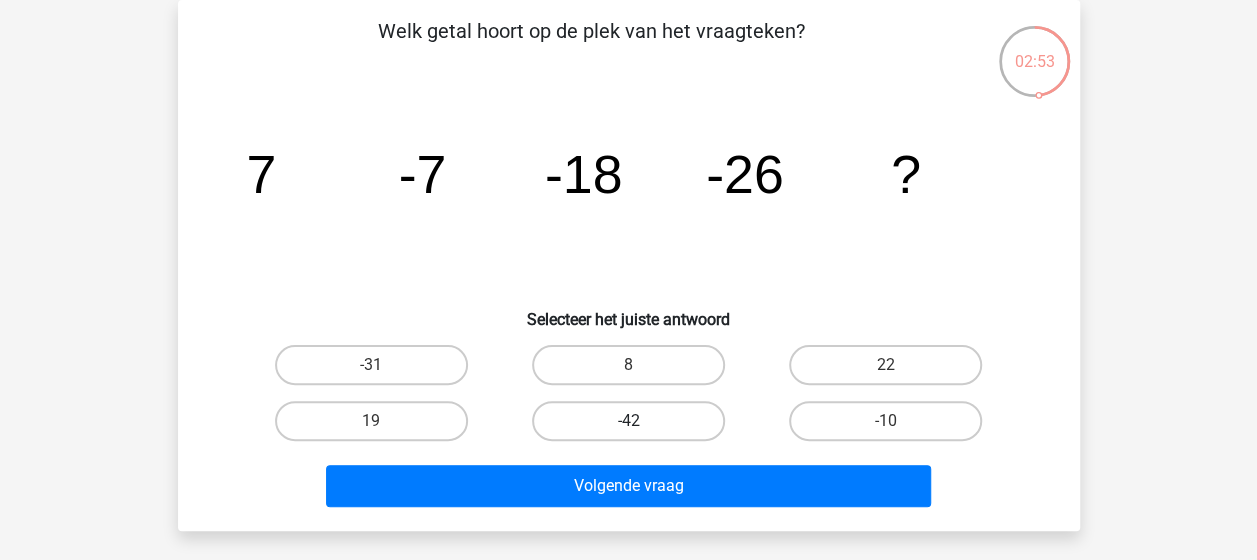 drag, startPoint x: 568, startPoint y: 438, endPoint x: 585, endPoint y: 434, distance: 17.464249 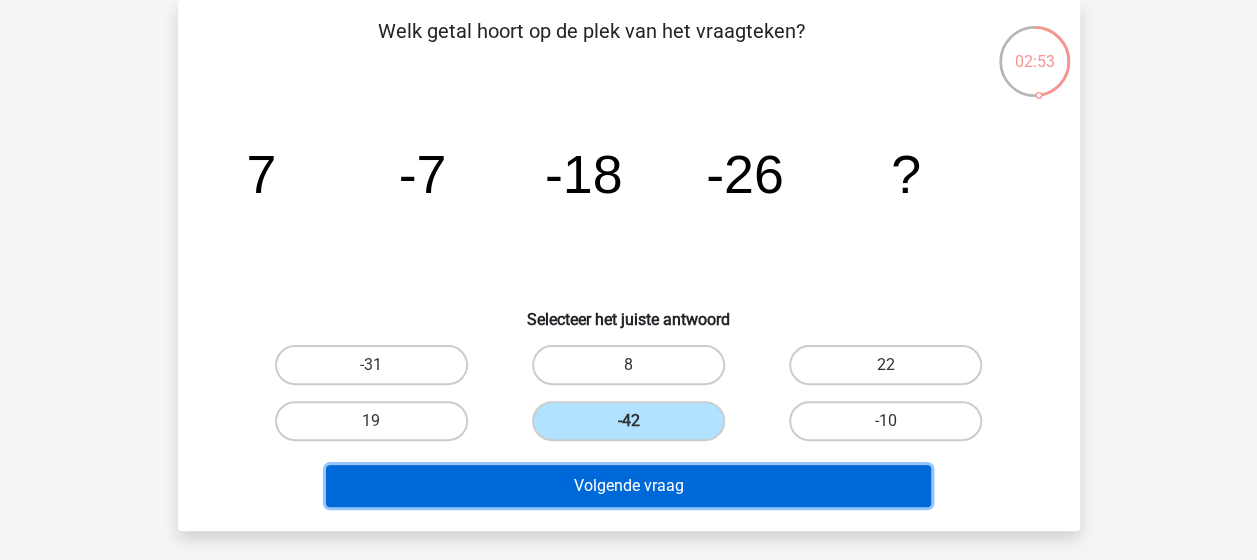 click on "Volgende vraag" at bounding box center [628, 486] 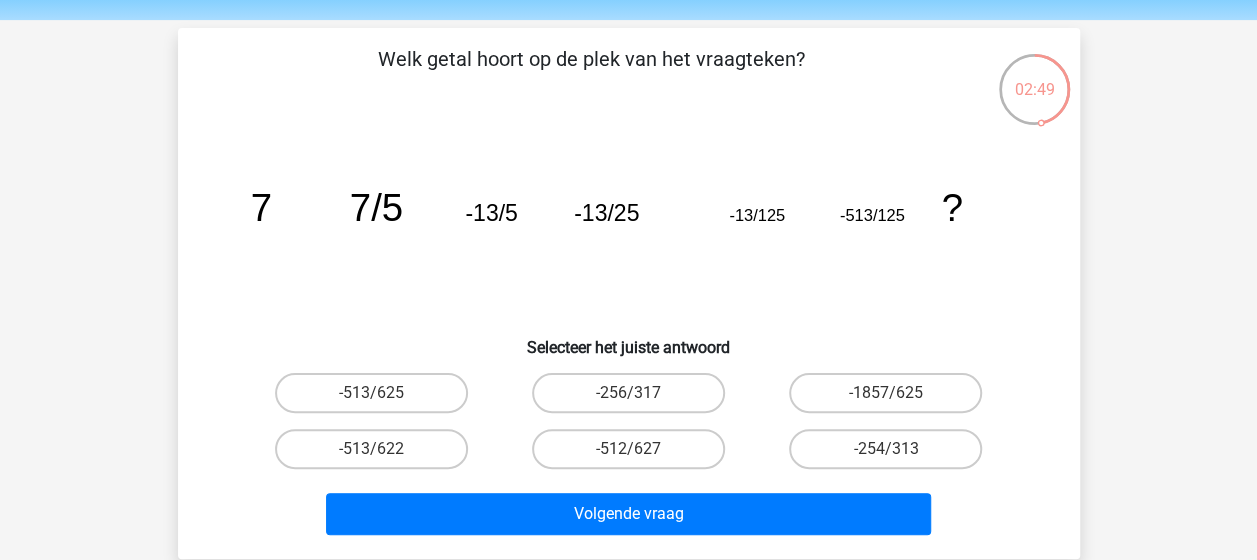 scroll, scrollTop: 100, scrollLeft: 0, axis: vertical 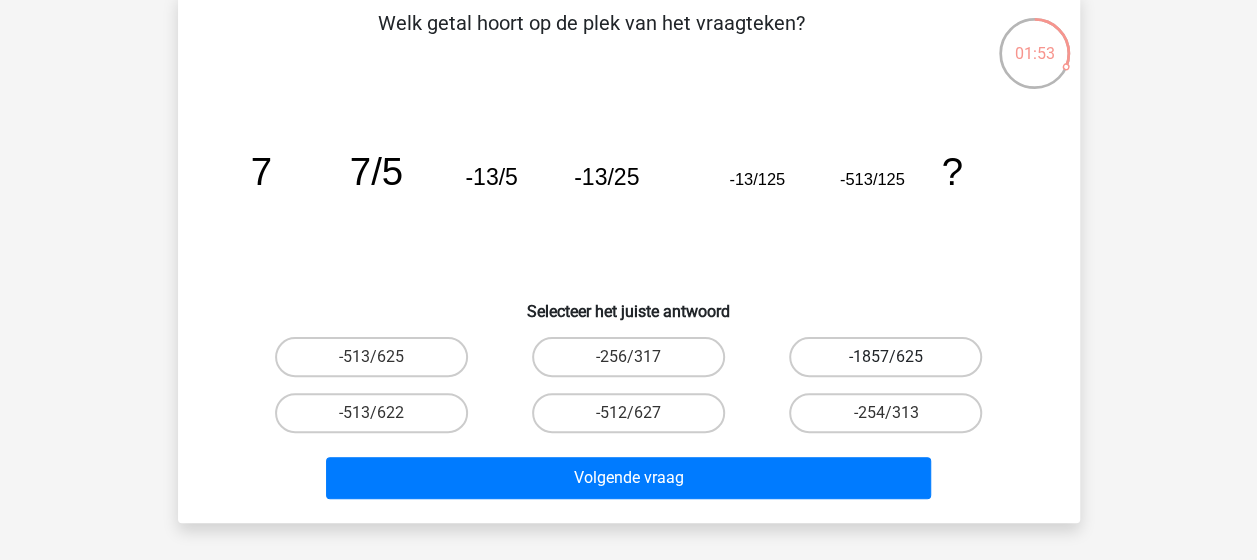 click on "-1857/625" at bounding box center [885, 357] 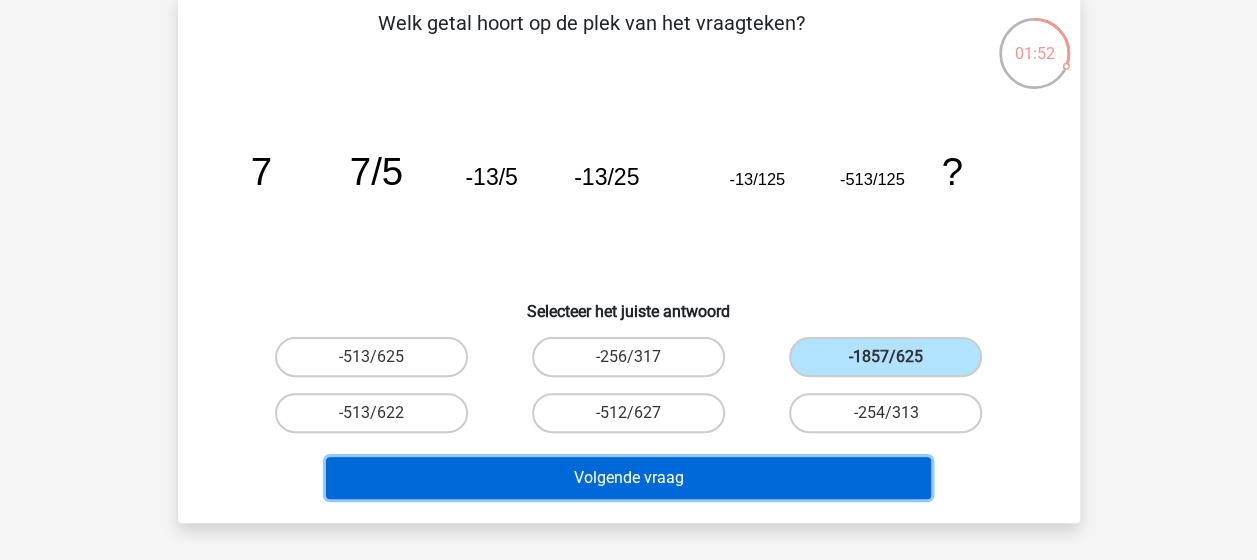 click on "Volgende vraag" at bounding box center (628, 478) 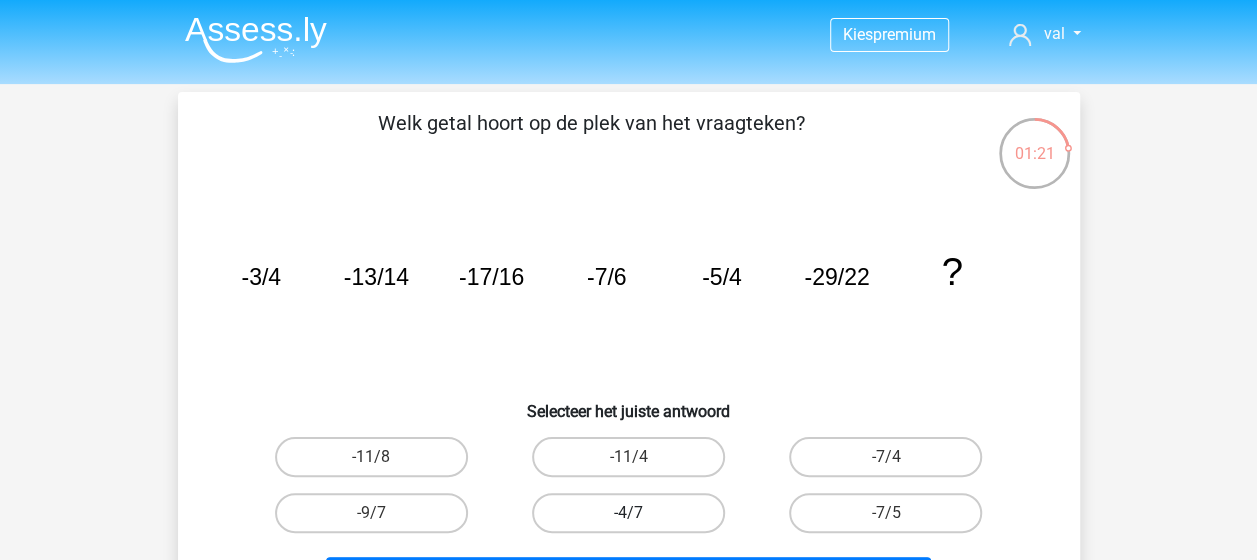 scroll, scrollTop: 100, scrollLeft: 0, axis: vertical 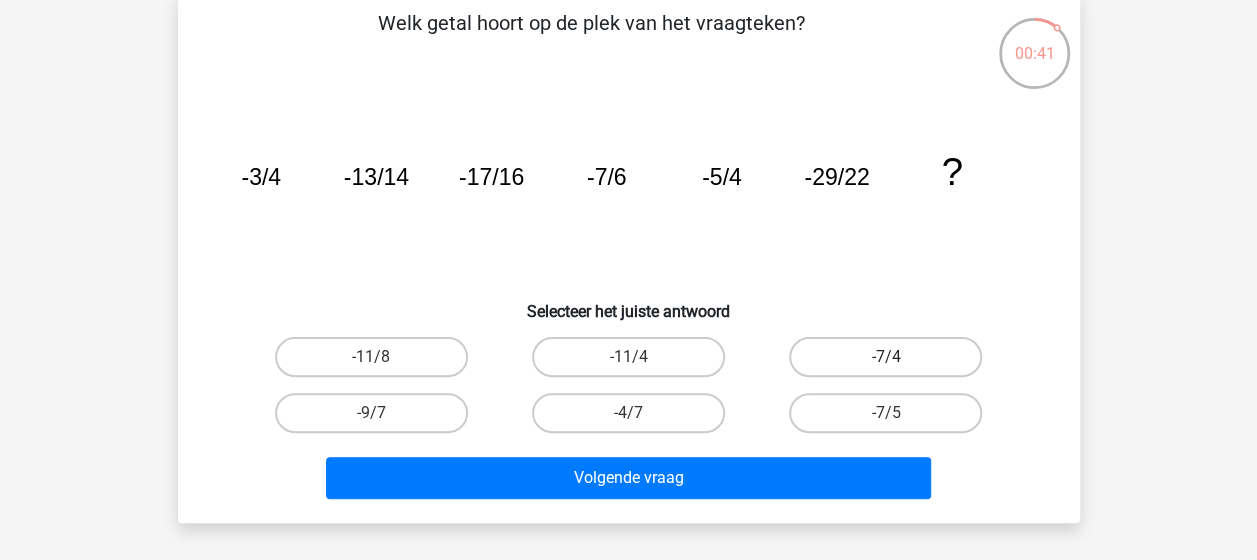 click on "-7/4" at bounding box center (885, 357) 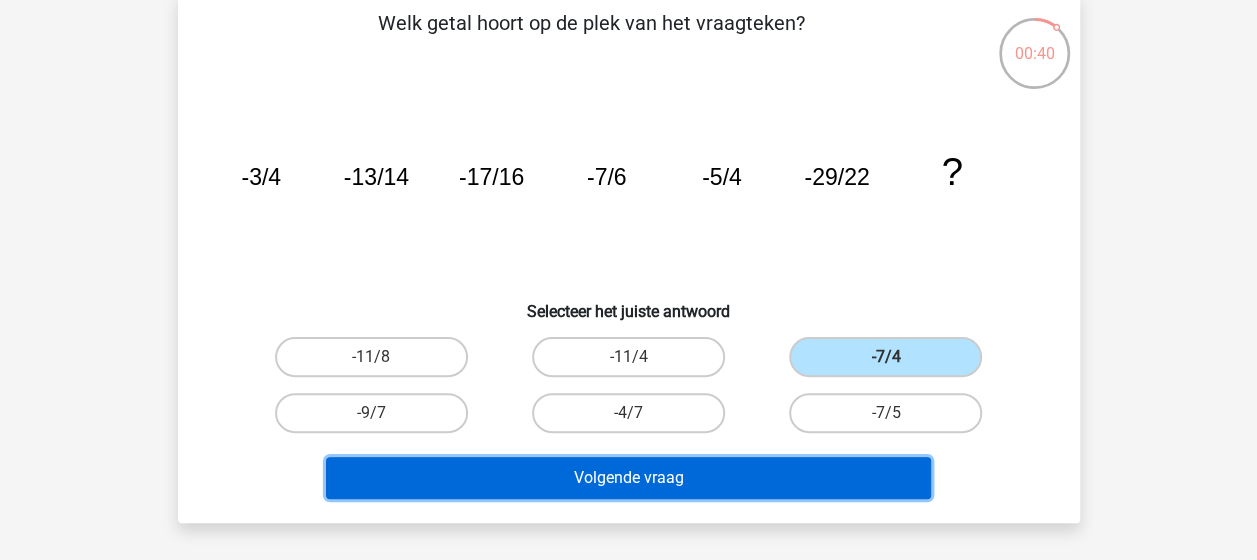 click on "Volgende vraag" at bounding box center [628, 478] 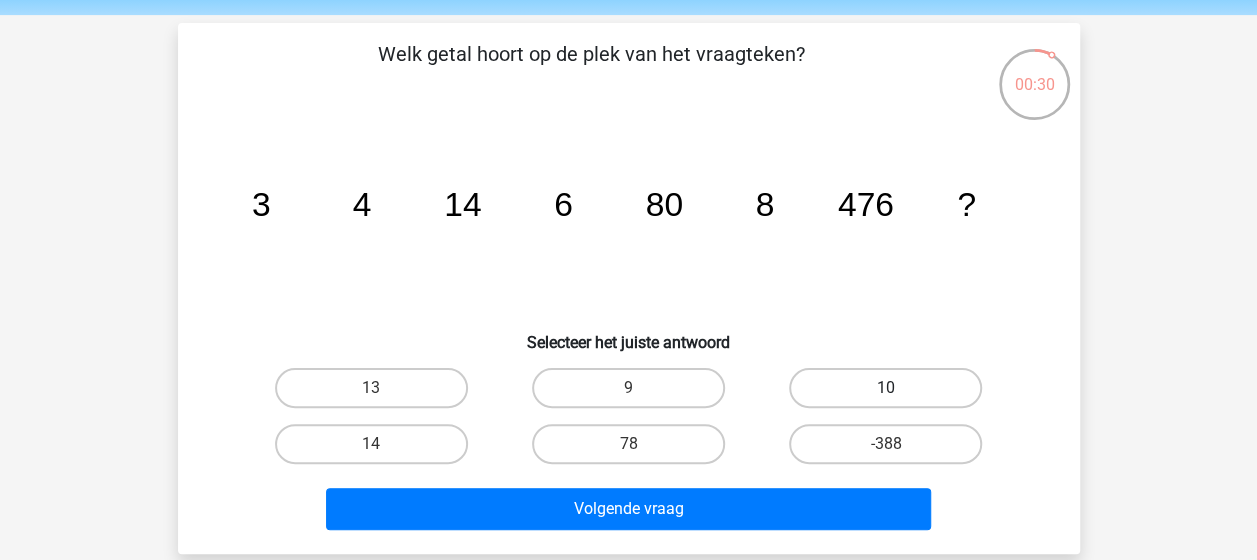 scroll, scrollTop: 100, scrollLeft: 0, axis: vertical 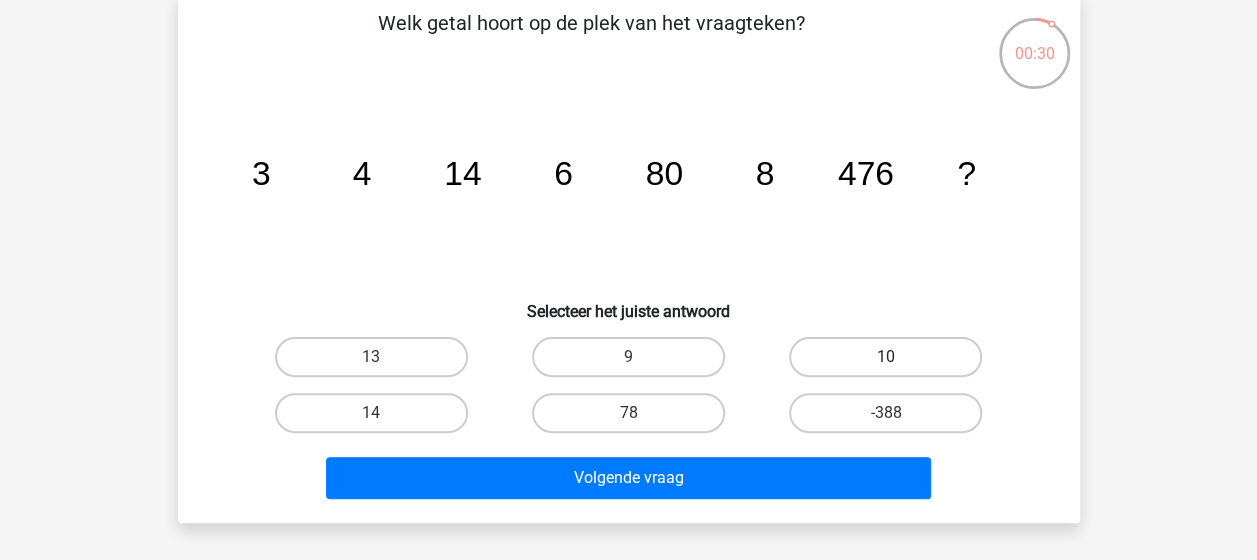 click on "10" at bounding box center [885, 357] 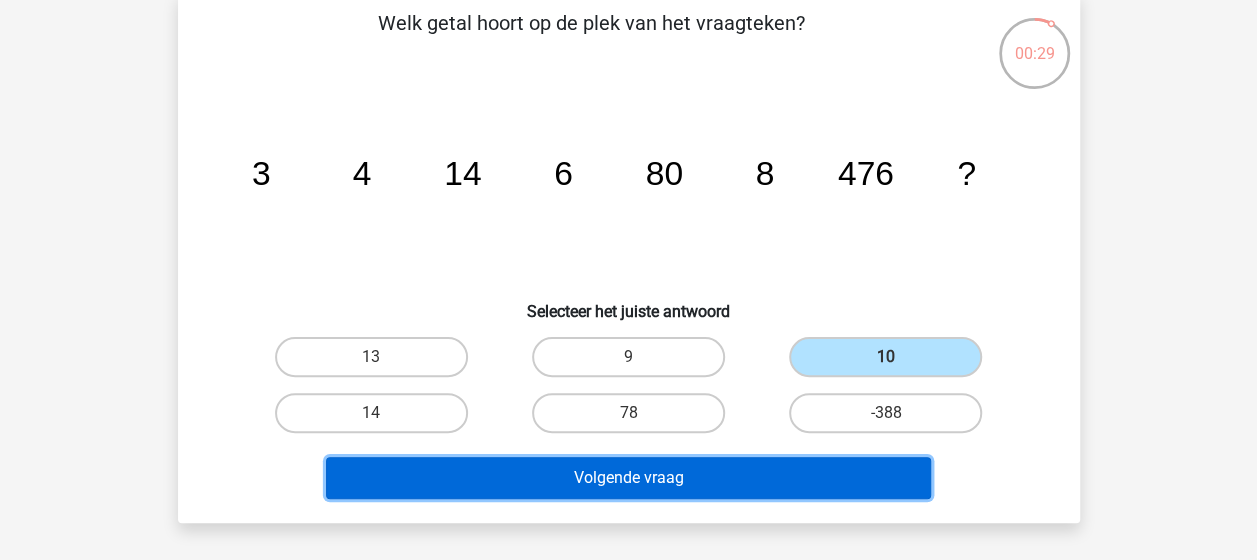 click on "Volgende vraag" at bounding box center [628, 478] 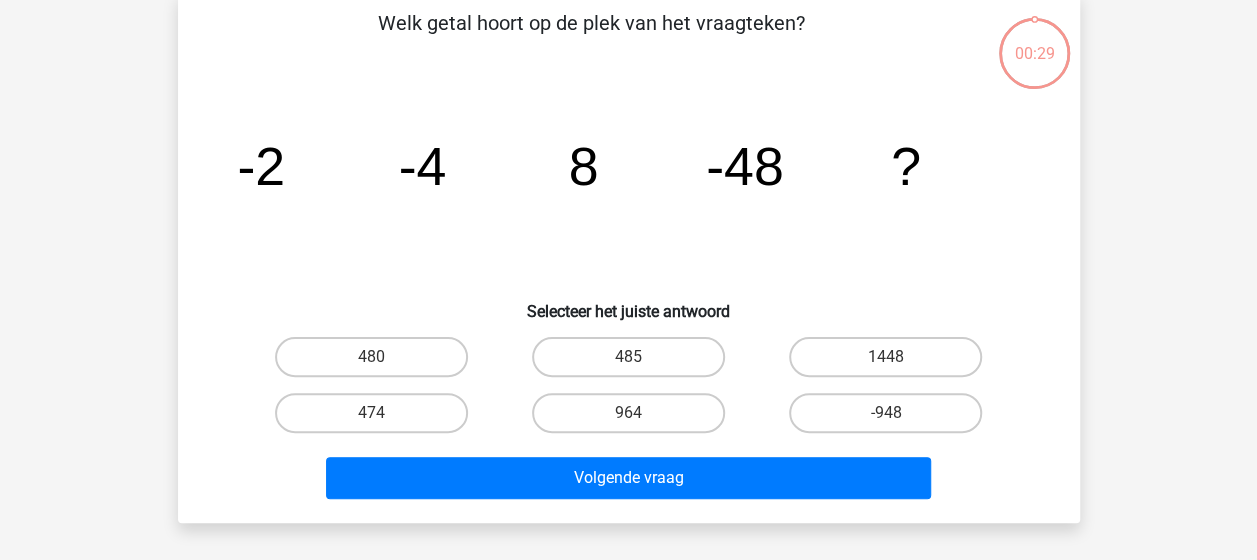 scroll, scrollTop: 92, scrollLeft: 0, axis: vertical 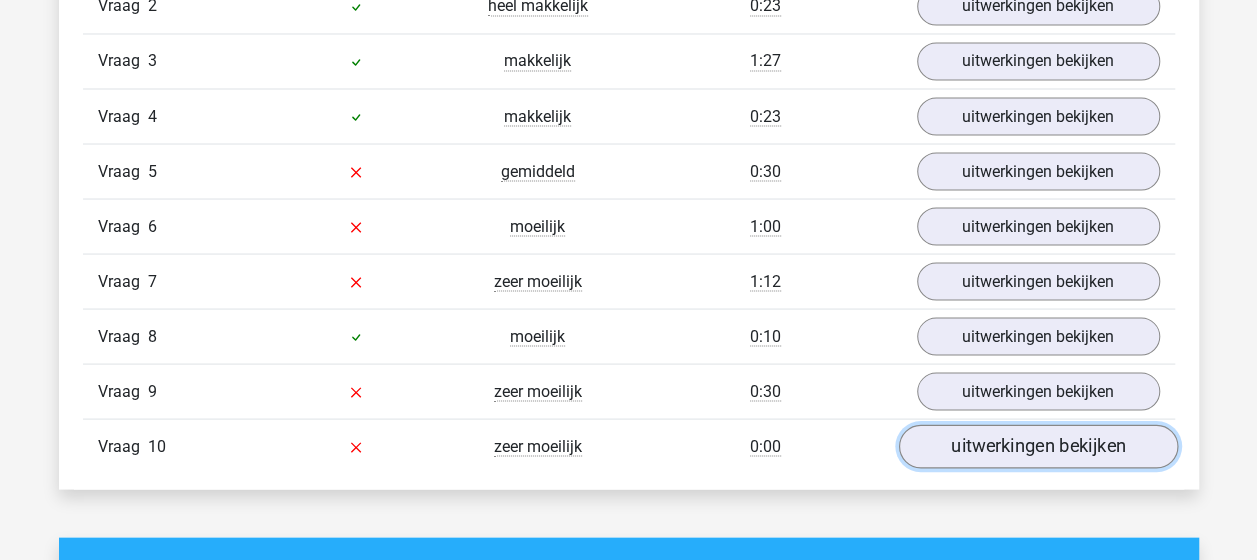 click on "uitwerkingen bekijken" at bounding box center [1037, 446] 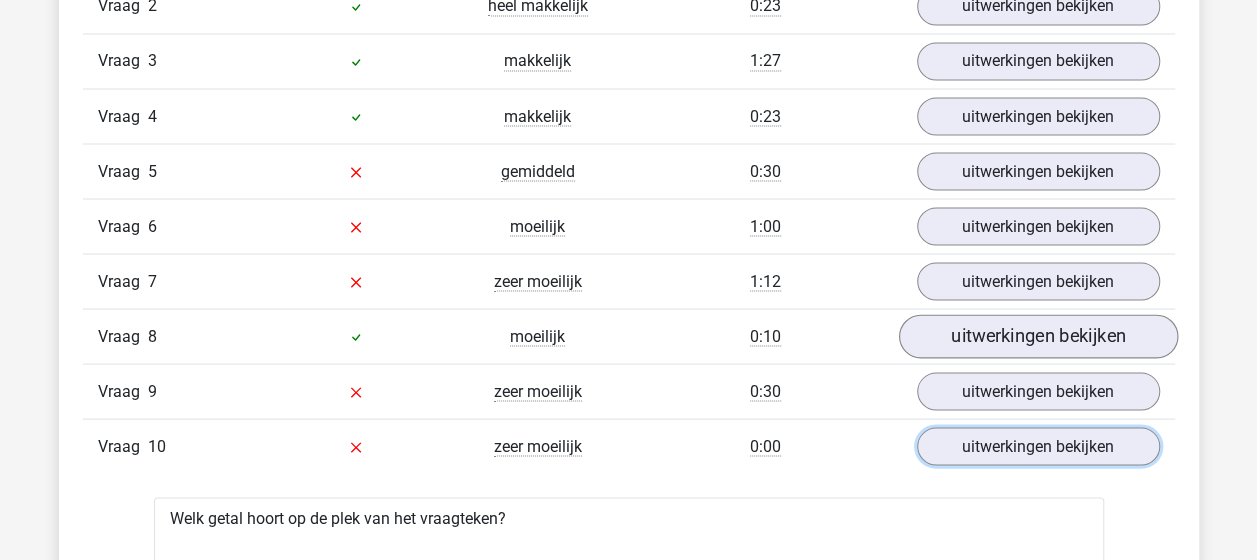 scroll, scrollTop: 2100, scrollLeft: 0, axis: vertical 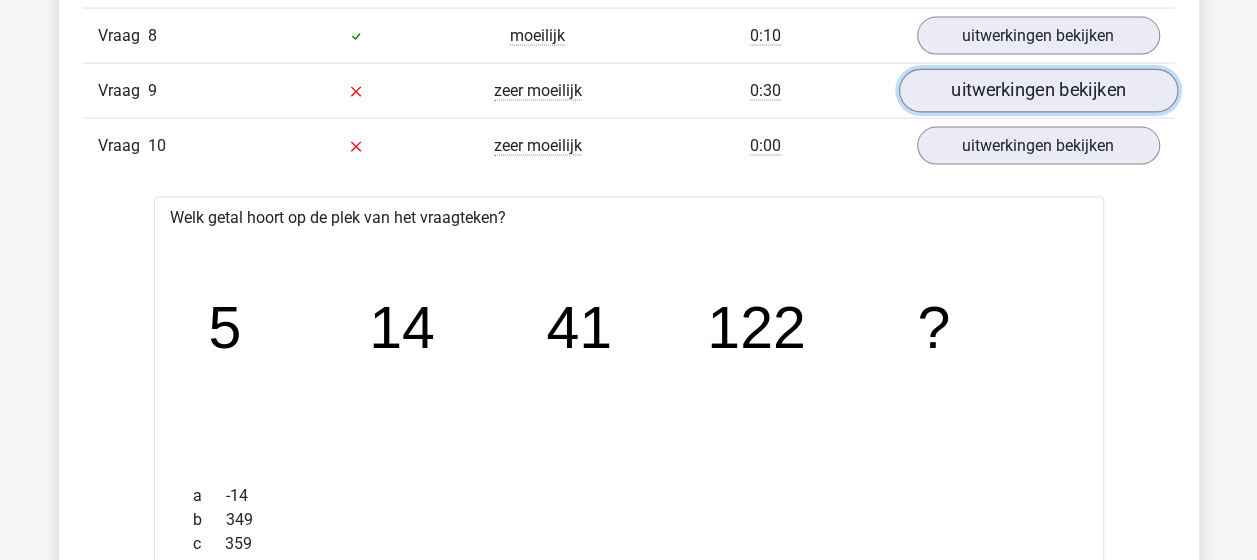 click on "uitwerkingen bekijken" at bounding box center (1037, 91) 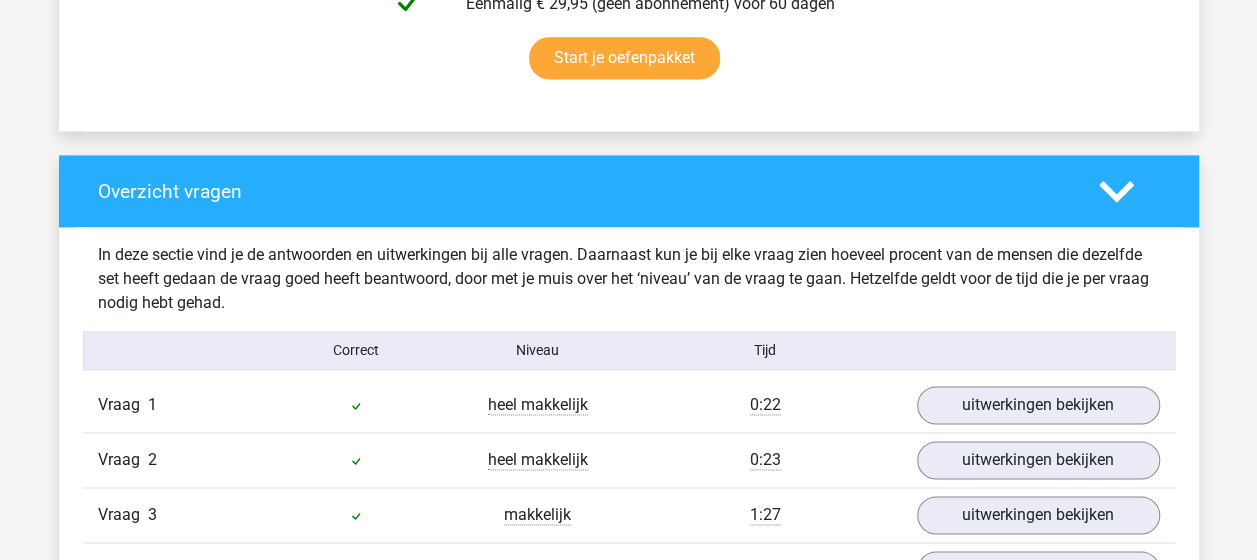 scroll, scrollTop: 1400, scrollLeft: 0, axis: vertical 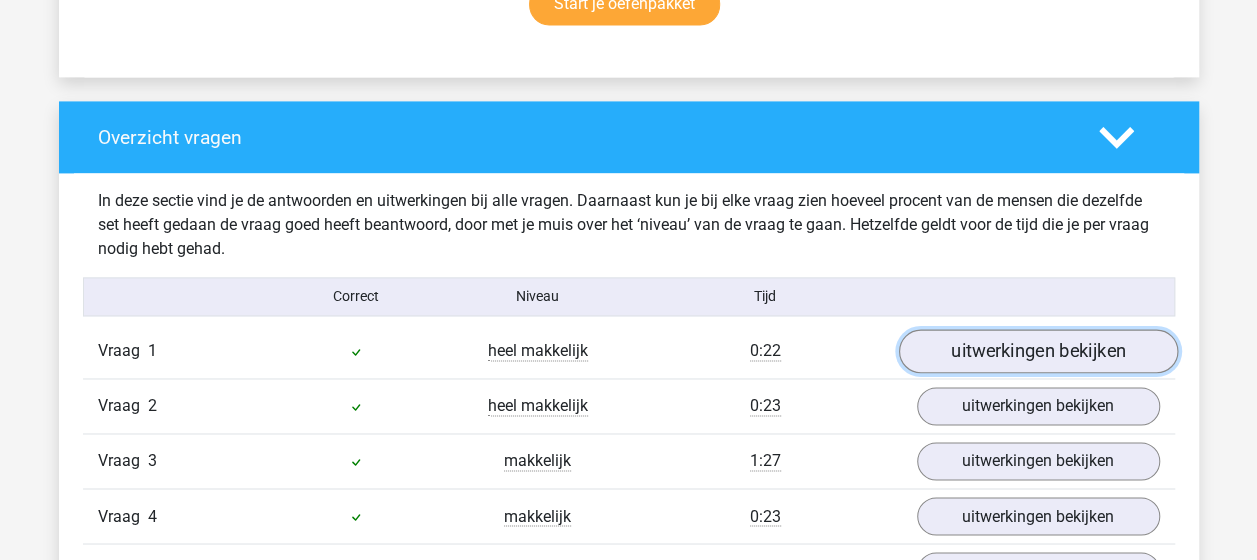click on "uitwerkingen bekijken" at bounding box center [1037, 351] 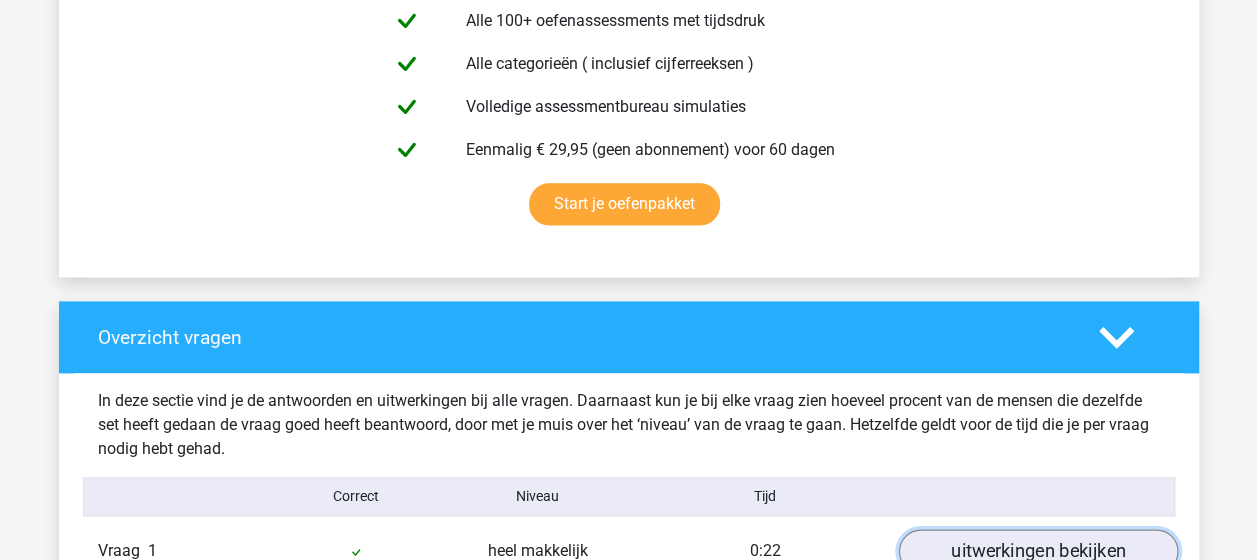 drag, startPoint x: 1054, startPoint y: 550, endPoint x: 1038, endPoint y: 523, distance: 31.38471 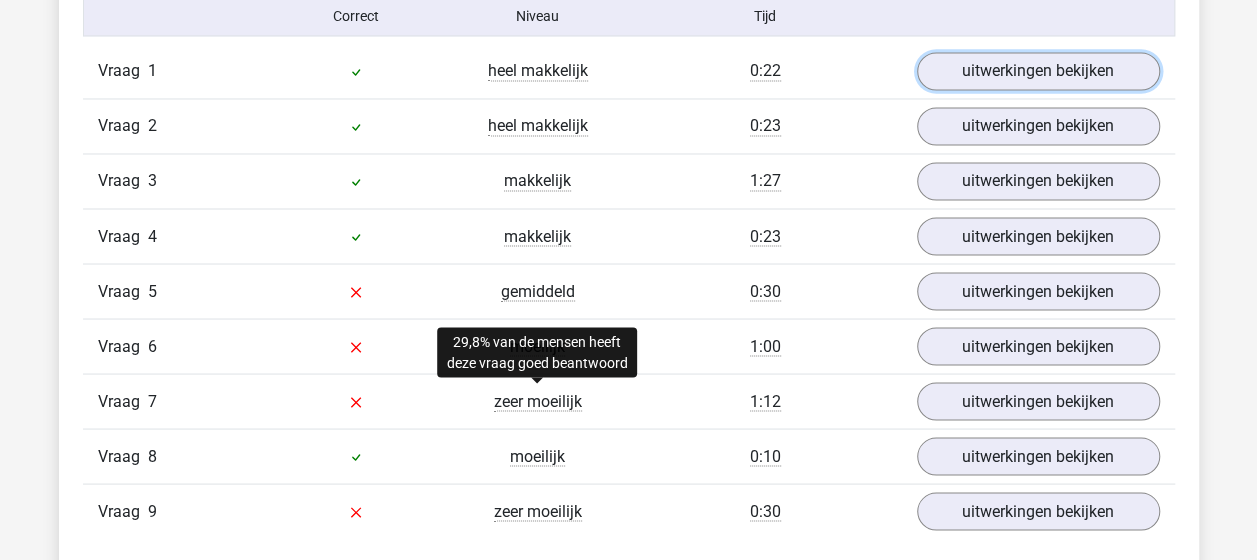 scroll, scrollTop: 1700, scrollLeft: 0, axis: vertical 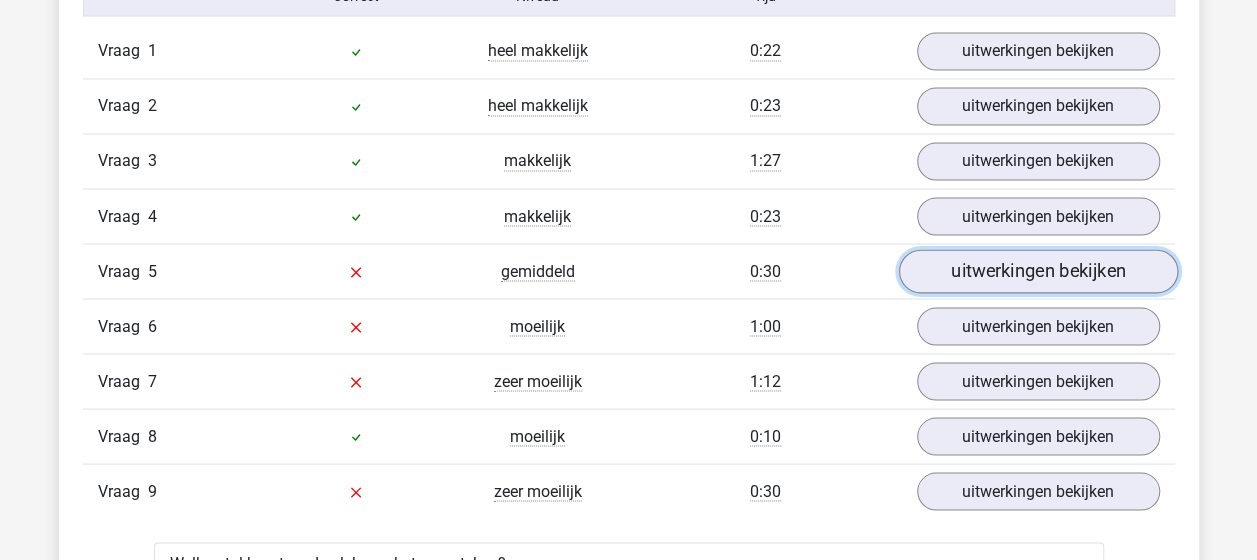 click on "uitwerkingen bekijken" at bounding box center [1037, 271] 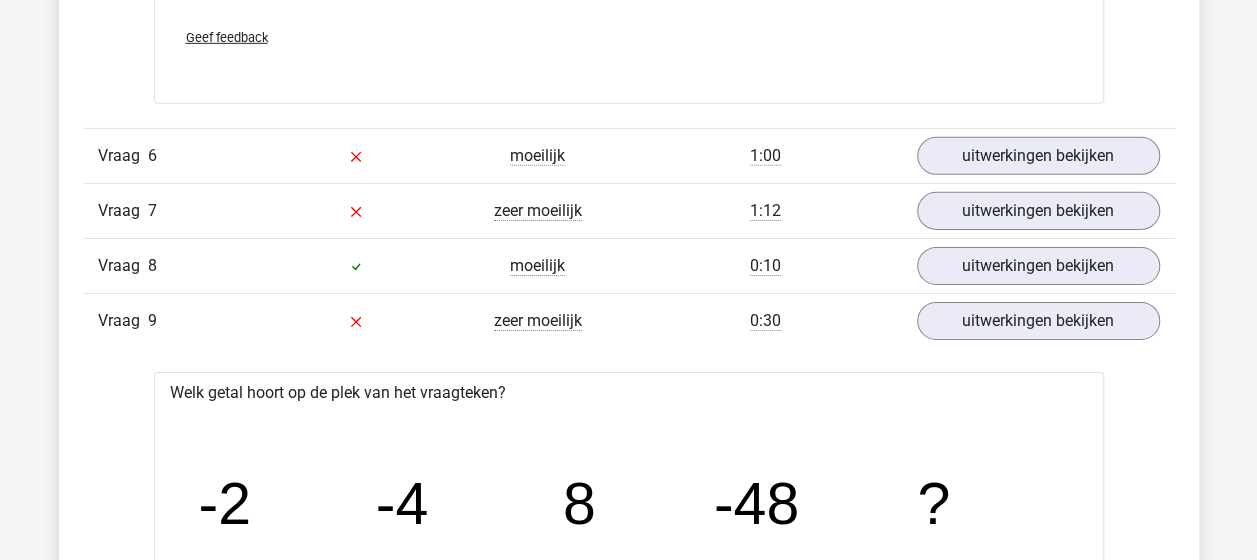 scroll, scrollTop: 2900, scrollLeft: 0, axis: vertical 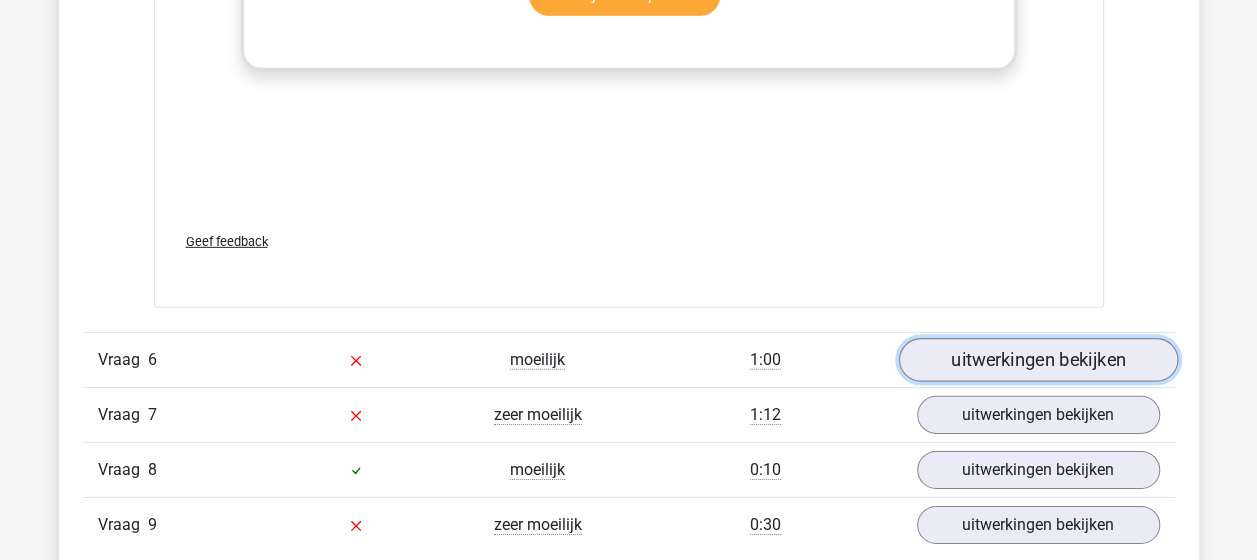 click on "uitwerkingen bekijken" at bounding box center [1037, 360] 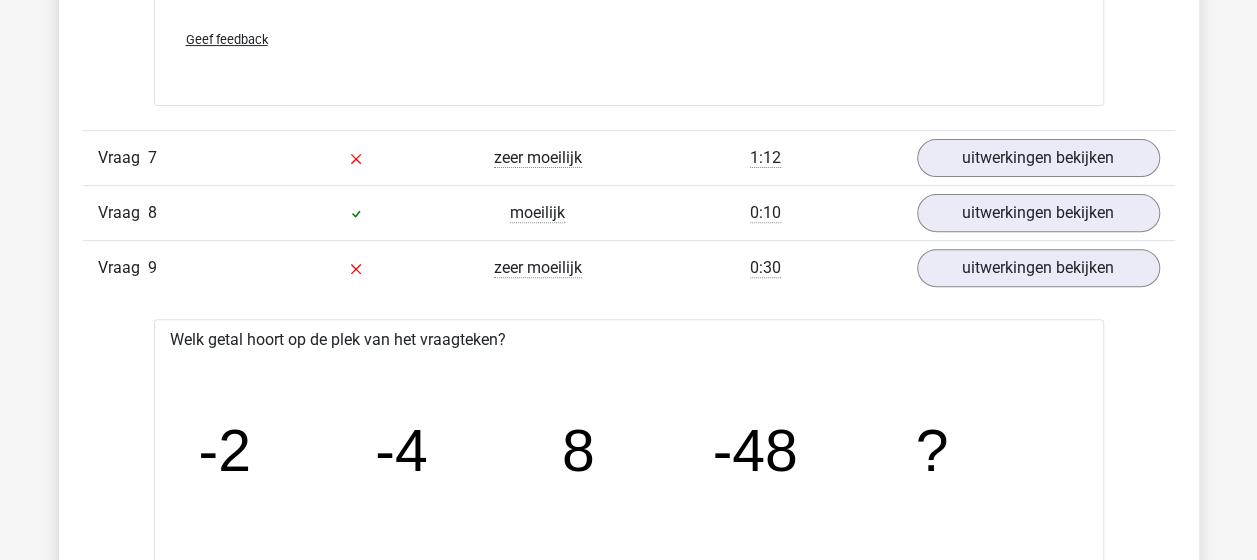 scroll, scrollTop: 4000, scrollLeft: 0, axis: vertical 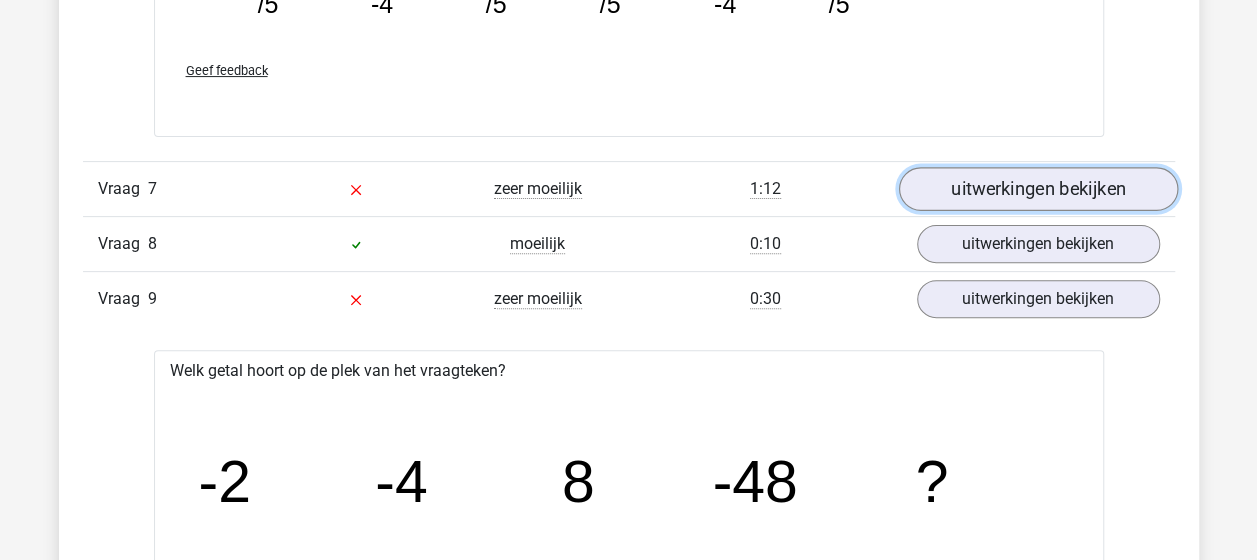 click on "uitwerkingen bekijken" at bounding box center (1037, 189) 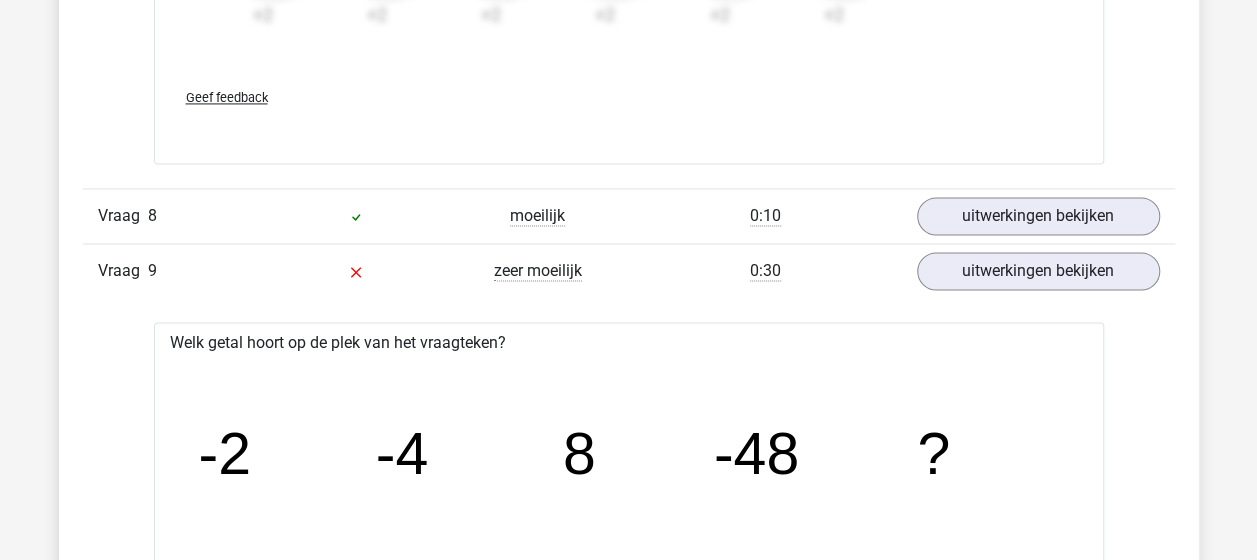 scroll, scrollTop: 5200, scrollLeft: 0, axis: vertical 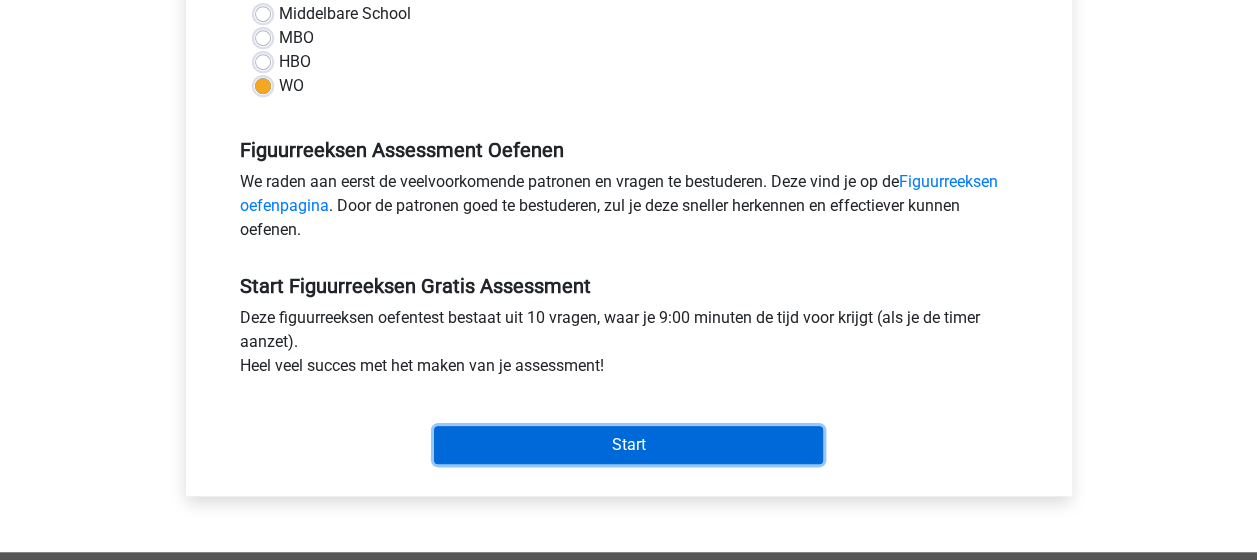 click on "Start" at bounding box center [628, 445] 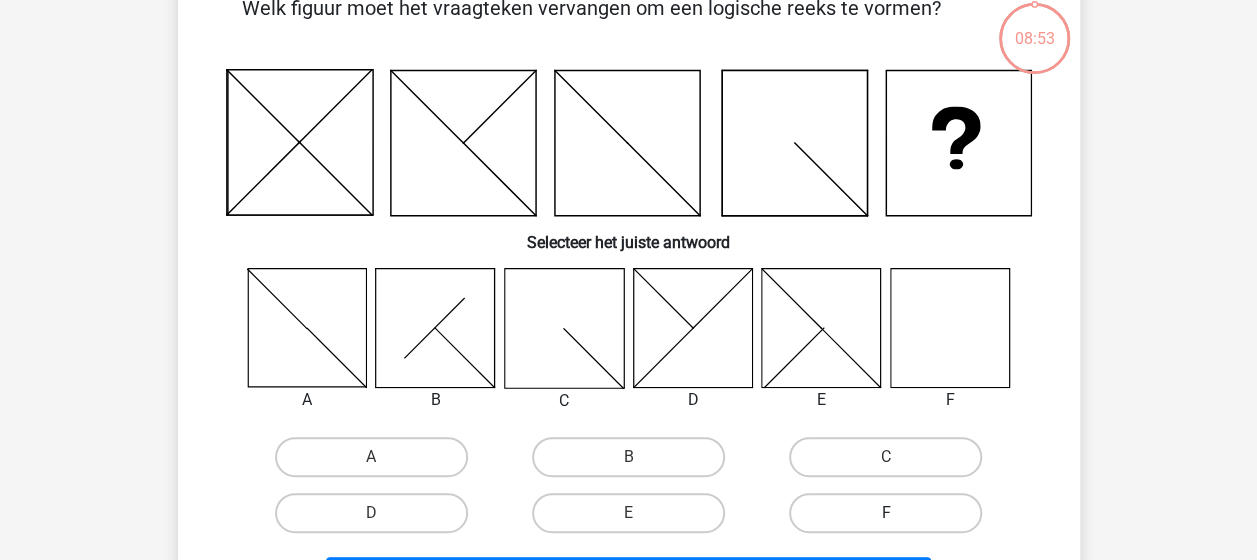 scroll, scrollTop: 300, scrollLeft: 0, axis: vertical 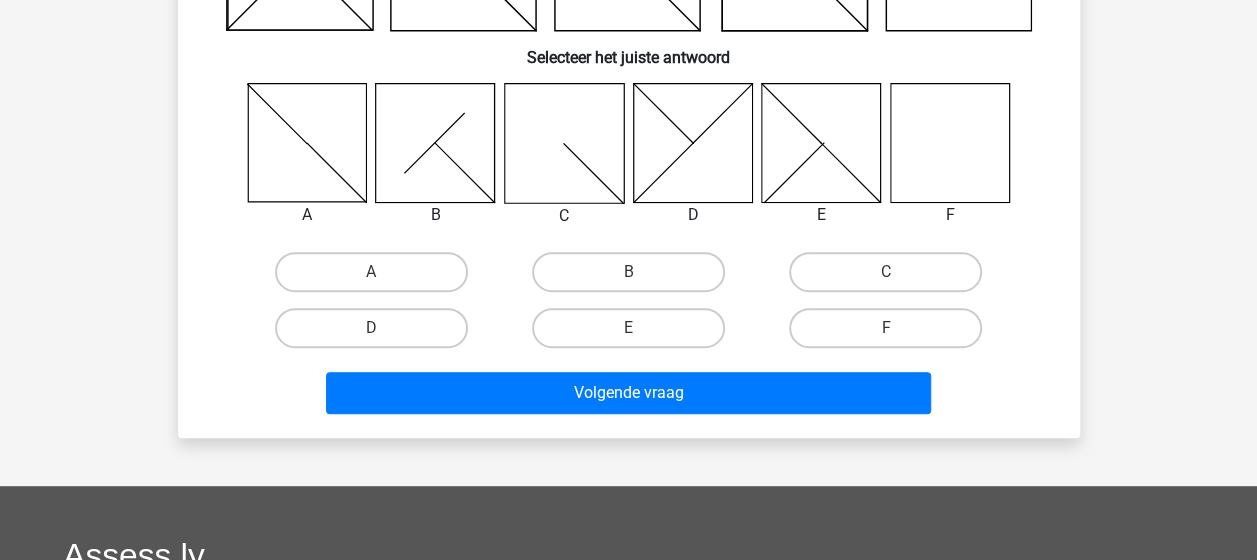 click 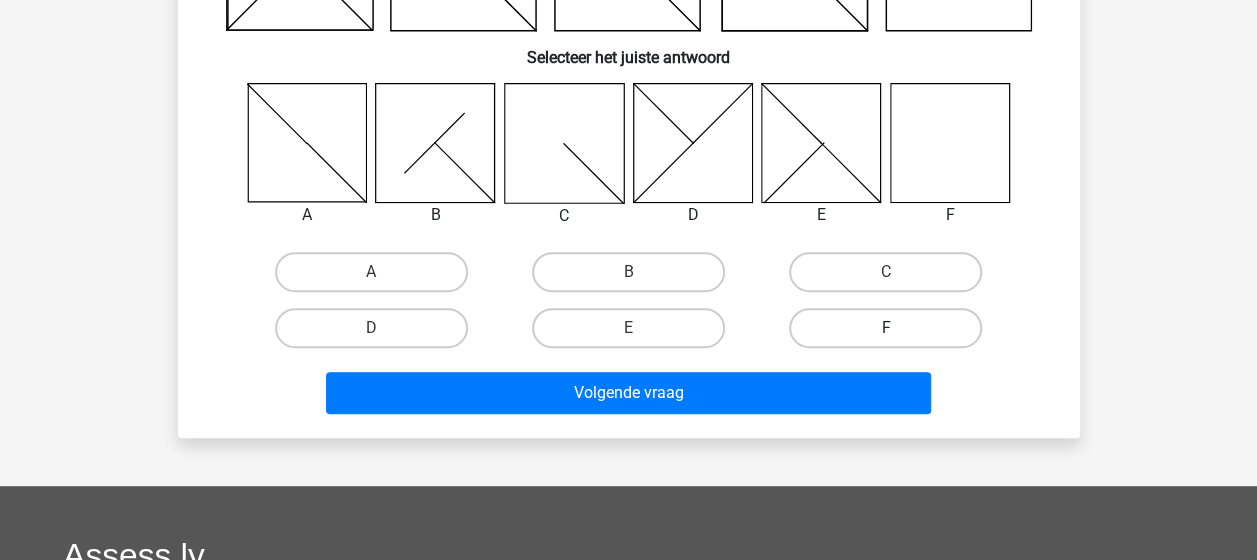 click on "F" at bounding box center (885, 328) 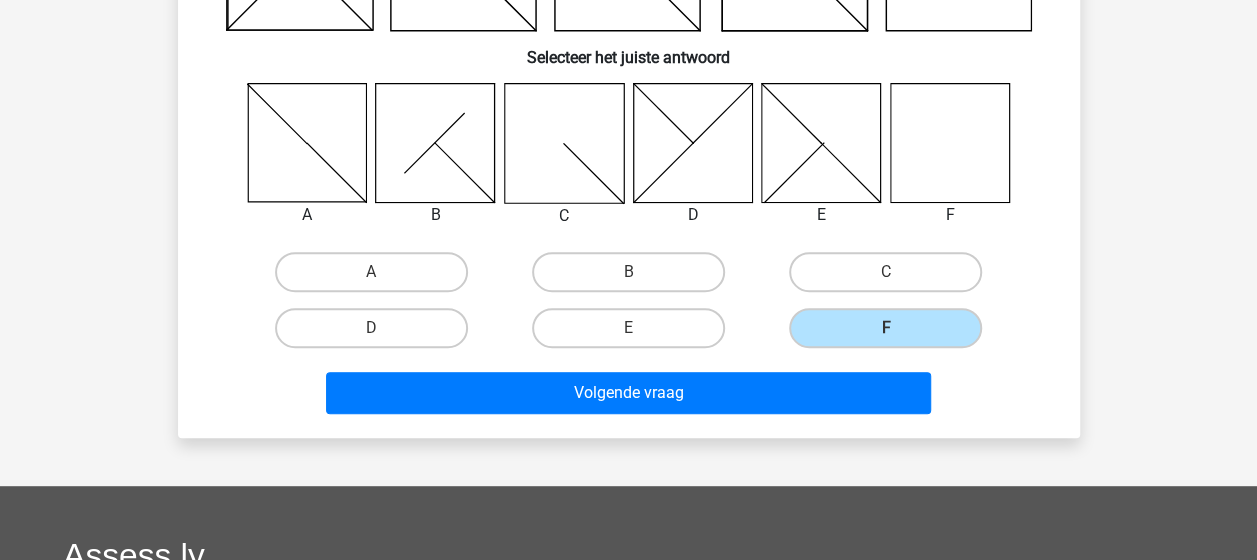 click on "Volgende vraag" at bounding box center [629, 397] 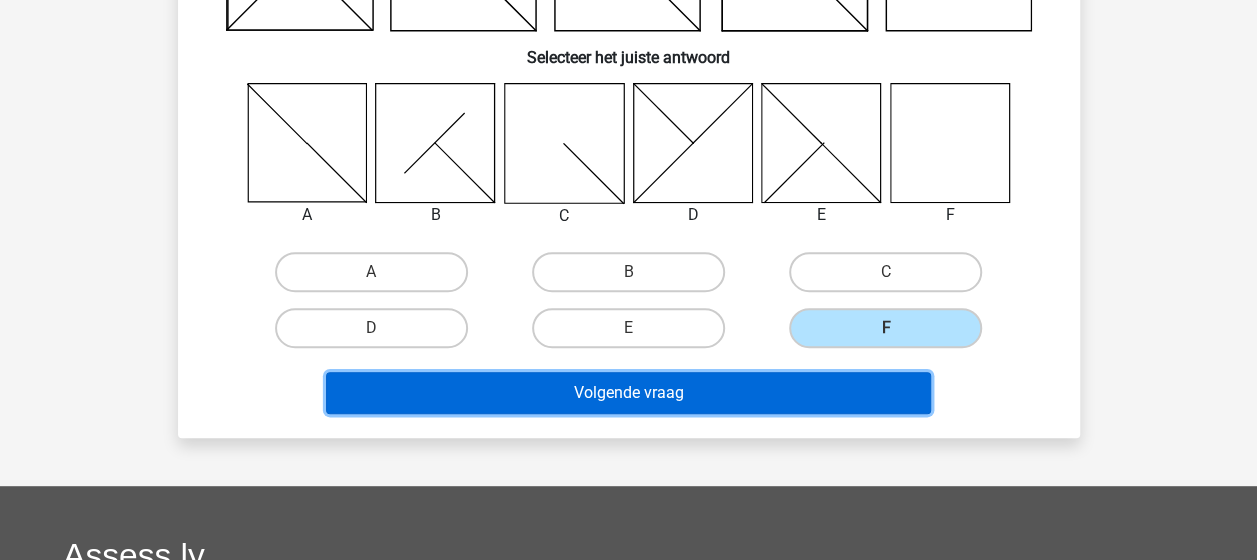 click on "Volgende vraag" at bounding box center (628, 393) 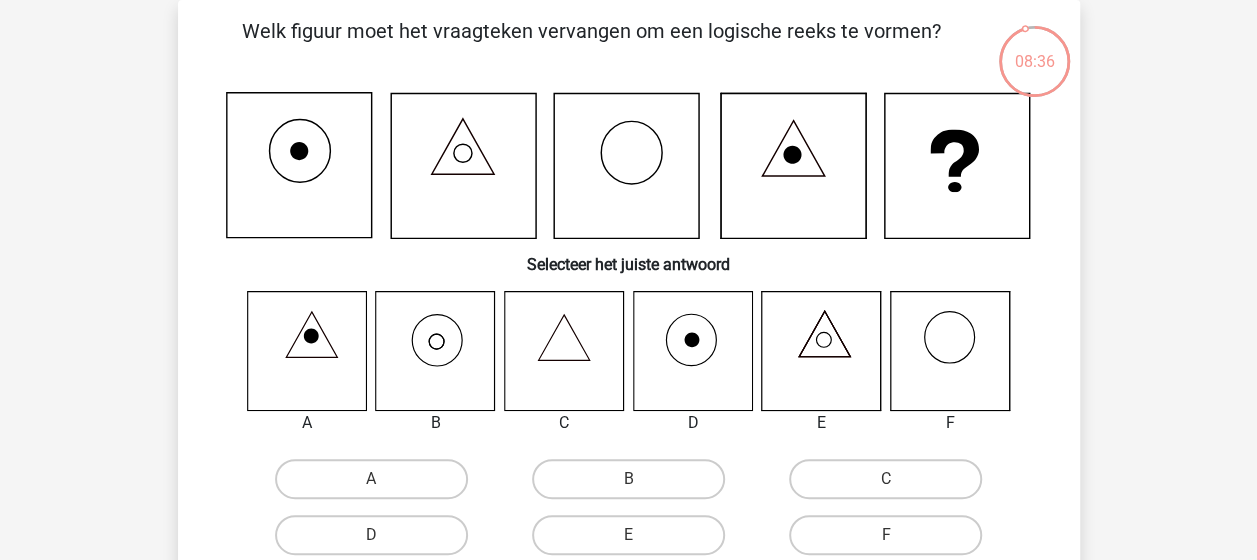 scroll, scrollTop: 192, scrollLeft: 0, axis: vertical 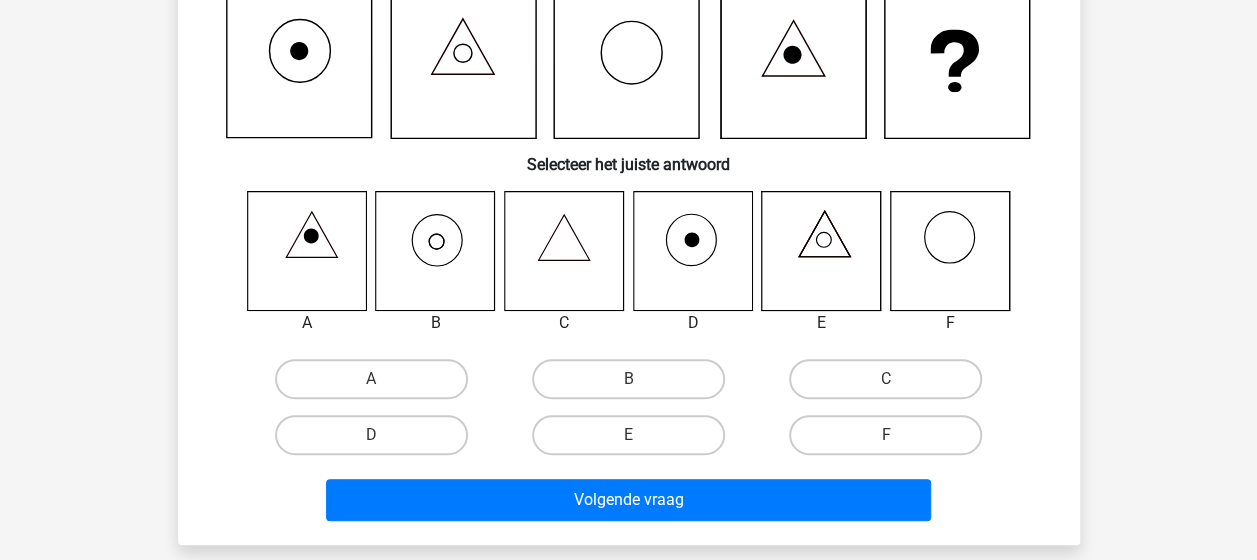 click 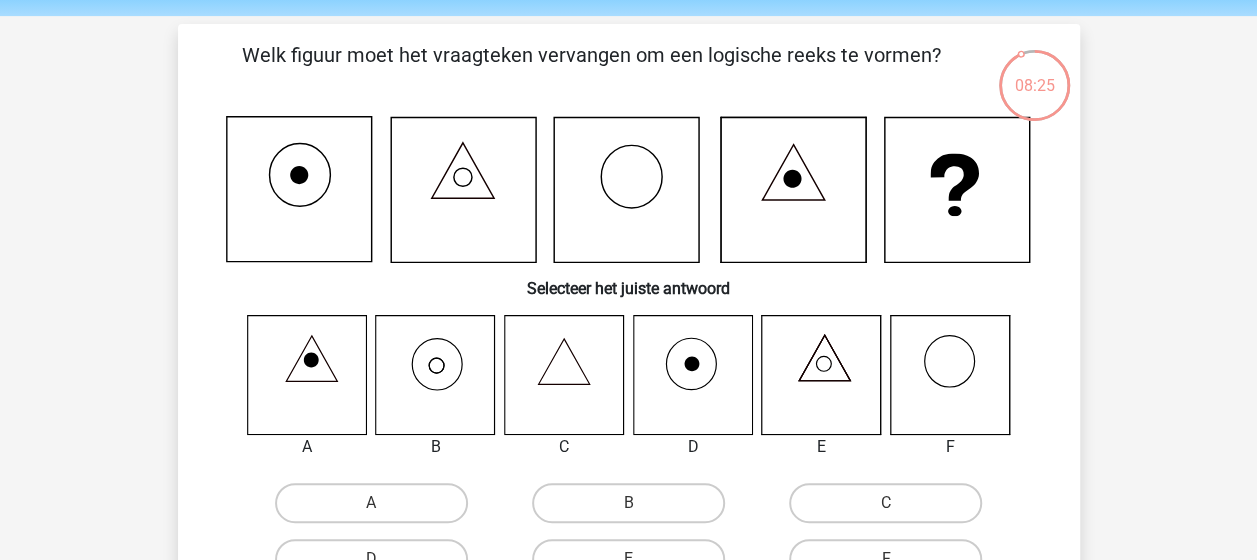 scroll, scrollTop: 100, scrollLeft: 0, axis: vertical 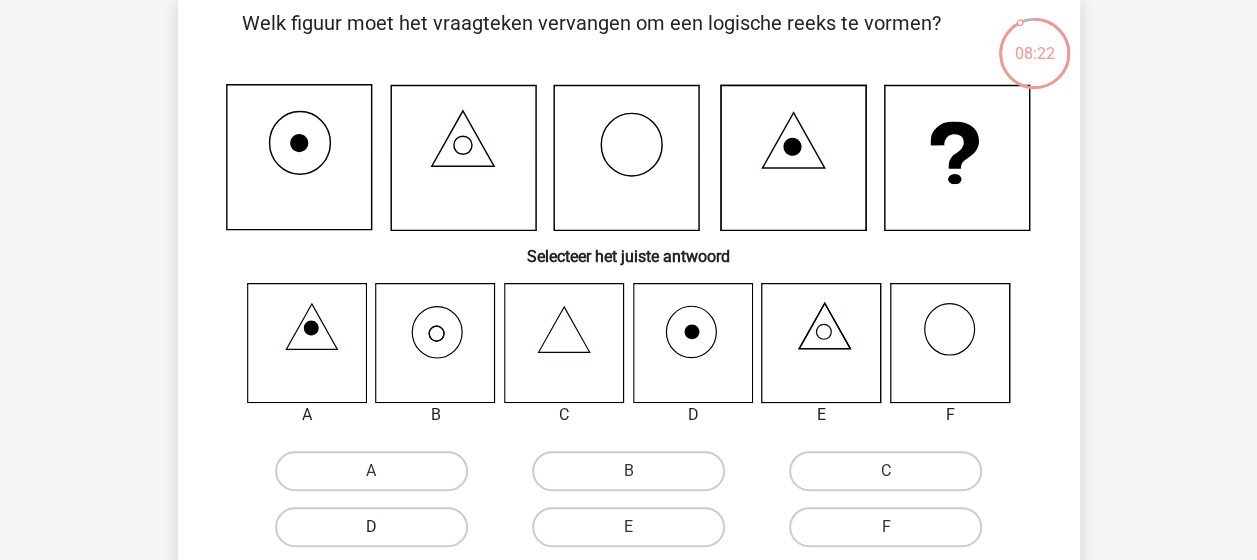 click on "D" at bounding box center (371, 527) 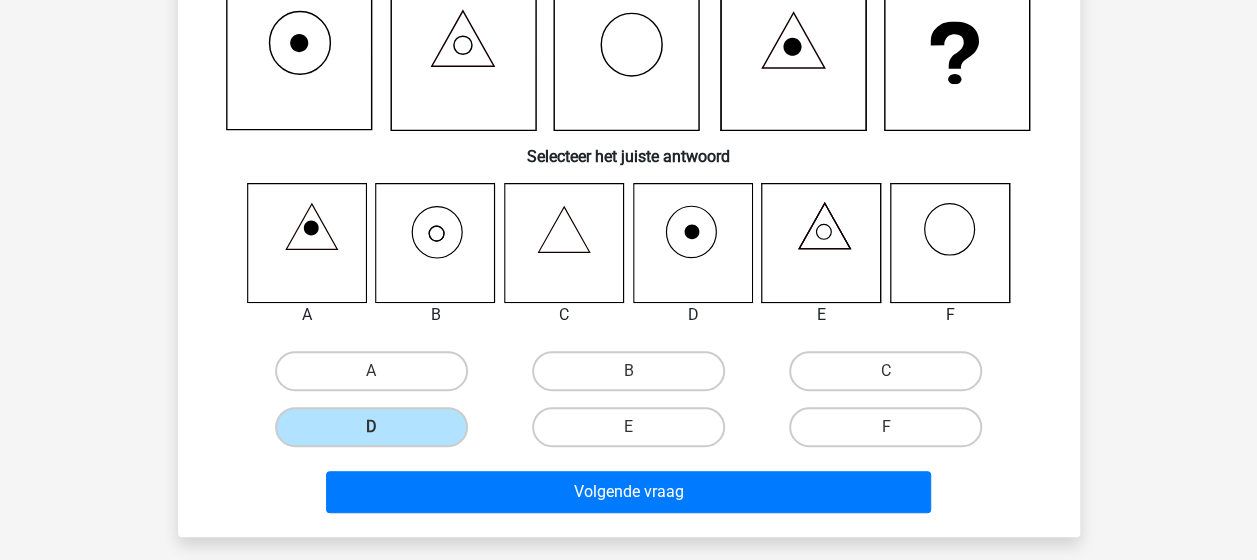 scroll, scrollTop: 200, scrollLeft: 0, axis: vertical 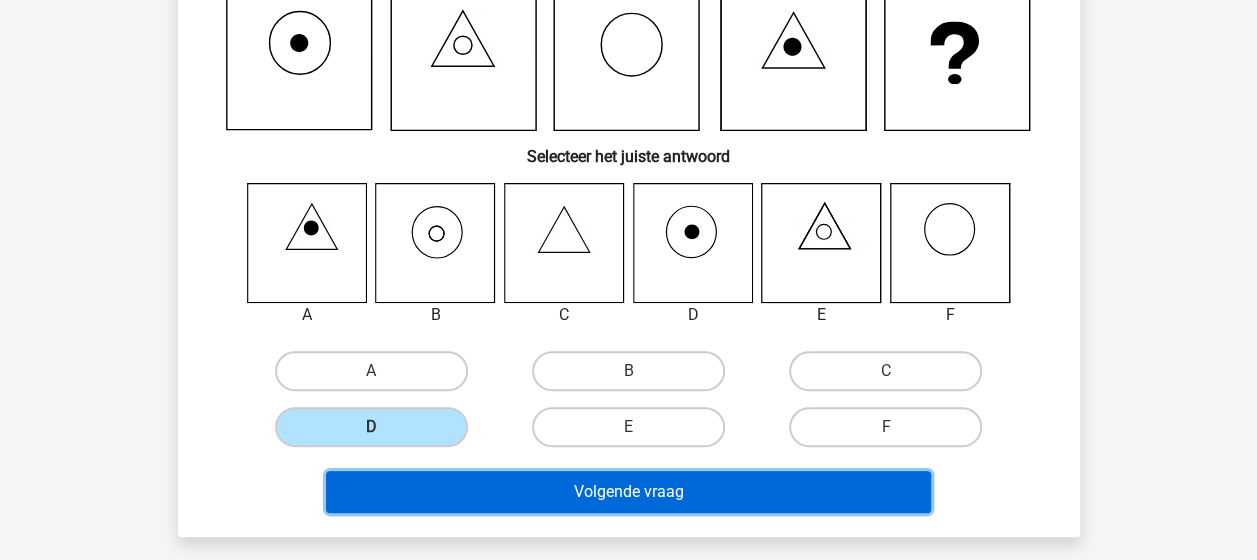 click on "Volgende vraag" at bounding box center (628, 492) 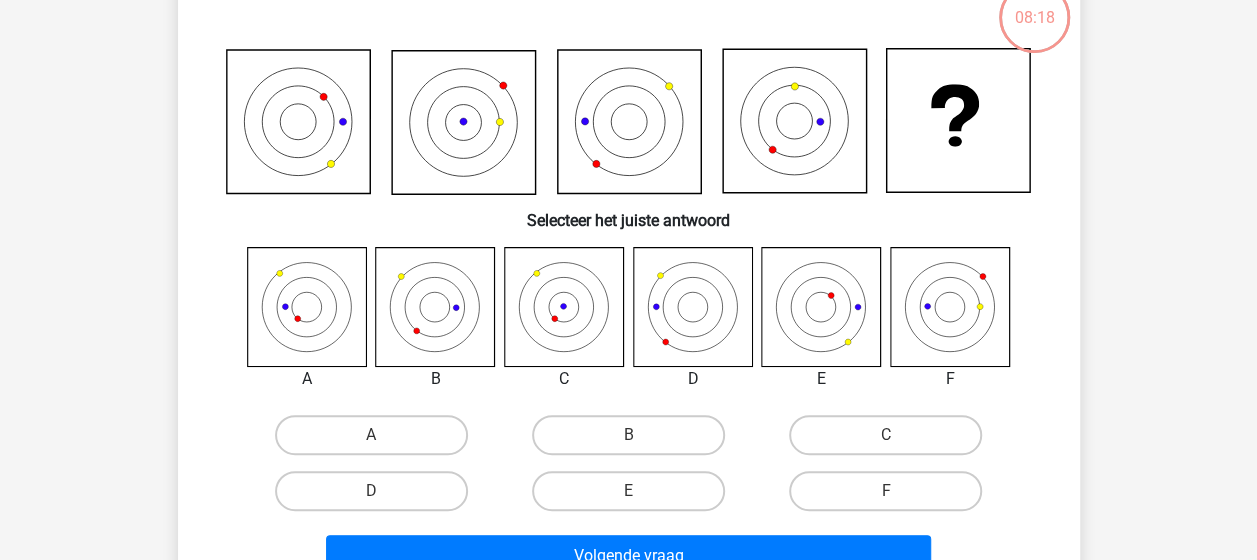 scroll, scrollTop: 92, scrollLeft: 0, axis: vertical 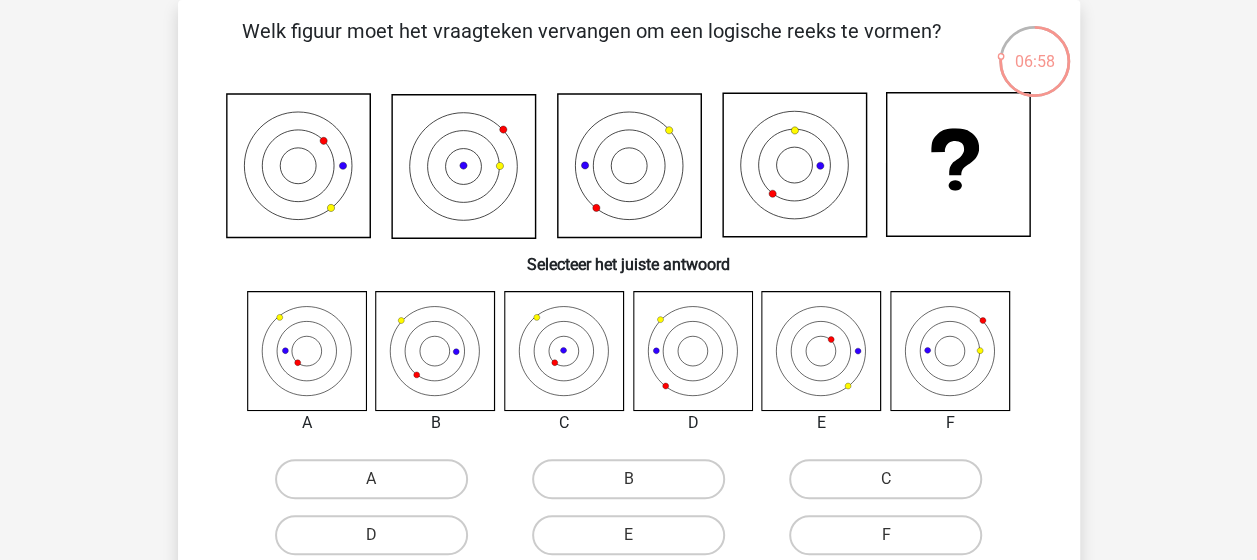 click 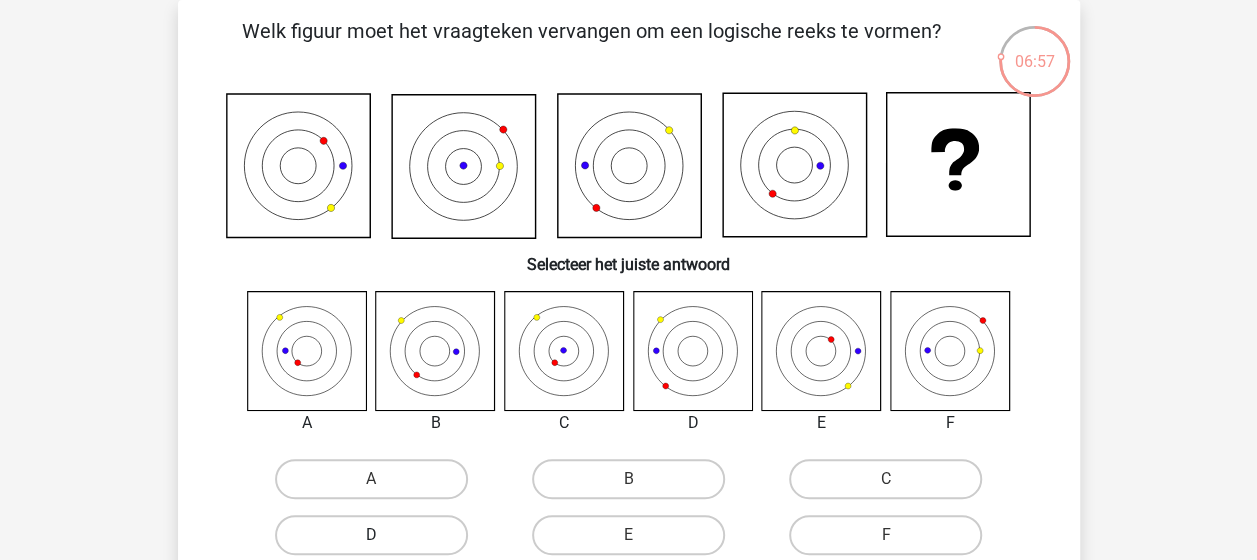 click on "D" at bounding box center (371, 535) 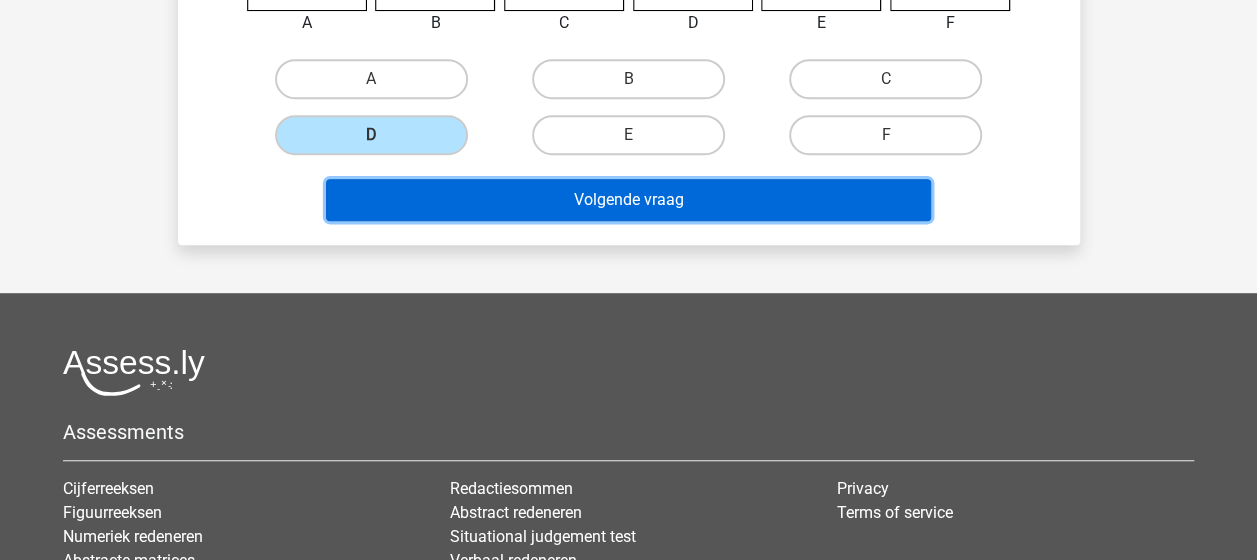 click on "Volgende vraag" at bounding box center [628, 200] 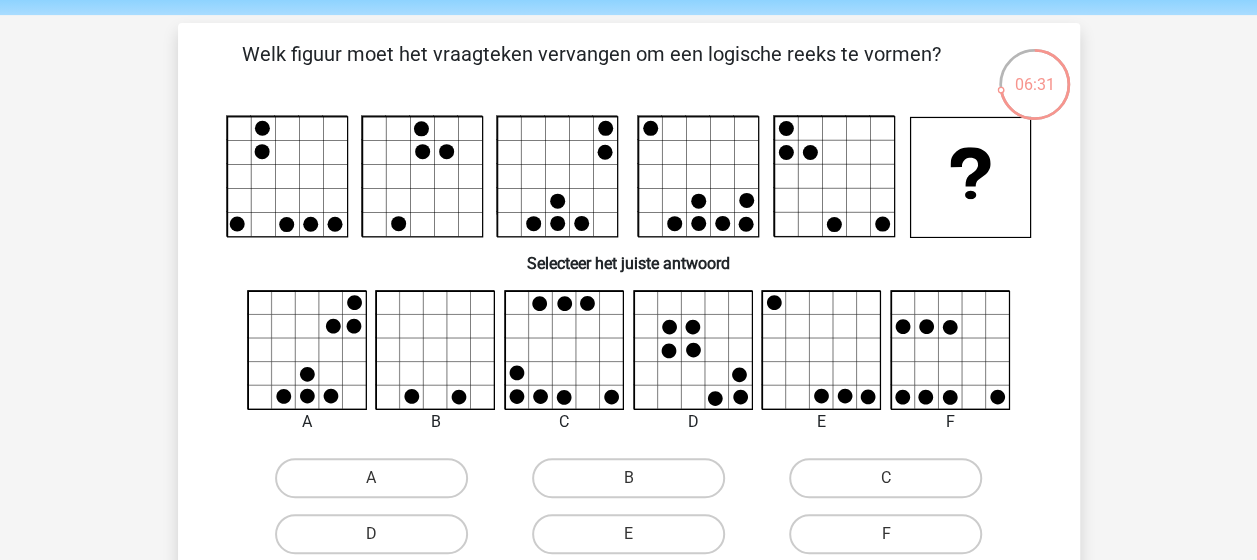 scroll, scrollTop: 100, scrollLeft: 0, axis: vertical 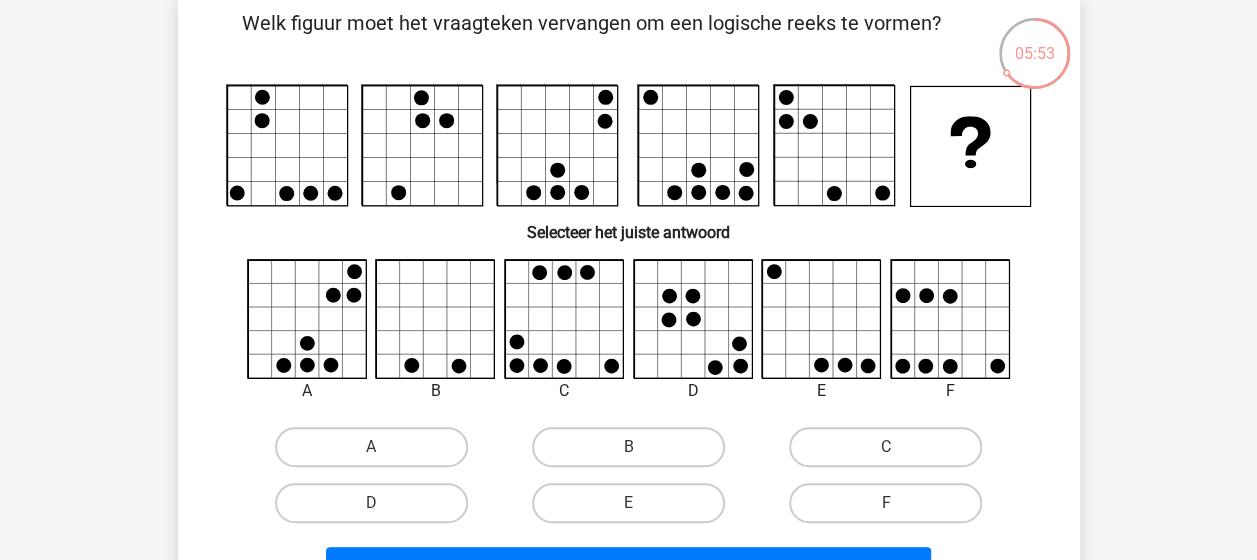 click 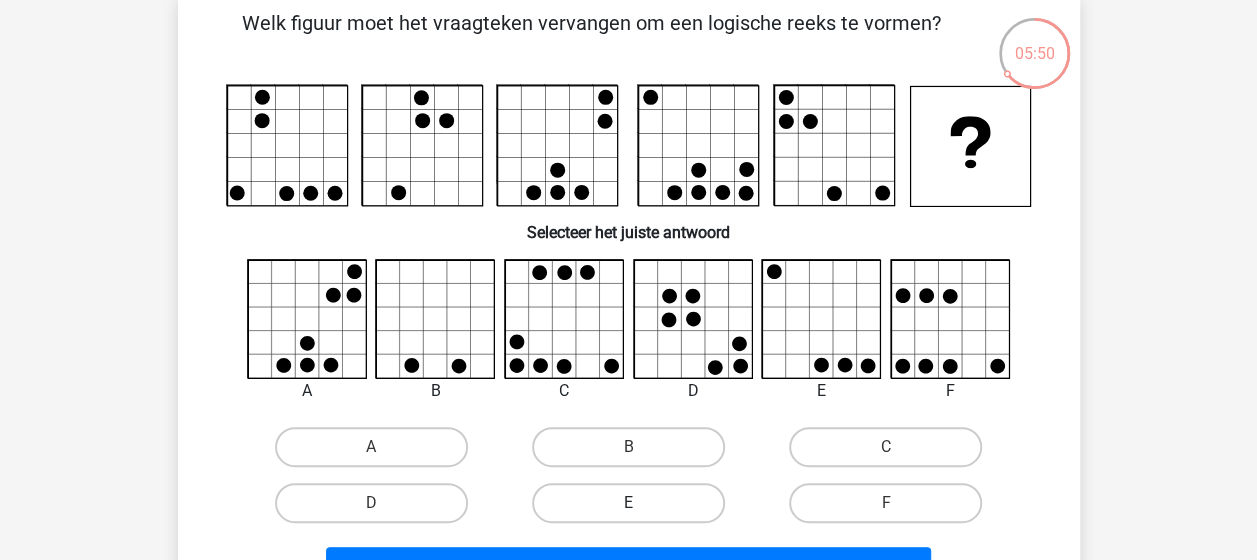 click on "E" at bounding box center [628, 503] 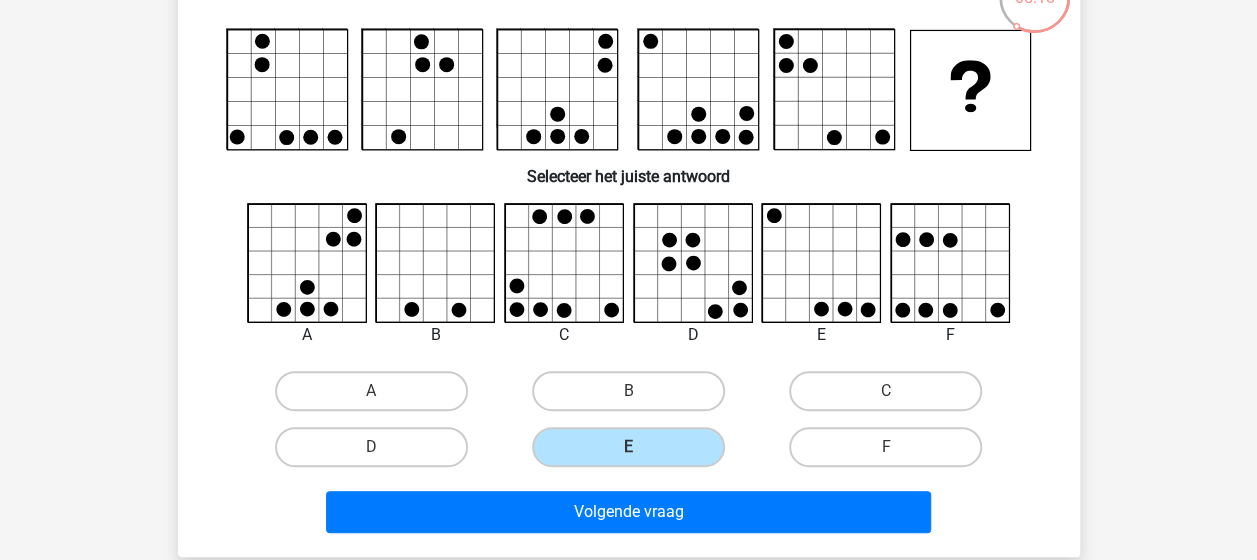 scroll, scrollTop: 300, scrollLeft: 0, axis: vertical 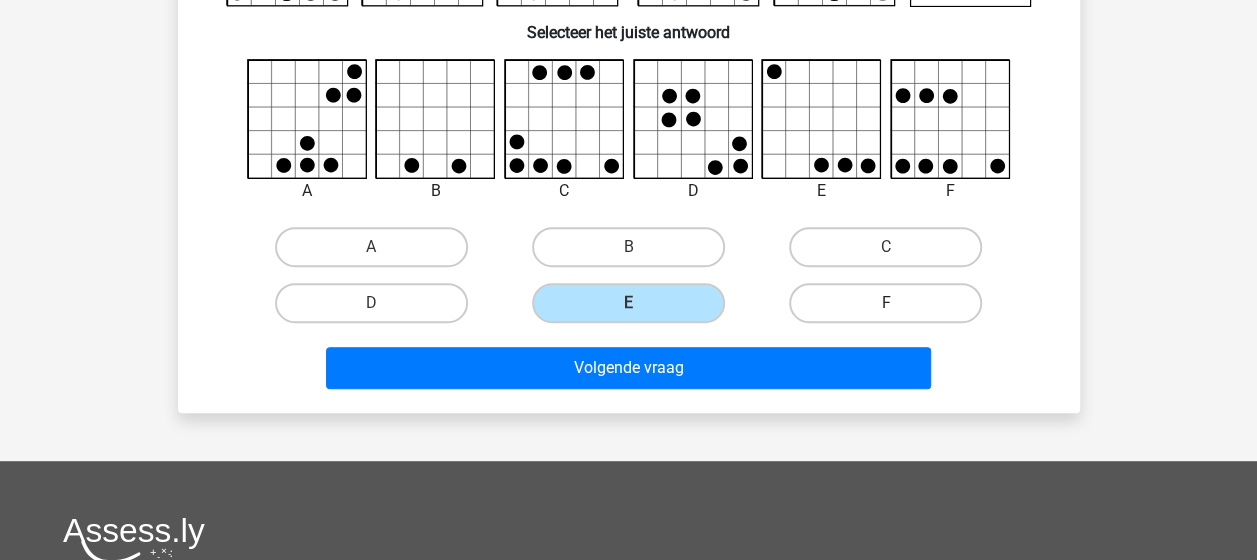click on "F" at bounding box center (885, 303) 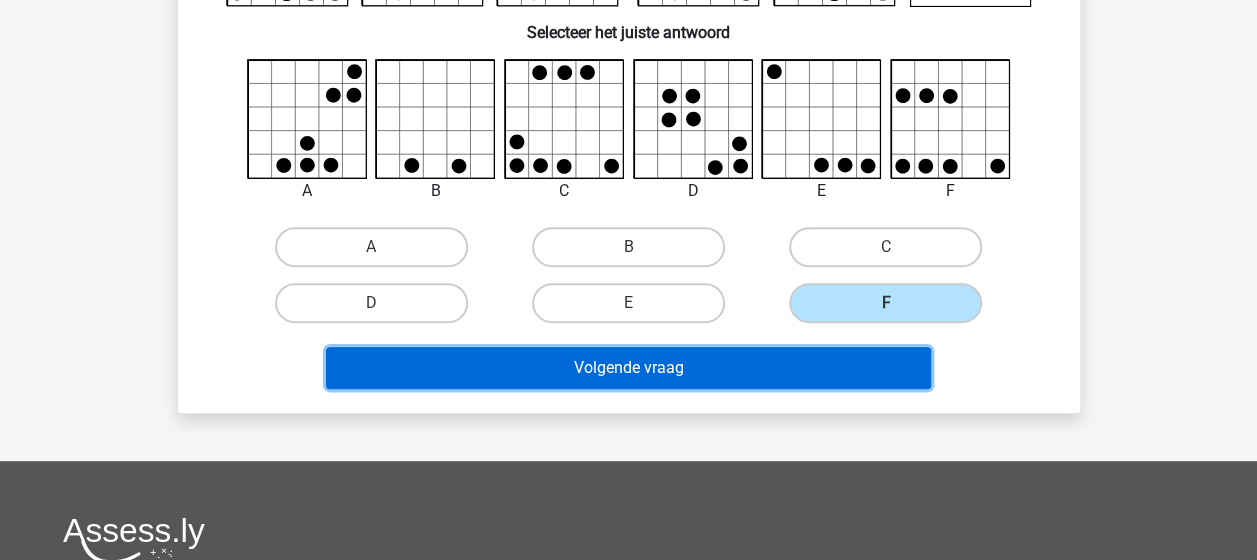 click on "Volgende vraag" at bounding box center [628, 368] 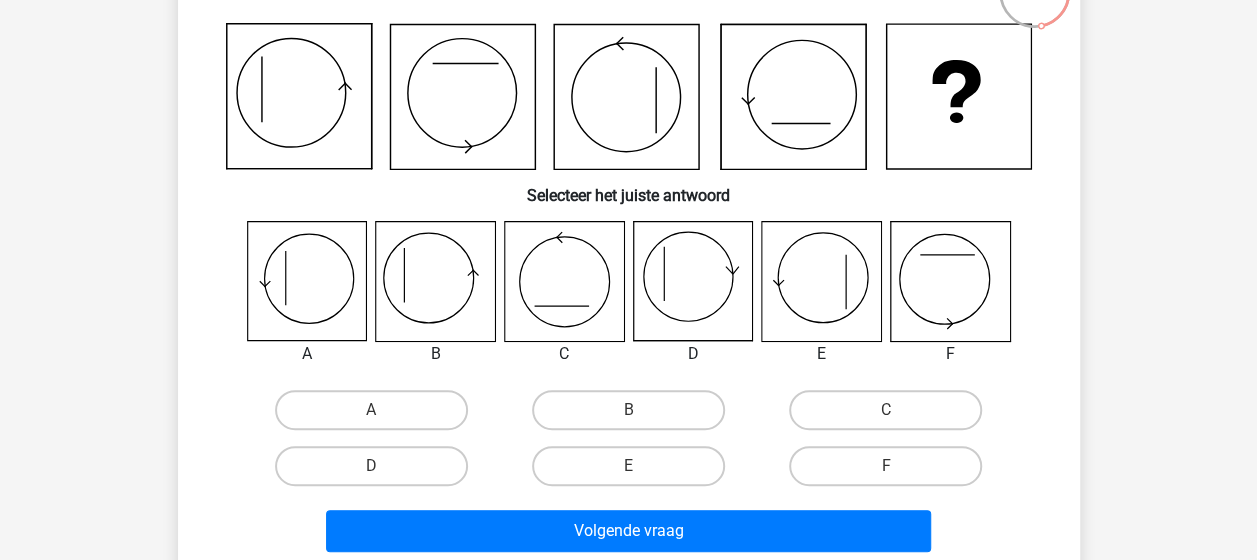 scroll, scrollTop: 192, scrollLeft: 0, axis: vertical 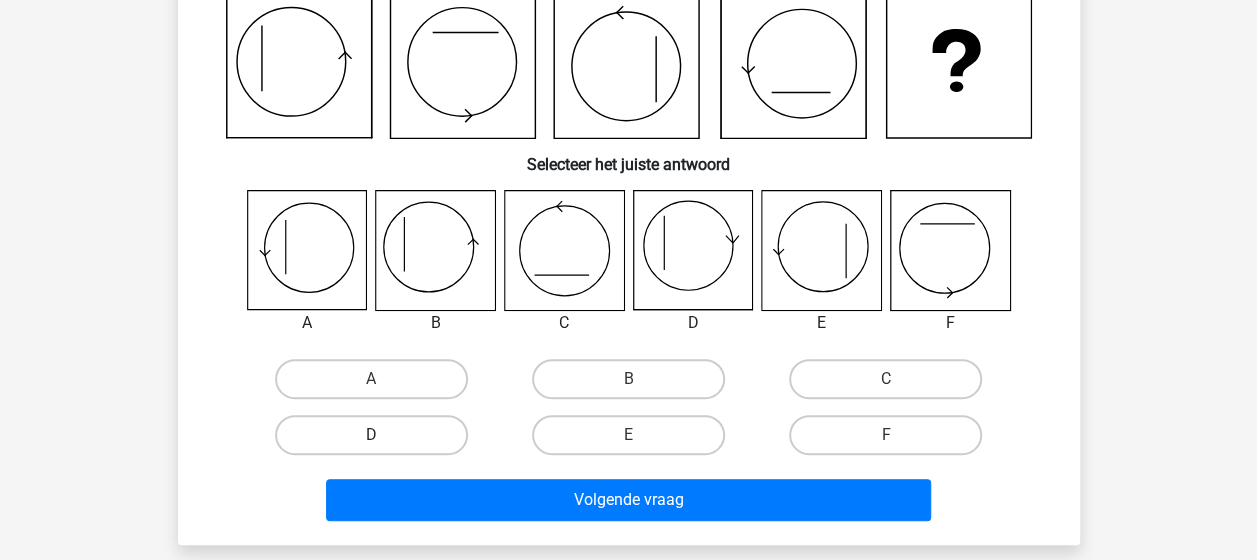 click on "D" at bounding box center (371, 435) 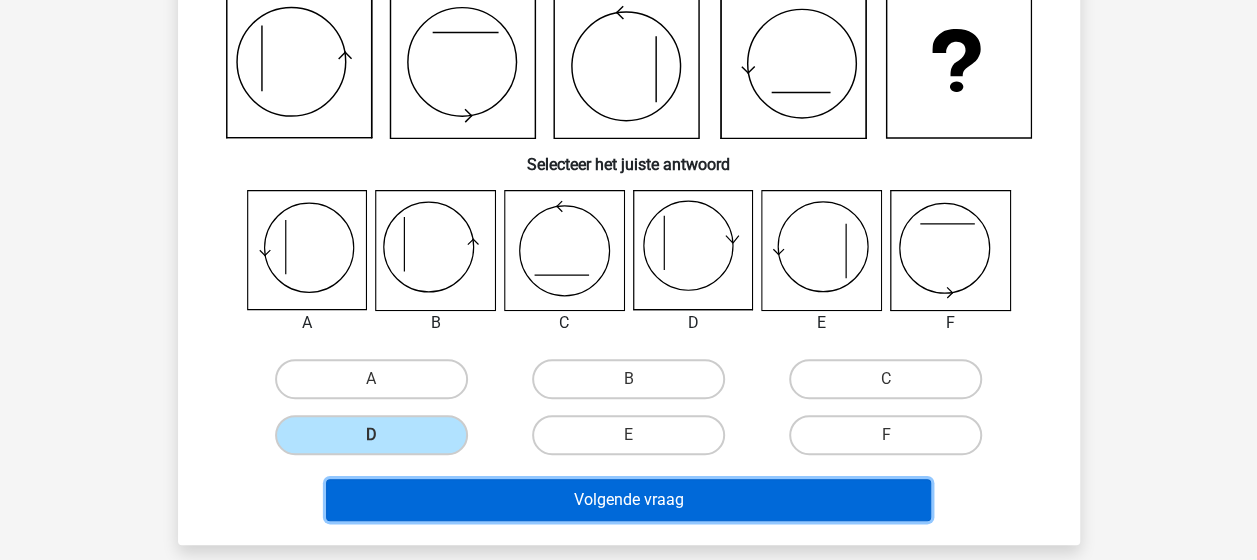 click on "Volgende vraag" at bounding box center (628, 500) 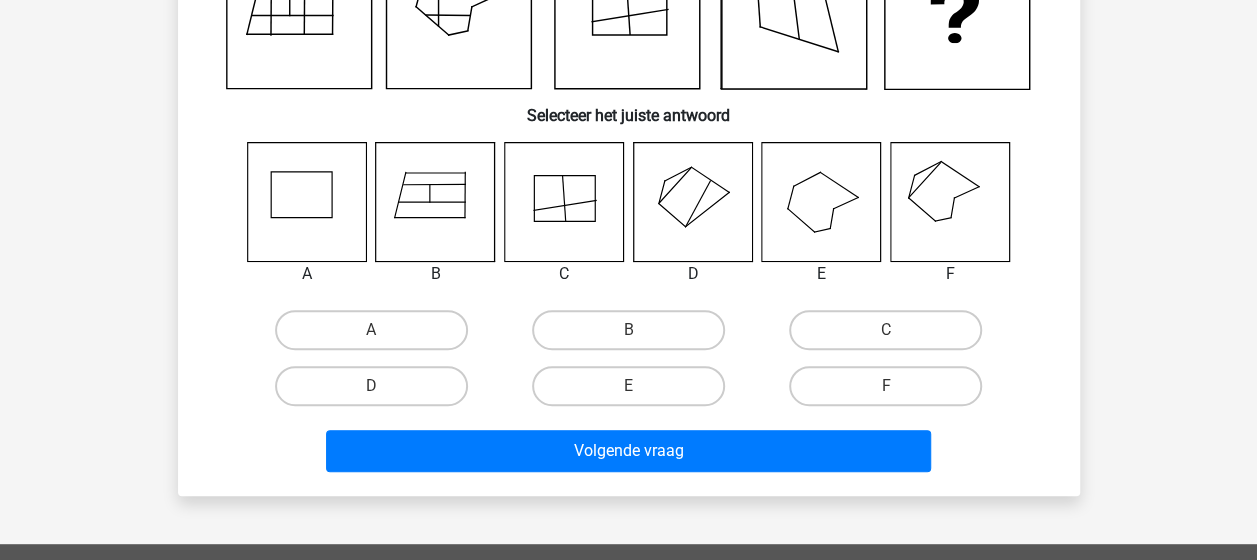 scroll, scrollTop: 292, scrollLeft: 0, axis: vertical 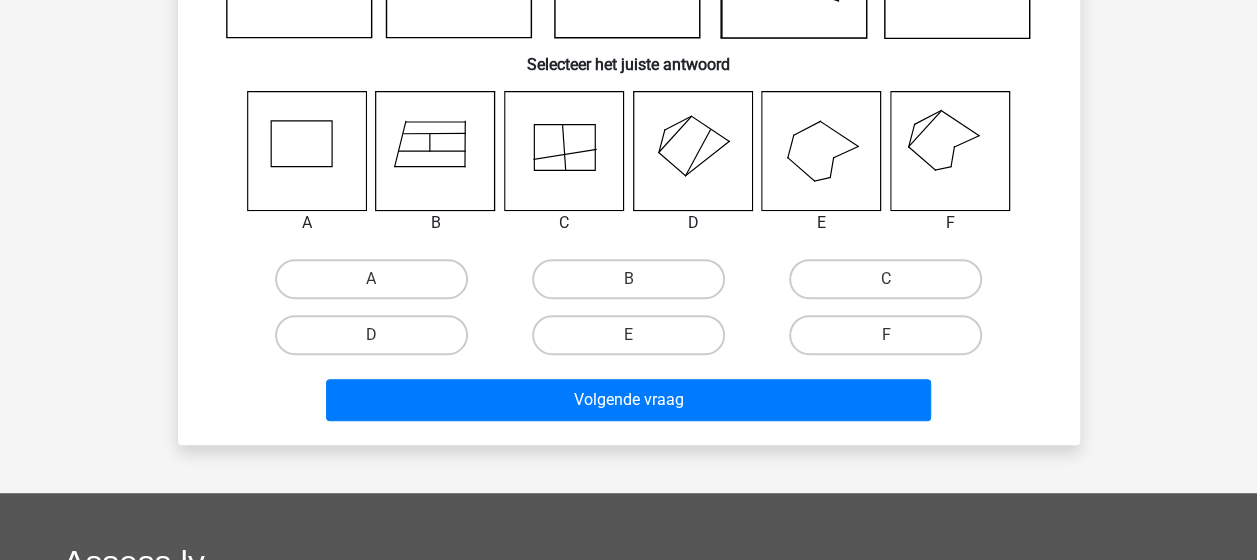 click 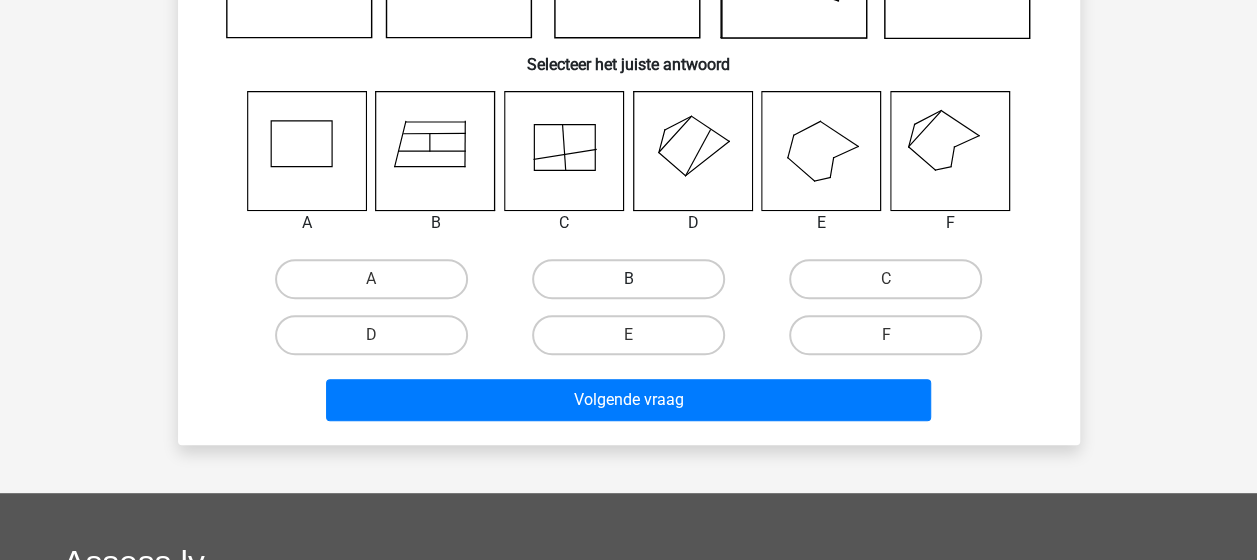 click on "B" at bounding box center [628, 279] 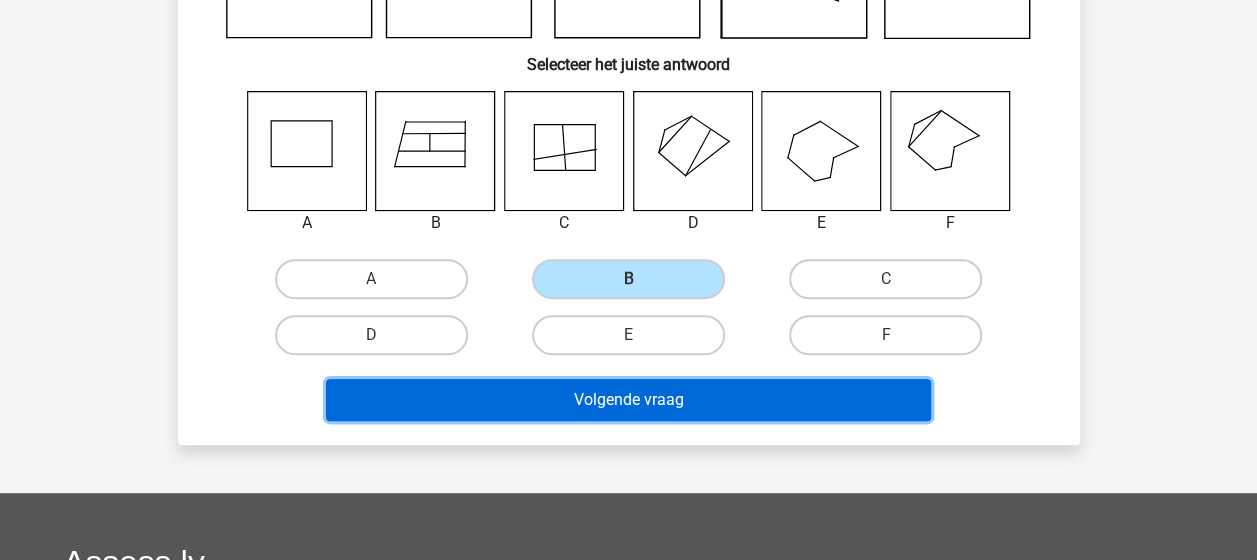 click on "Volgende vraag" at bounding box center [628, 400] 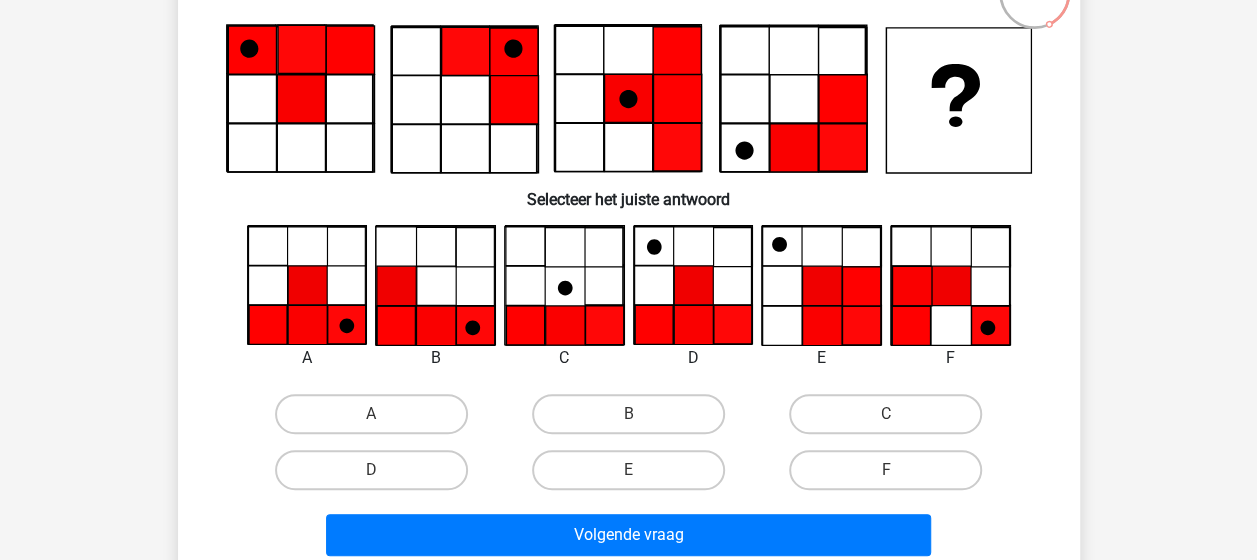 scroll, scrollTop: 192, scrollLeft: 0, axis: vertical 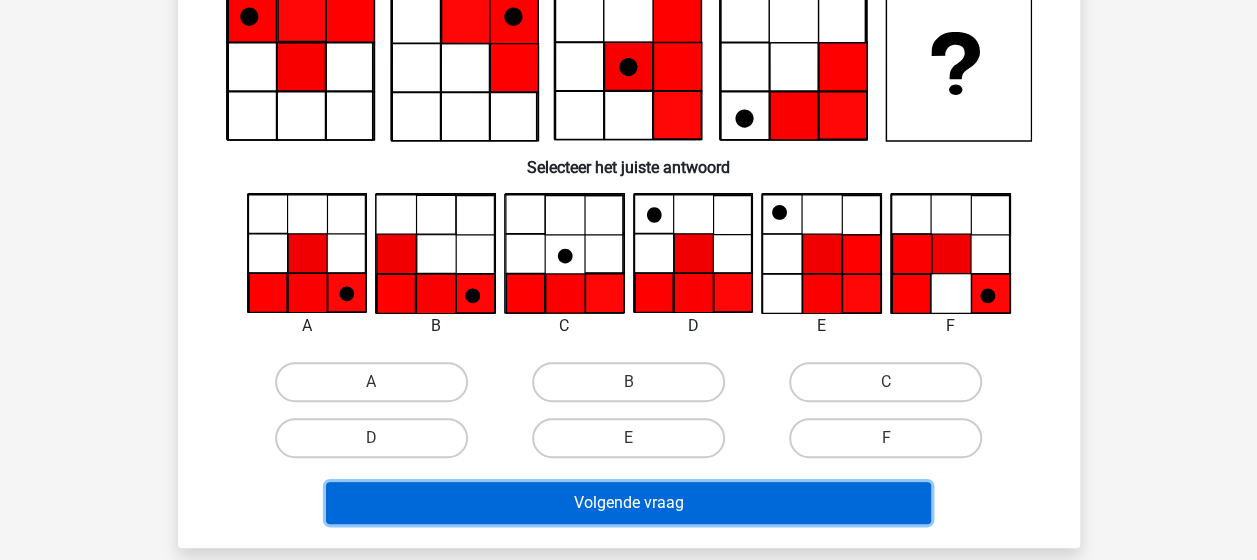 click on "Volgende vraag" at bounding box center (628, 503) 